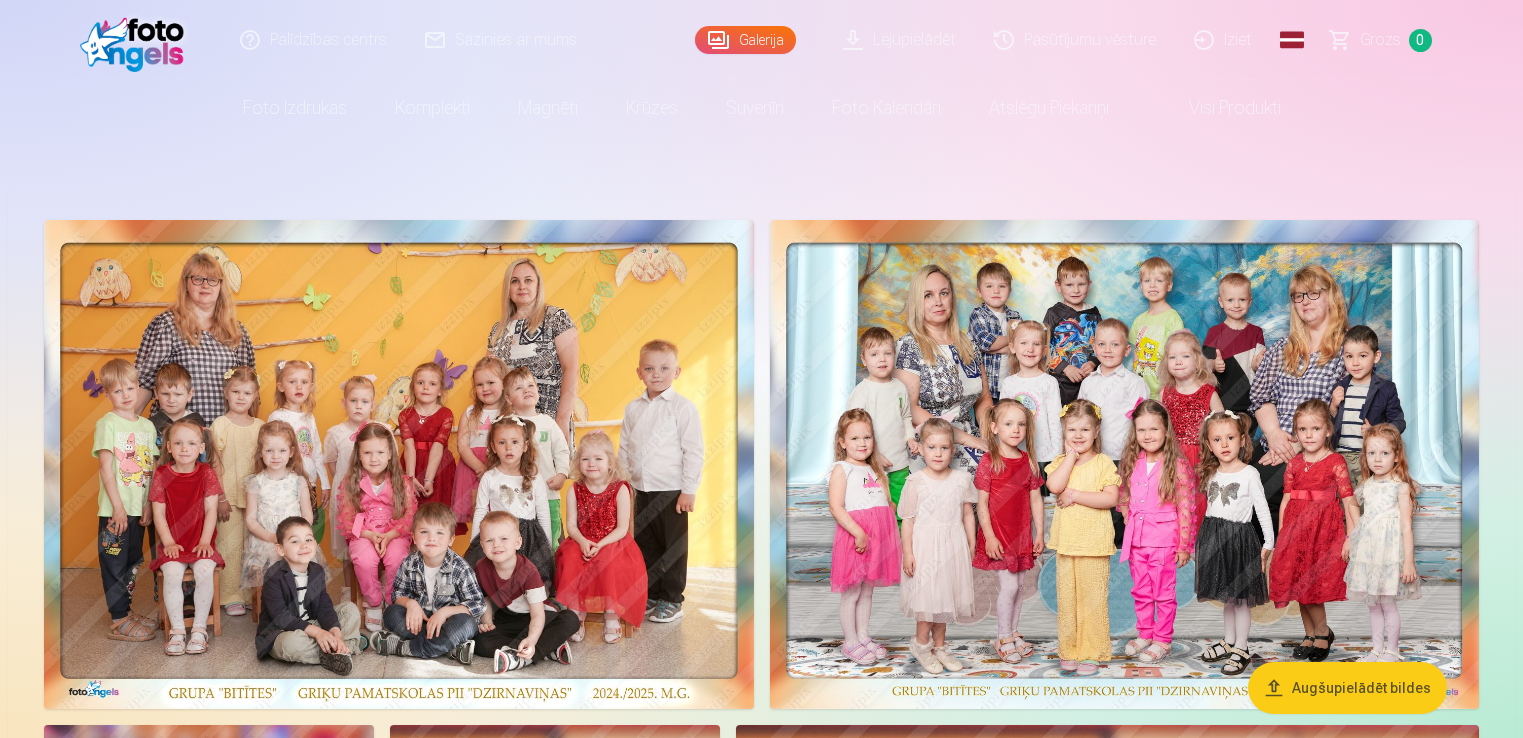 scroll, scrollTop: 0, scrollLeft: 0, axis: both 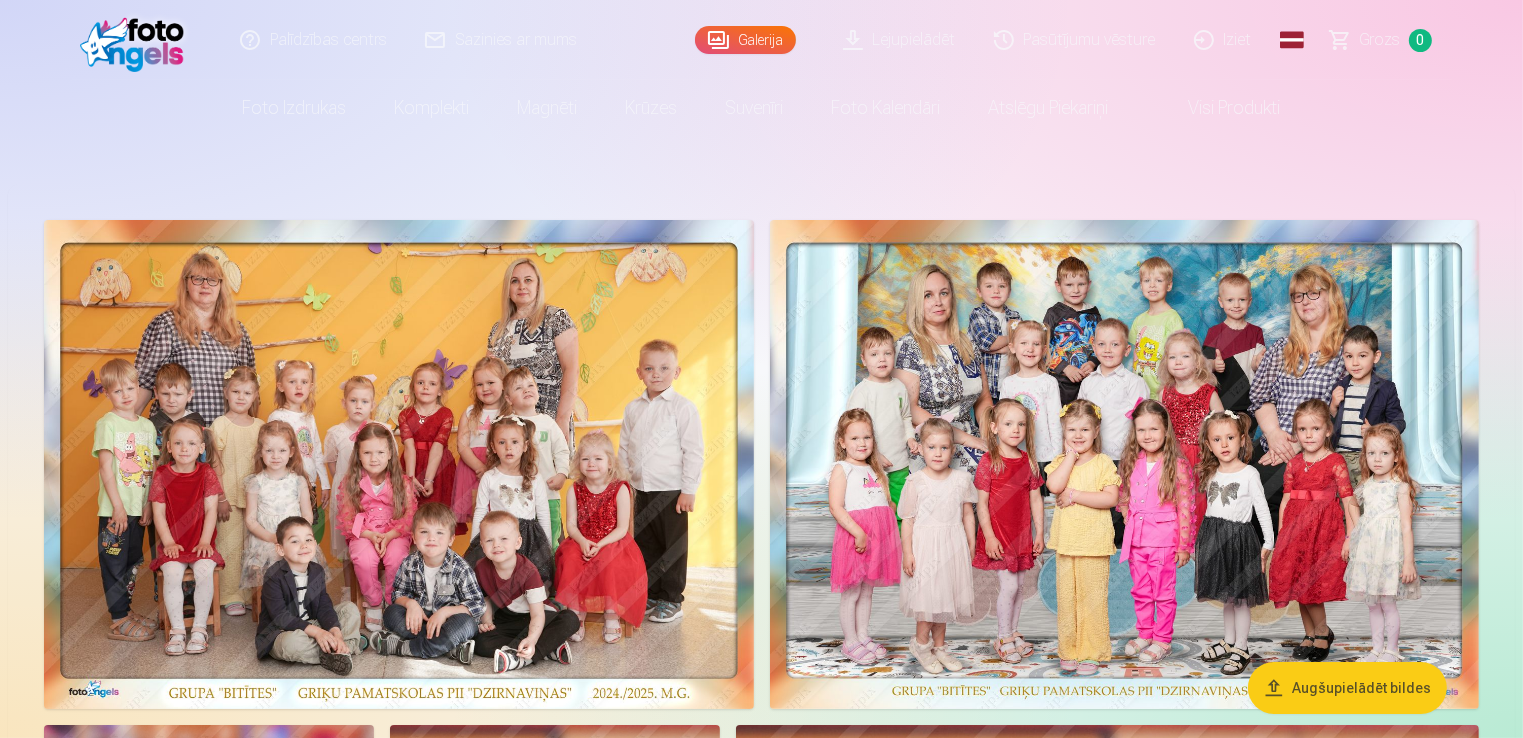 click on "Palīdzības centrs" at bounding box center (314, 40) 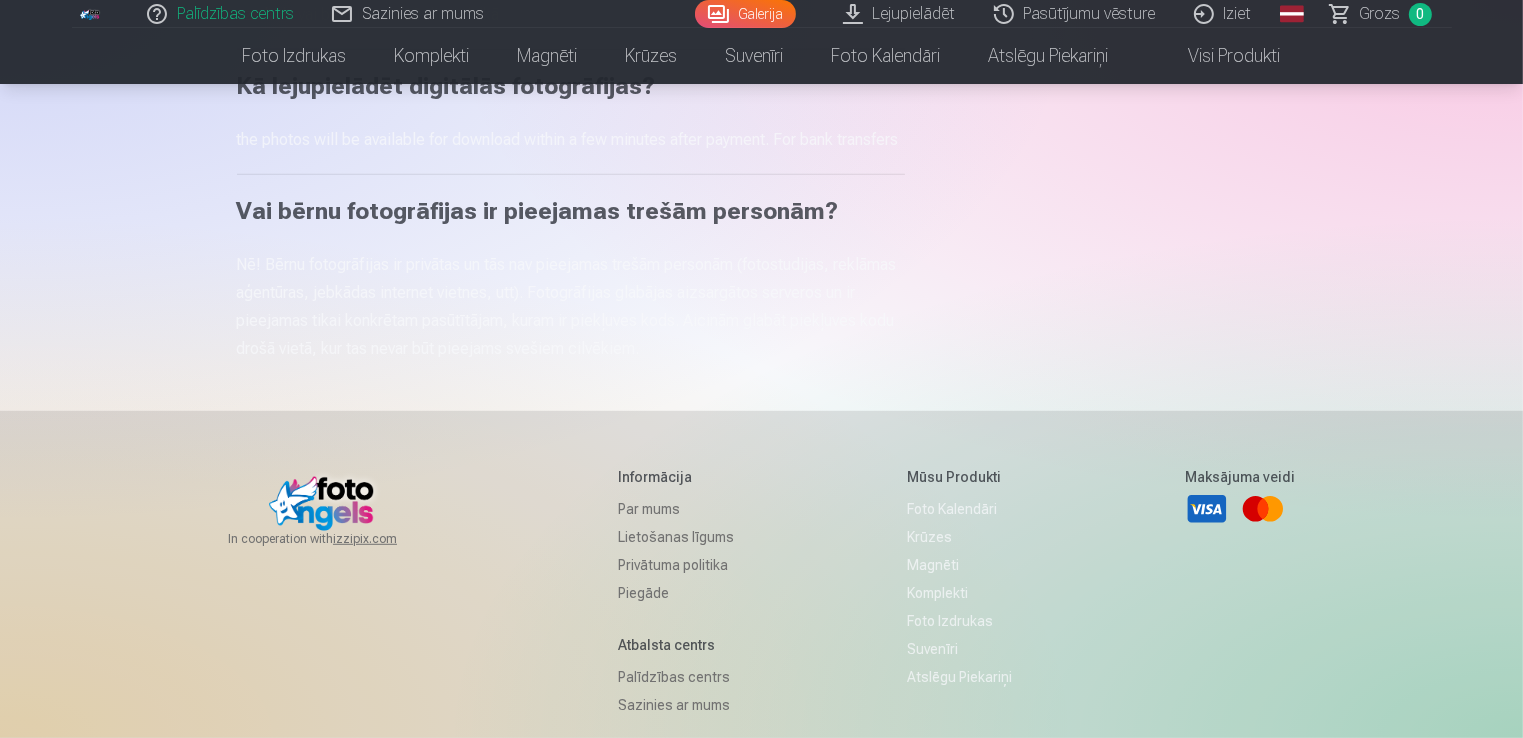 scroll, scrollTop: 1200, scrollLeft: 0, axis: vertical 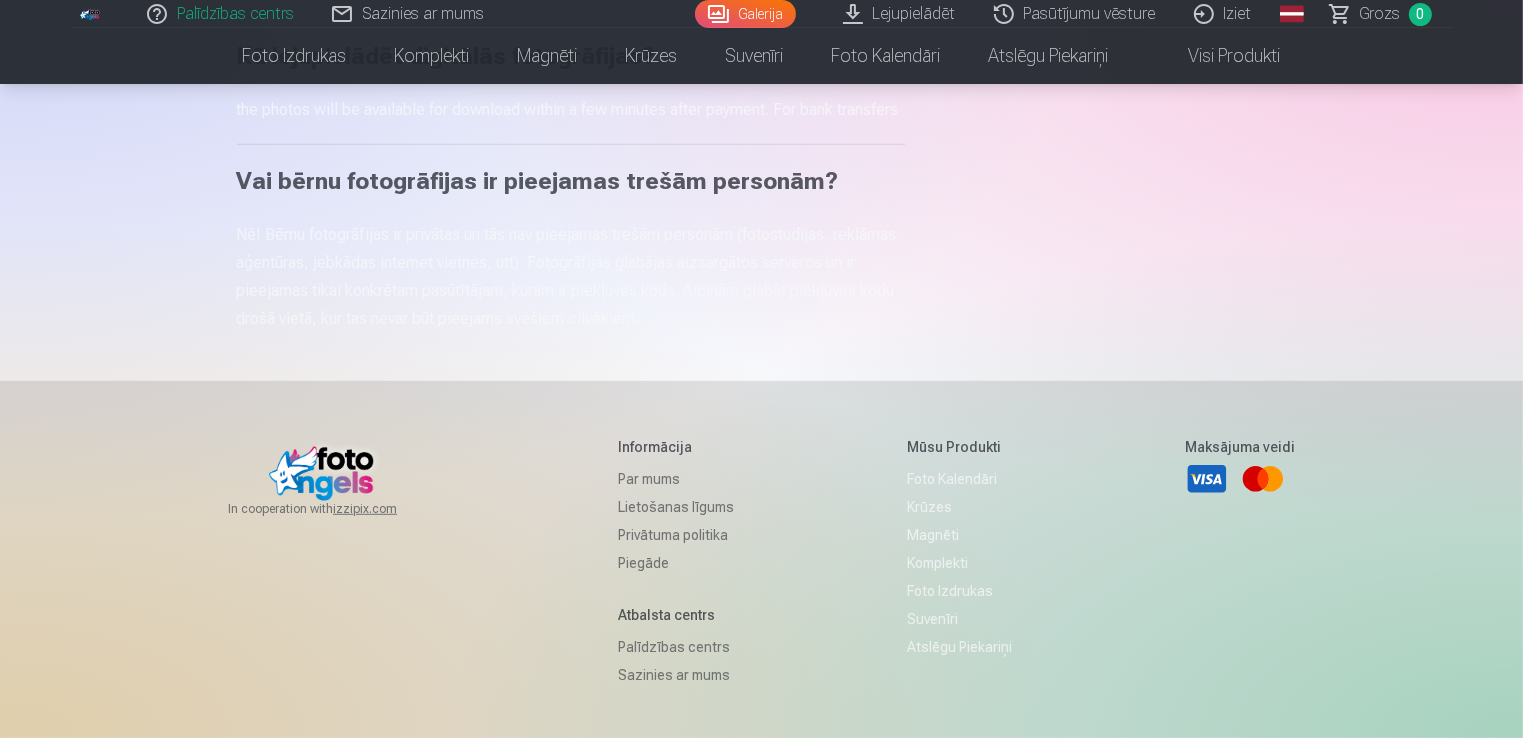 click on "Piegāde" at bounding box center (676, 563) 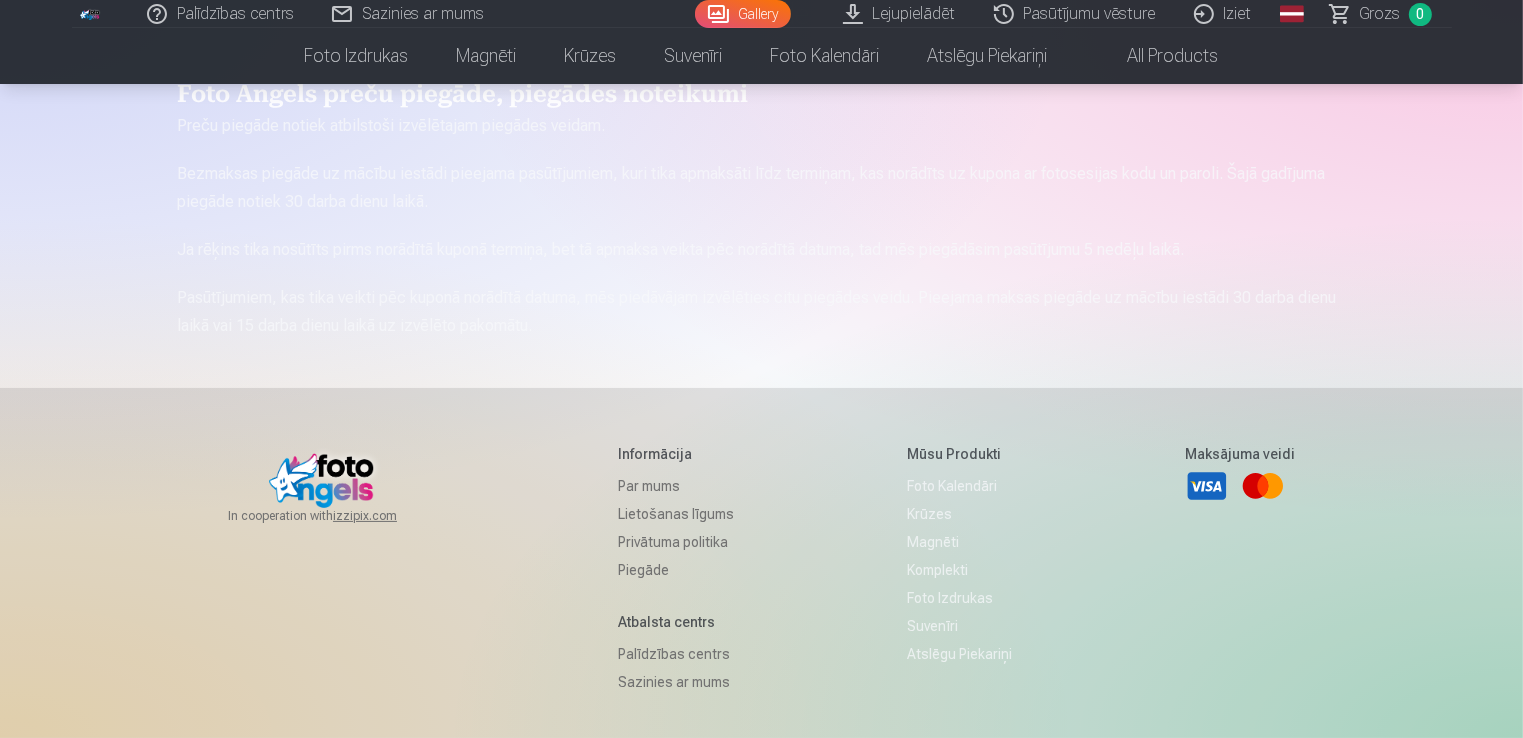 scroll, scrollTop: 300, scrollLeft: 0, axis: vertical 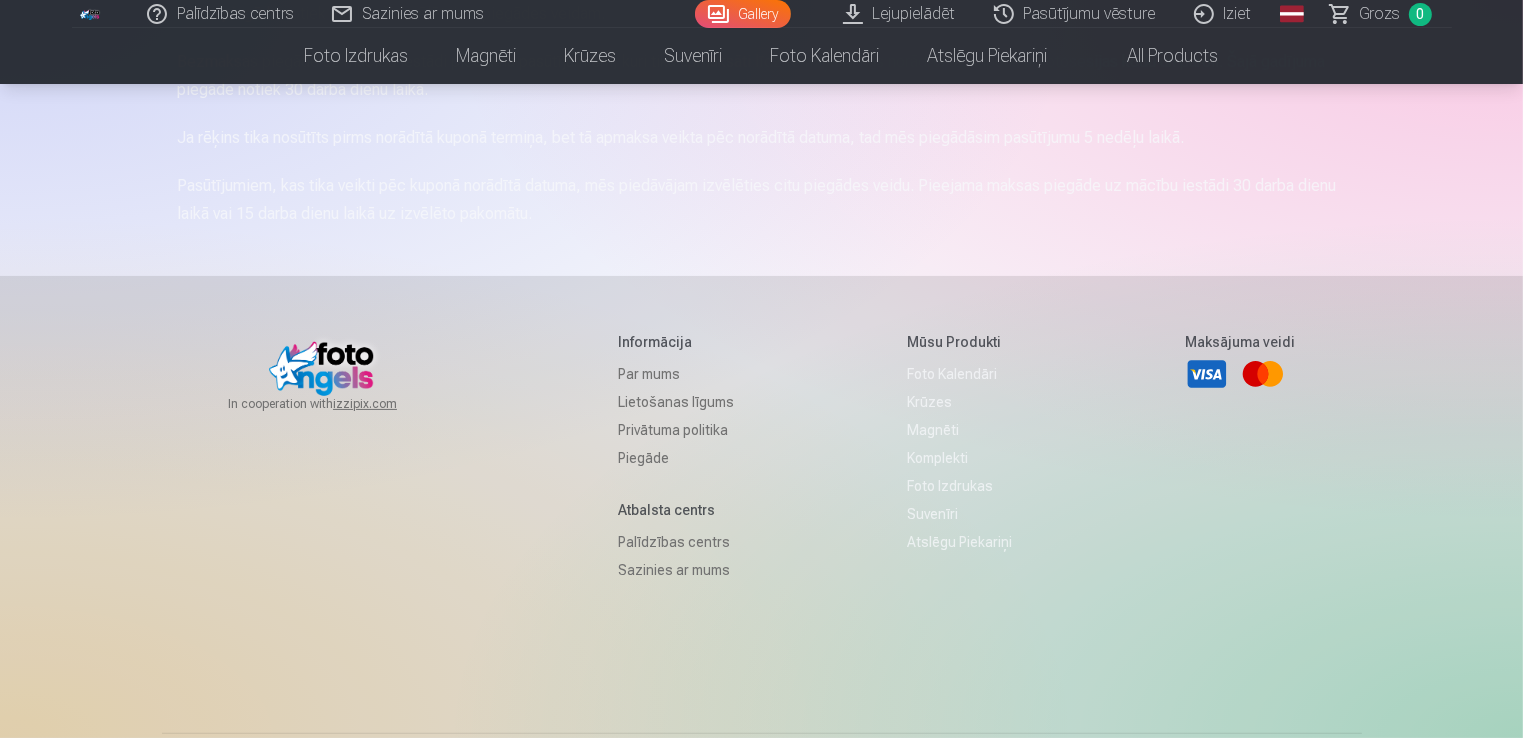 click on "Par mums" at bounding box center (676, 374) 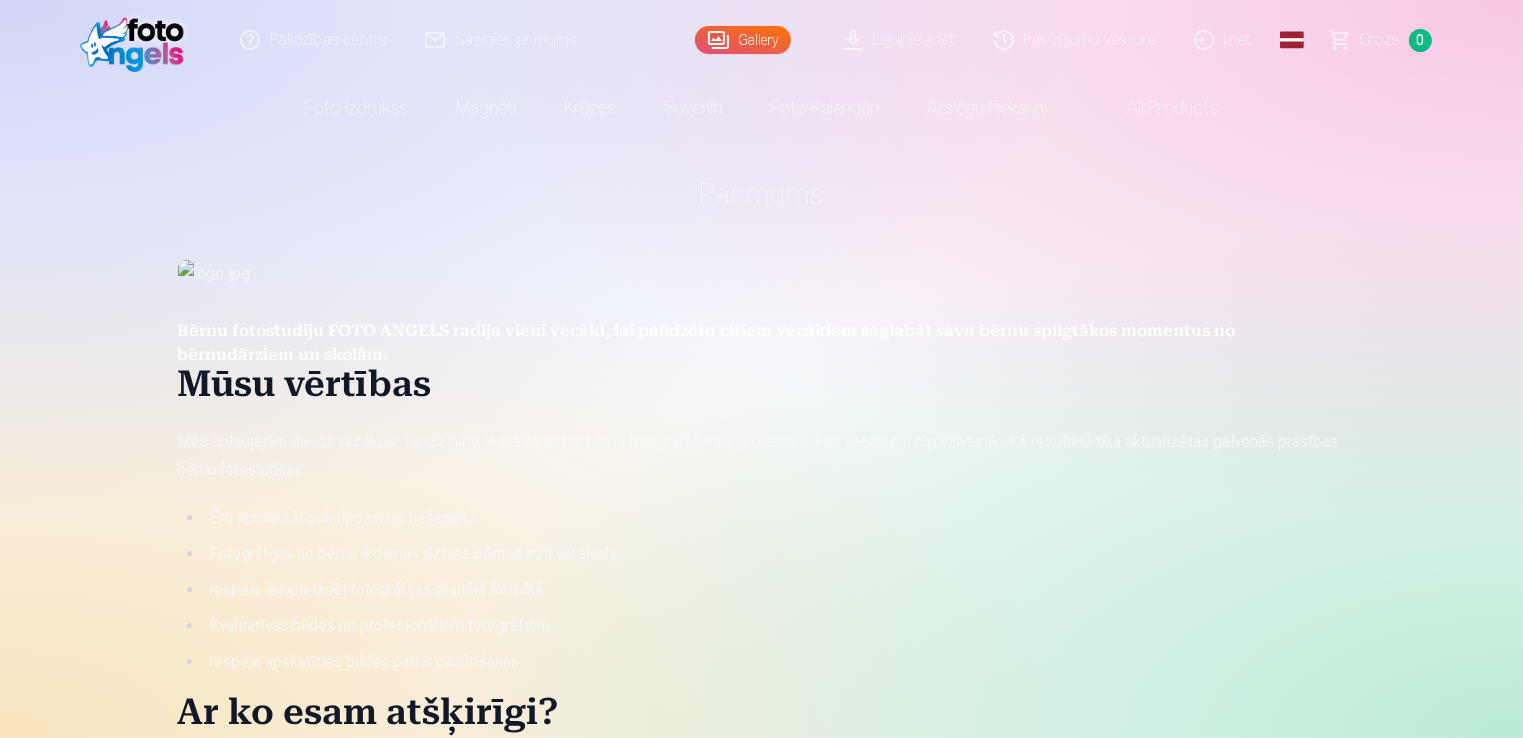 scroll, scrollTop: 0, scrollLeft: 0, axis: both 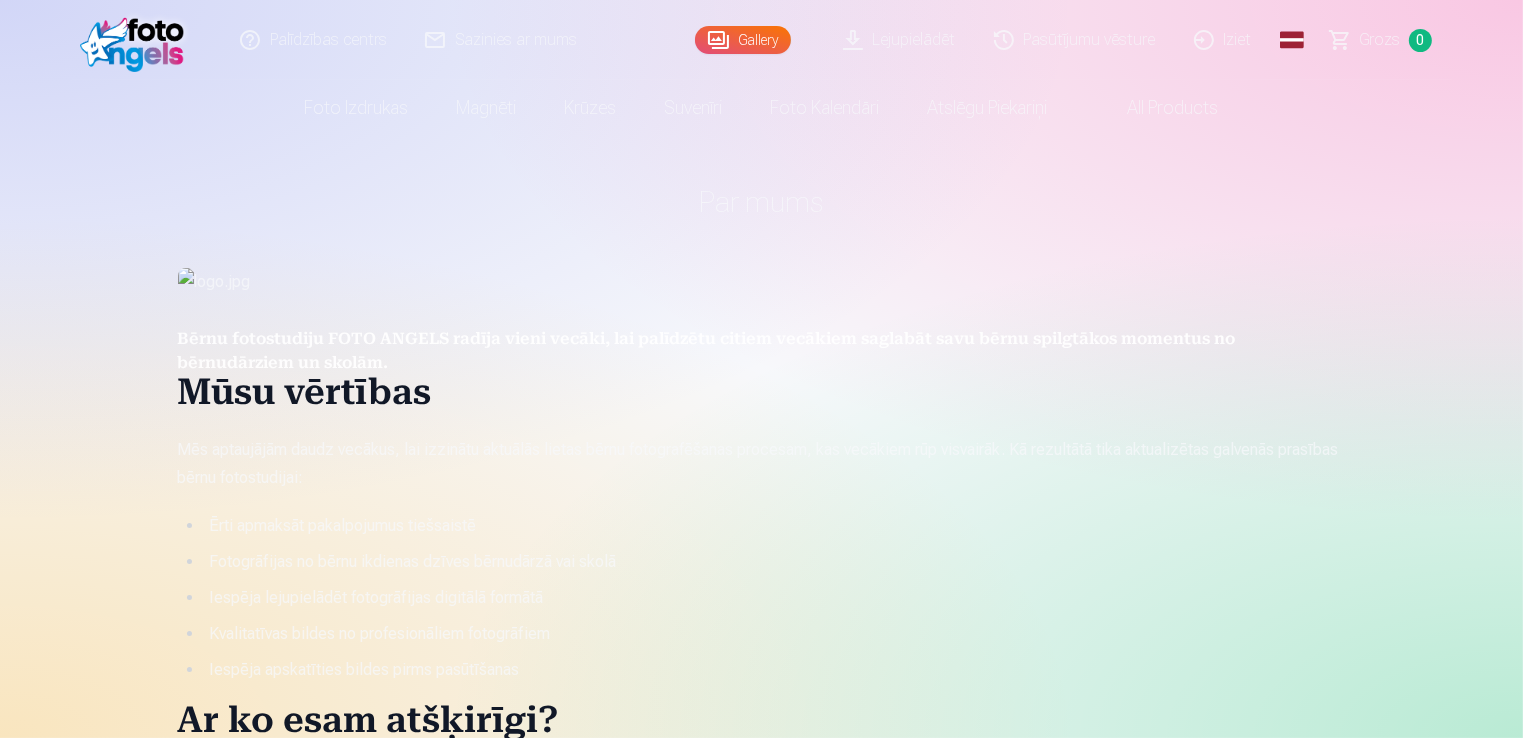 click on "Gallery" at bounding box center [743, 40] 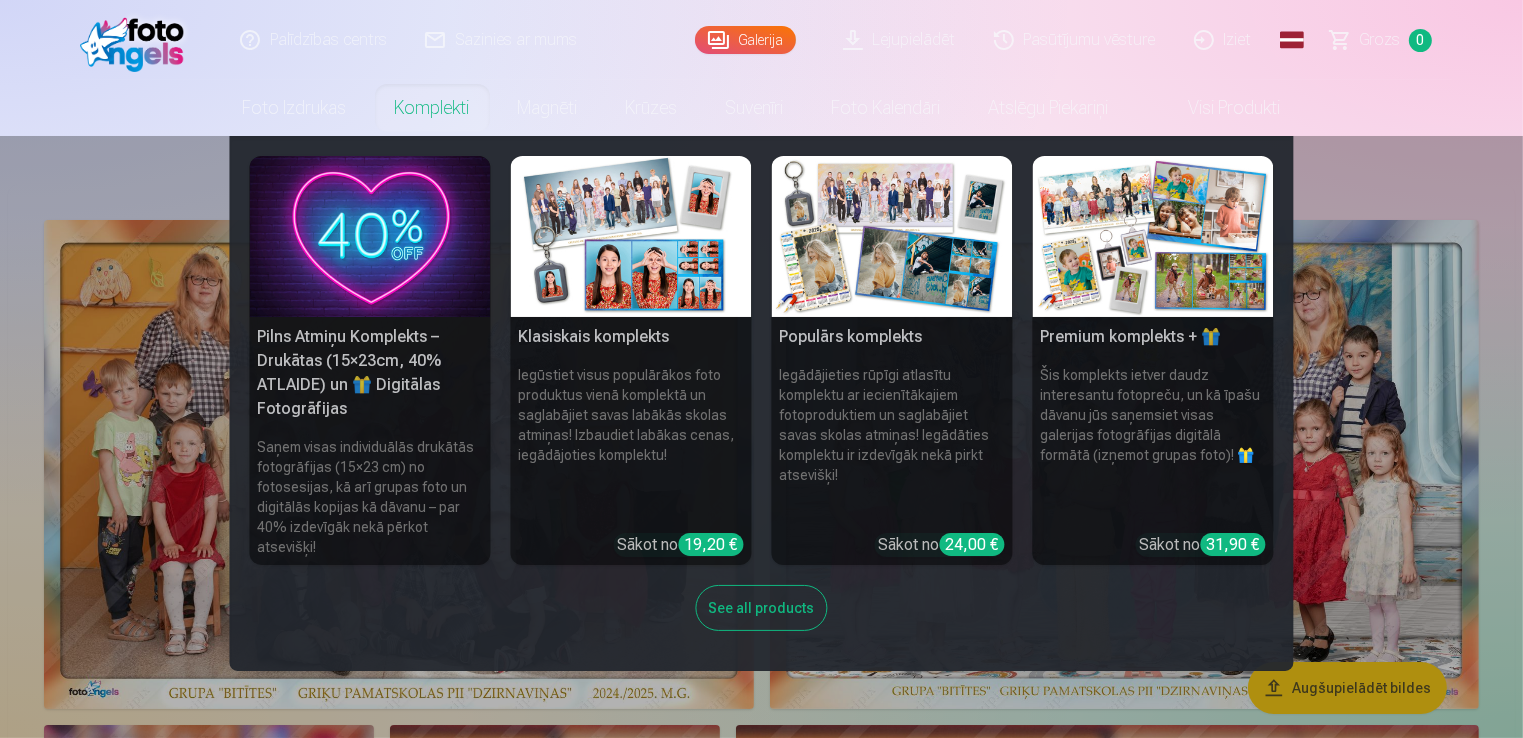 click on "Populārs komplekts" at bounding box center [892, 337] 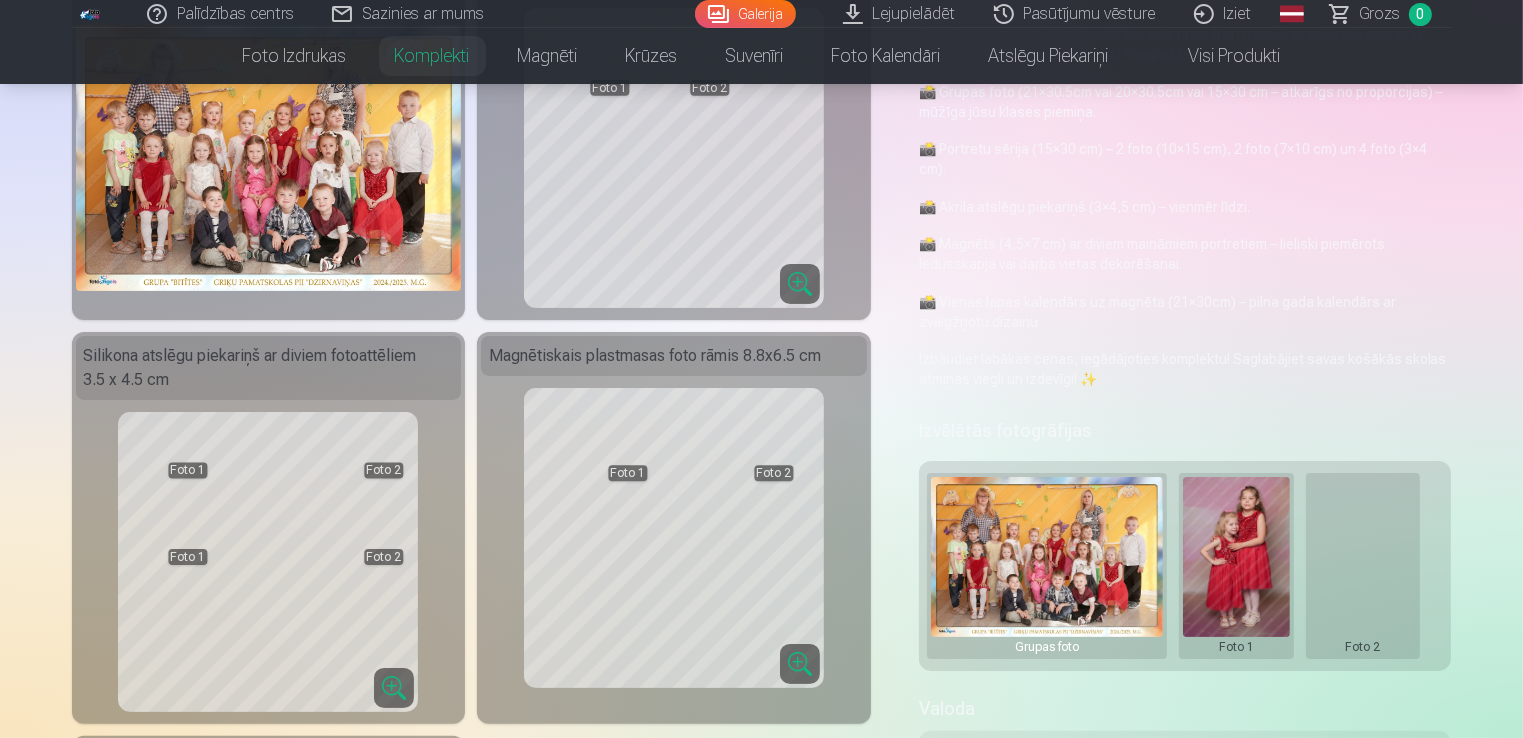 scroll, scrollTop: 400, scrollLeft: 0, axis: vertical 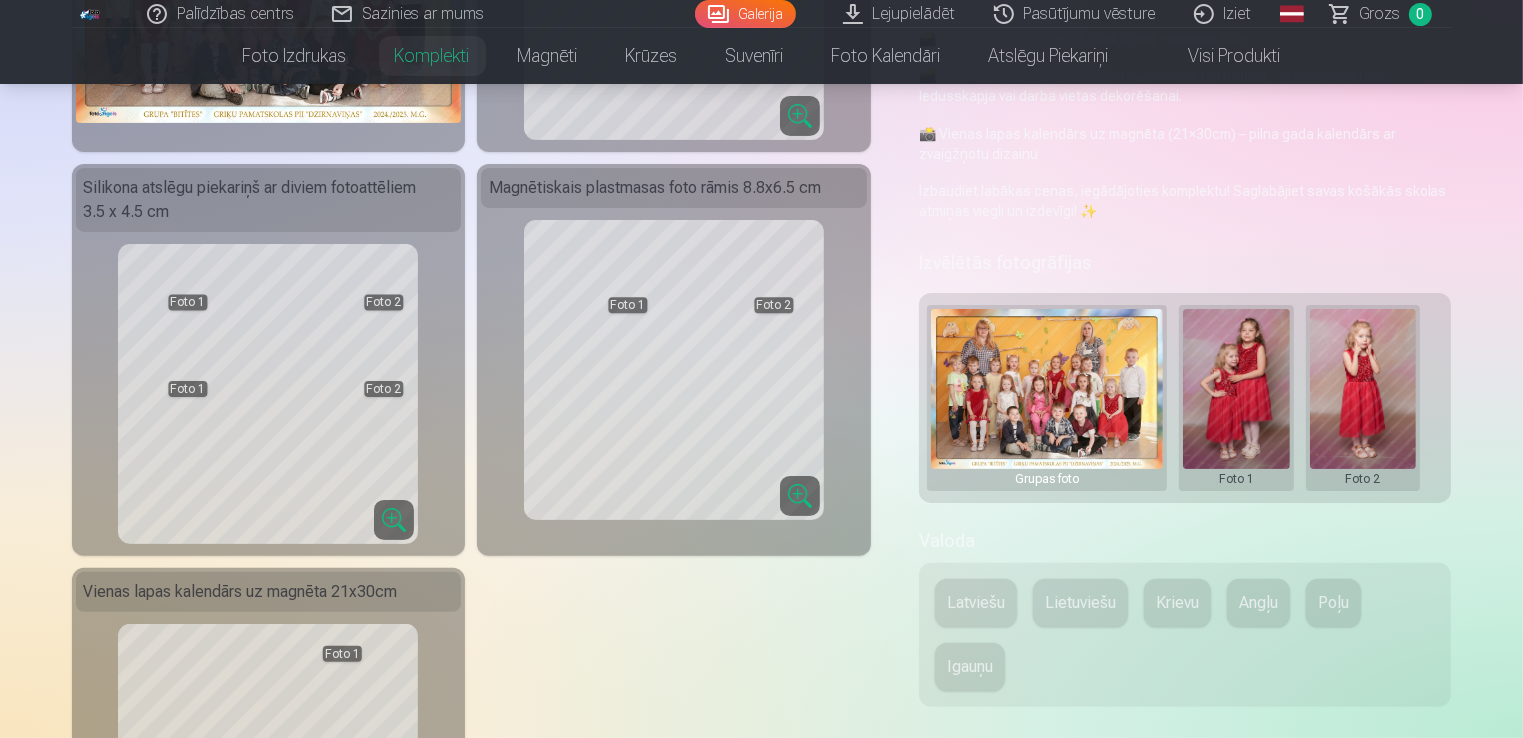 click at bounding box center (1047, 398) 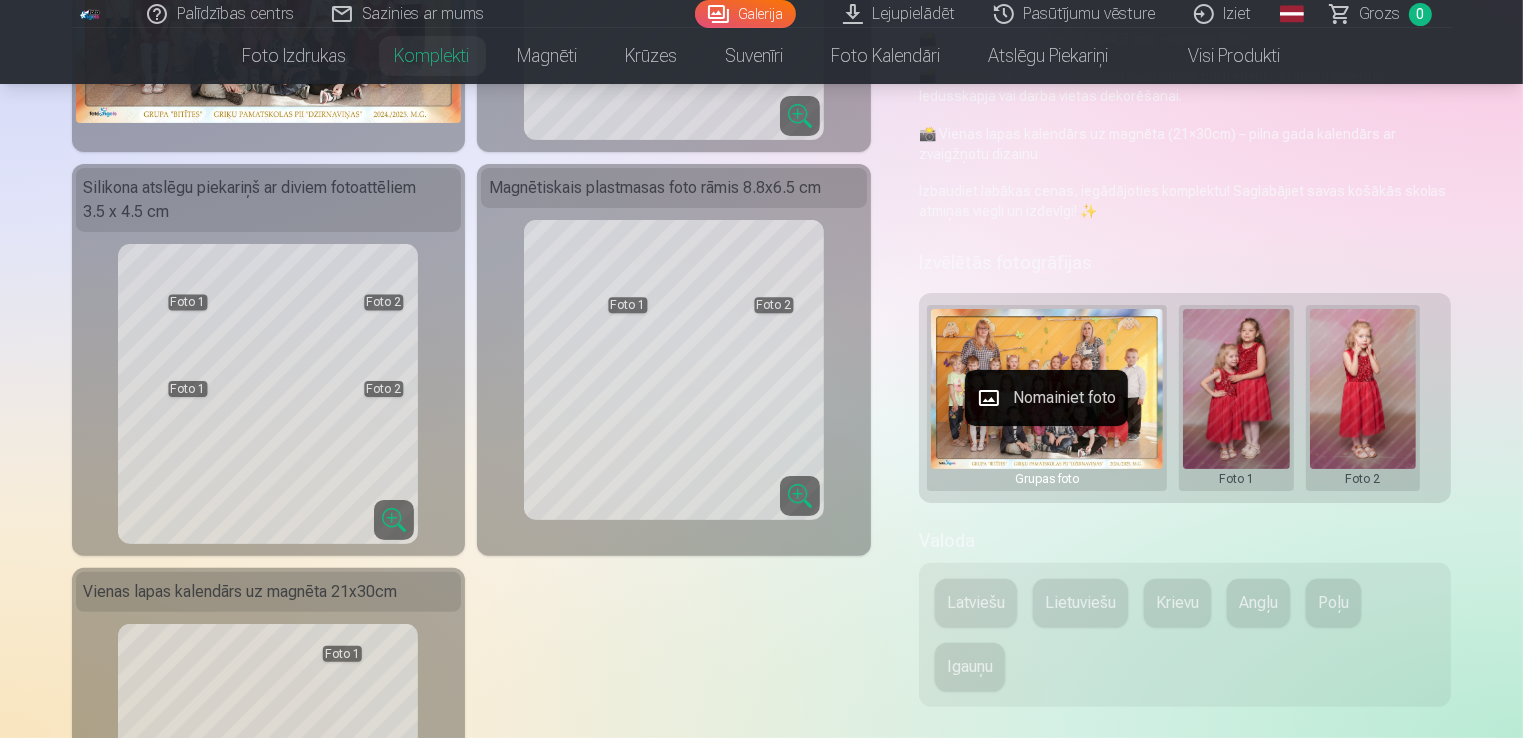 click on "Nomainiet foto" at bounding box center [1046, 398] 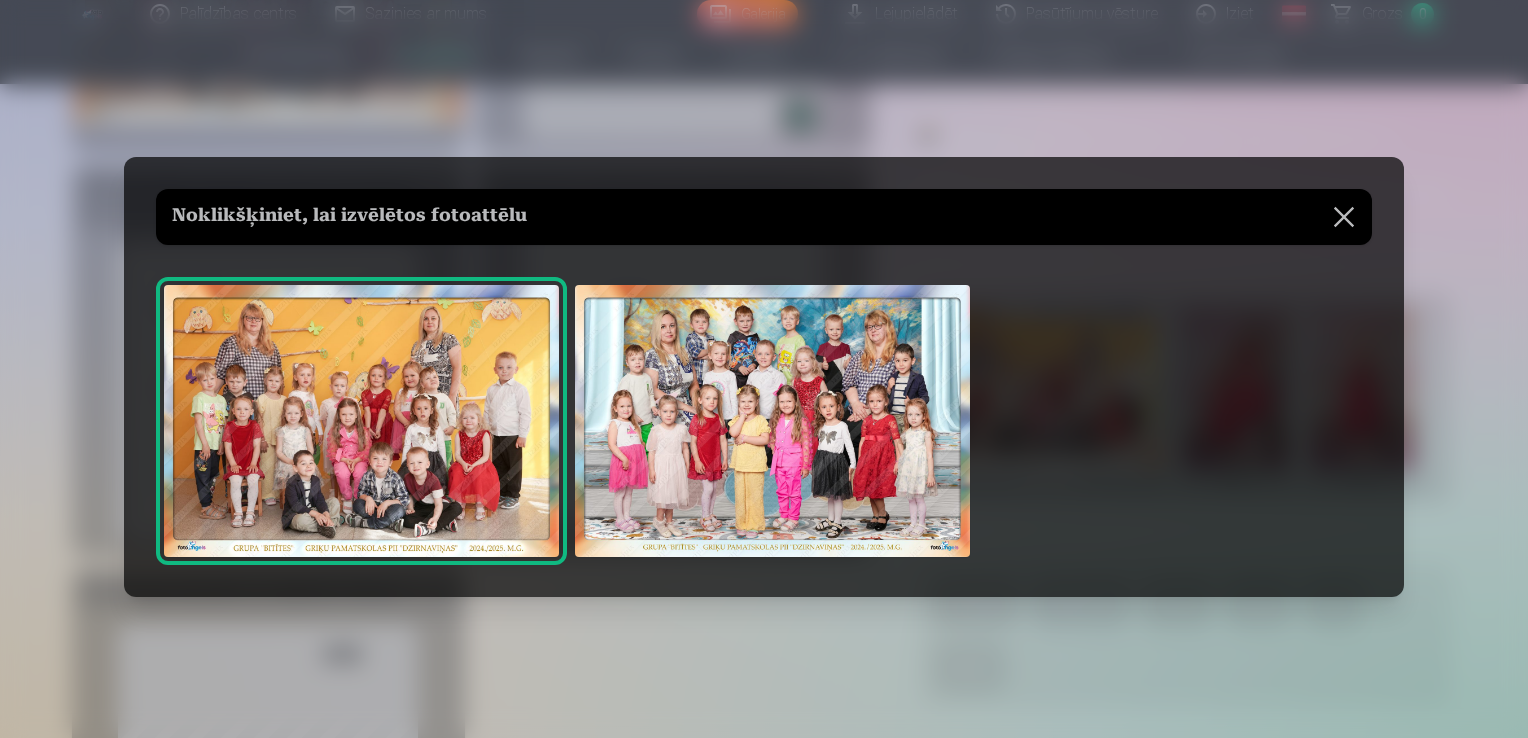 click at bounding box center [1344, 217] 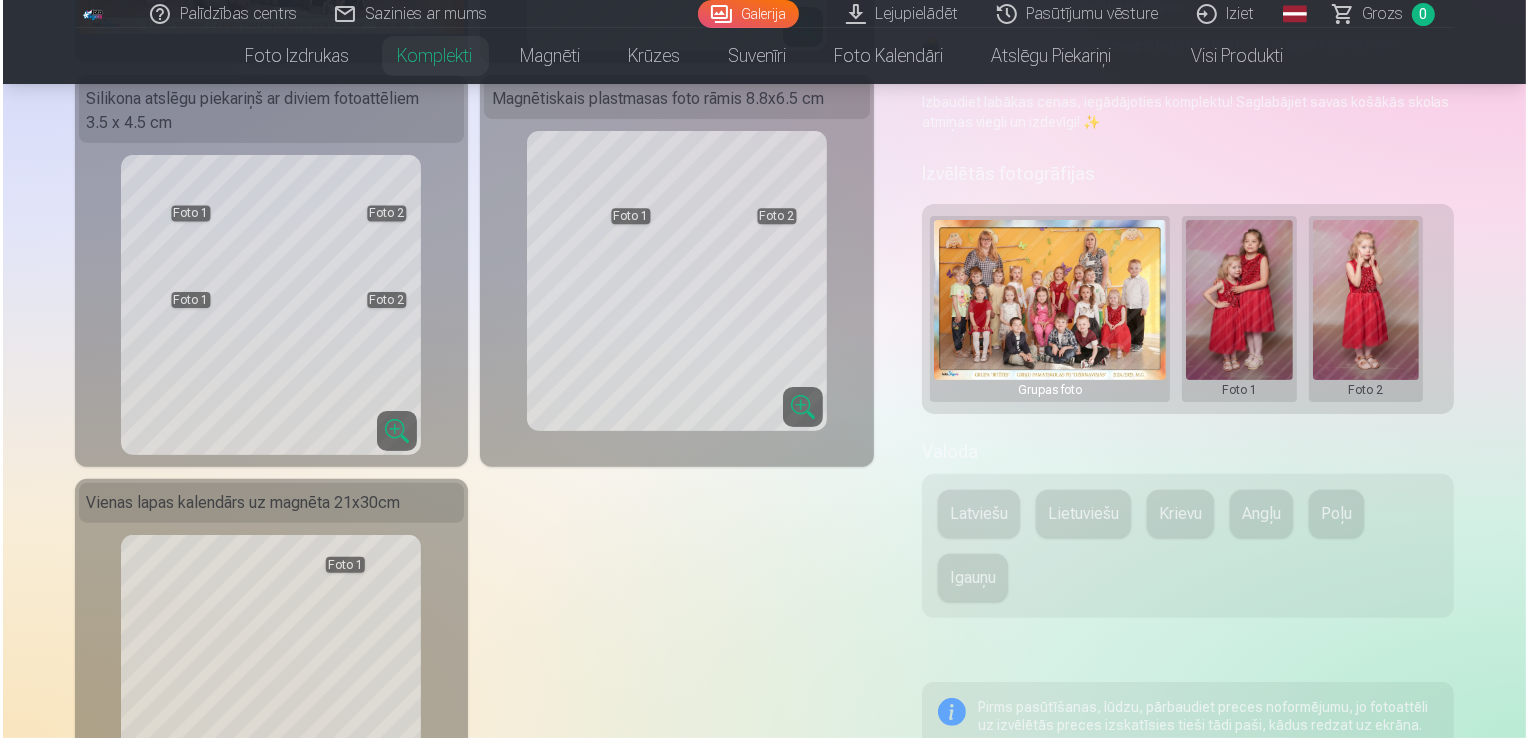 scroll, scrollTop: 500, scrollLeft: 0, axis: vertical 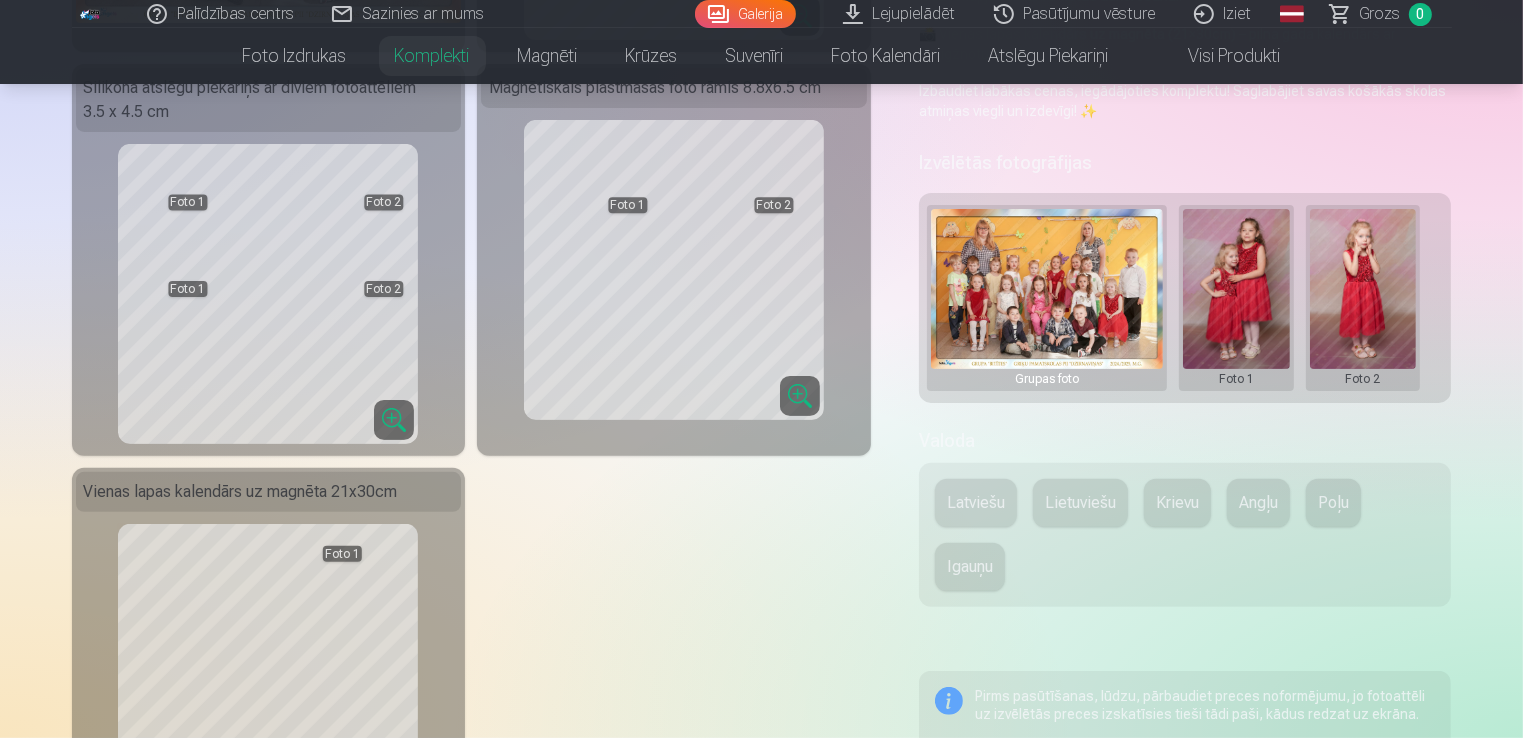 click at bounding box center (1236, 298) 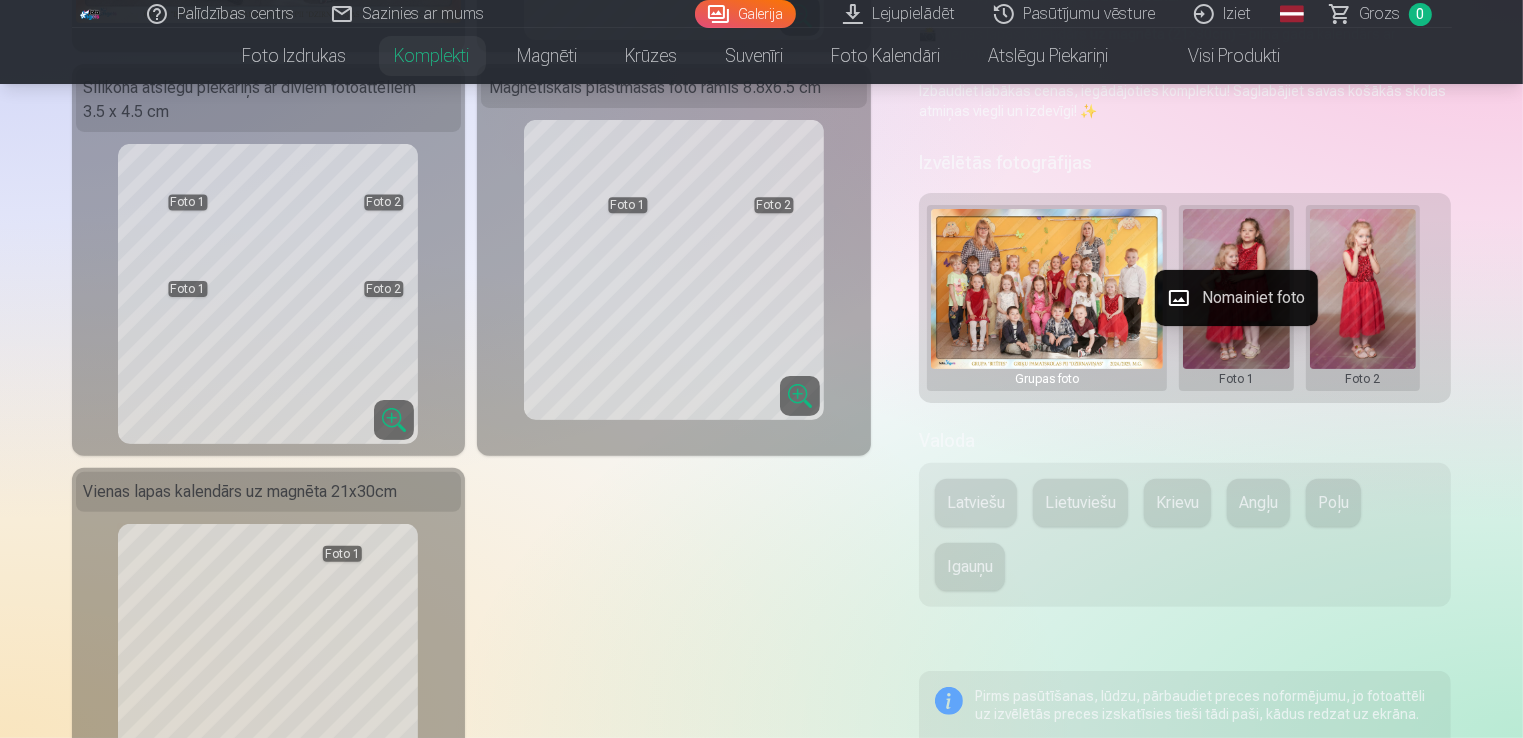 click on "Nomainiet foto" at bounding box center (1236, 298) 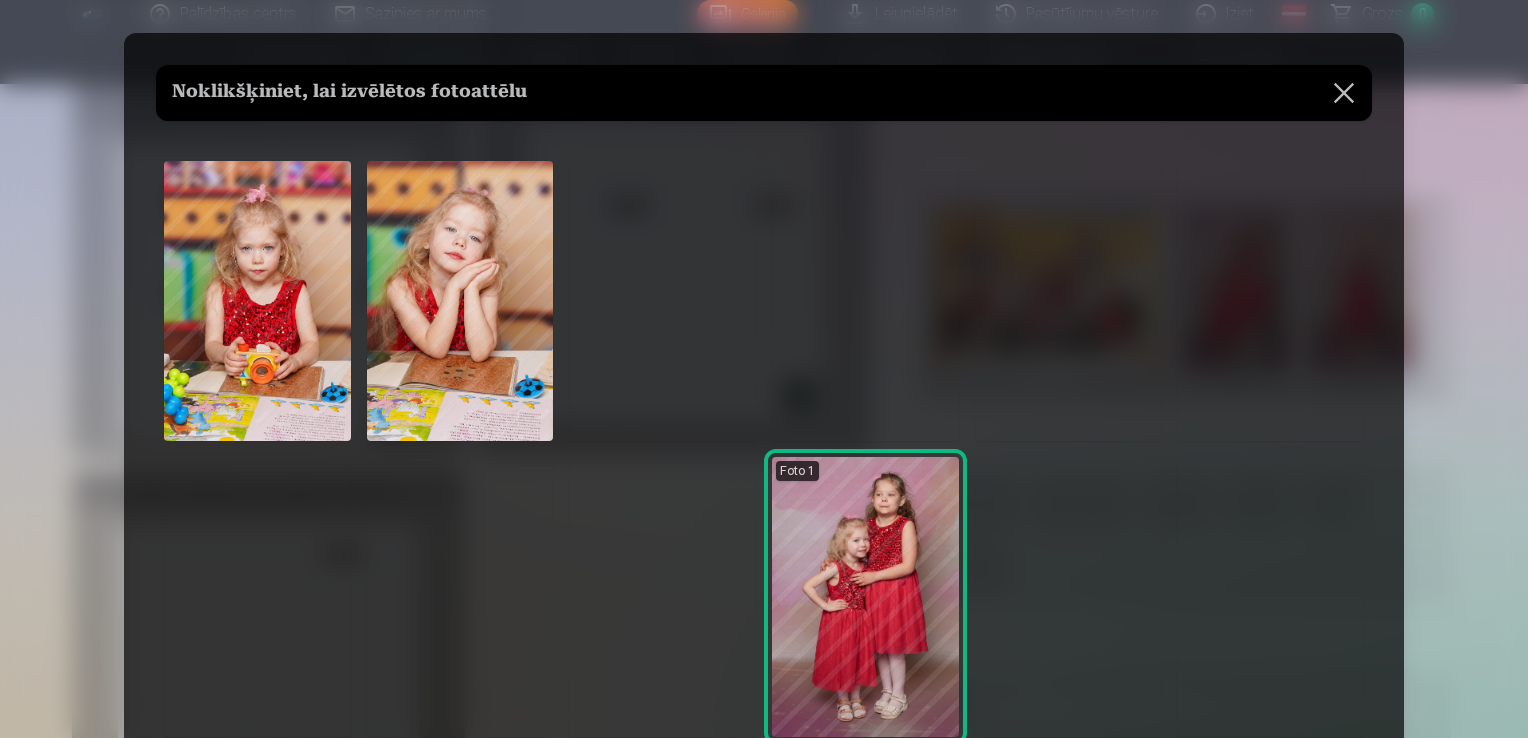 scroll, scrollTop: 0, scrollLeft: 0, axis: both 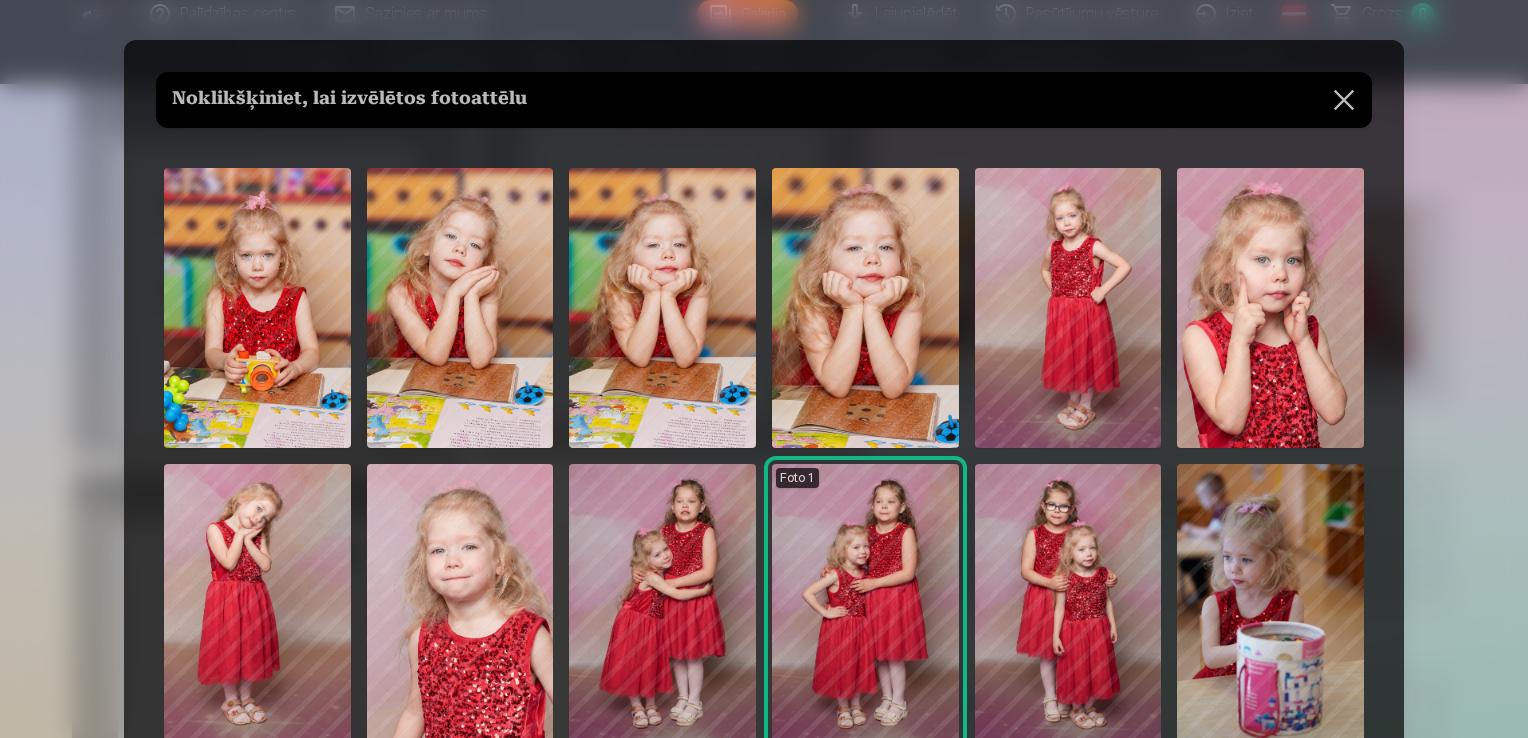 click at bounding box center [865, 308] 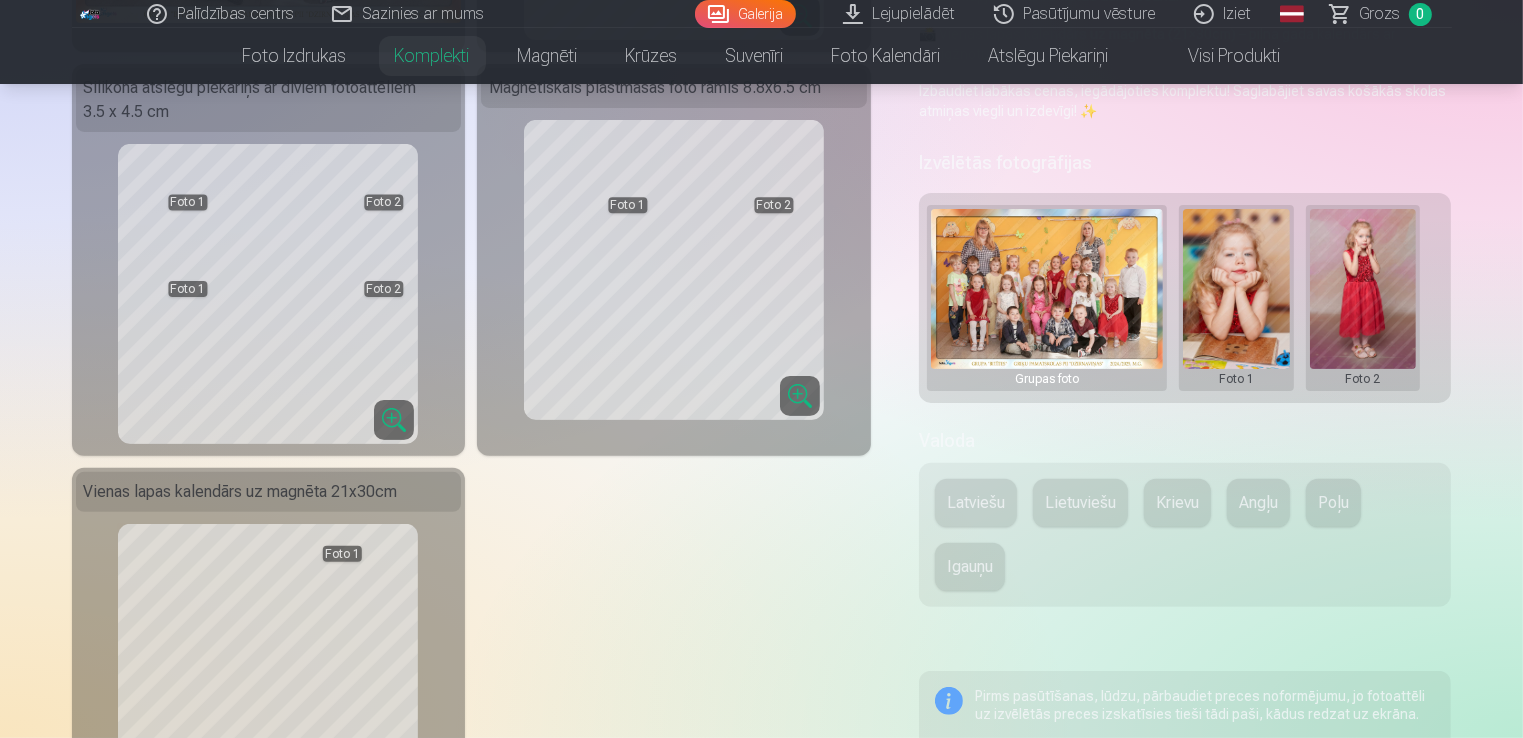 click at bounding box center [1236, 298] 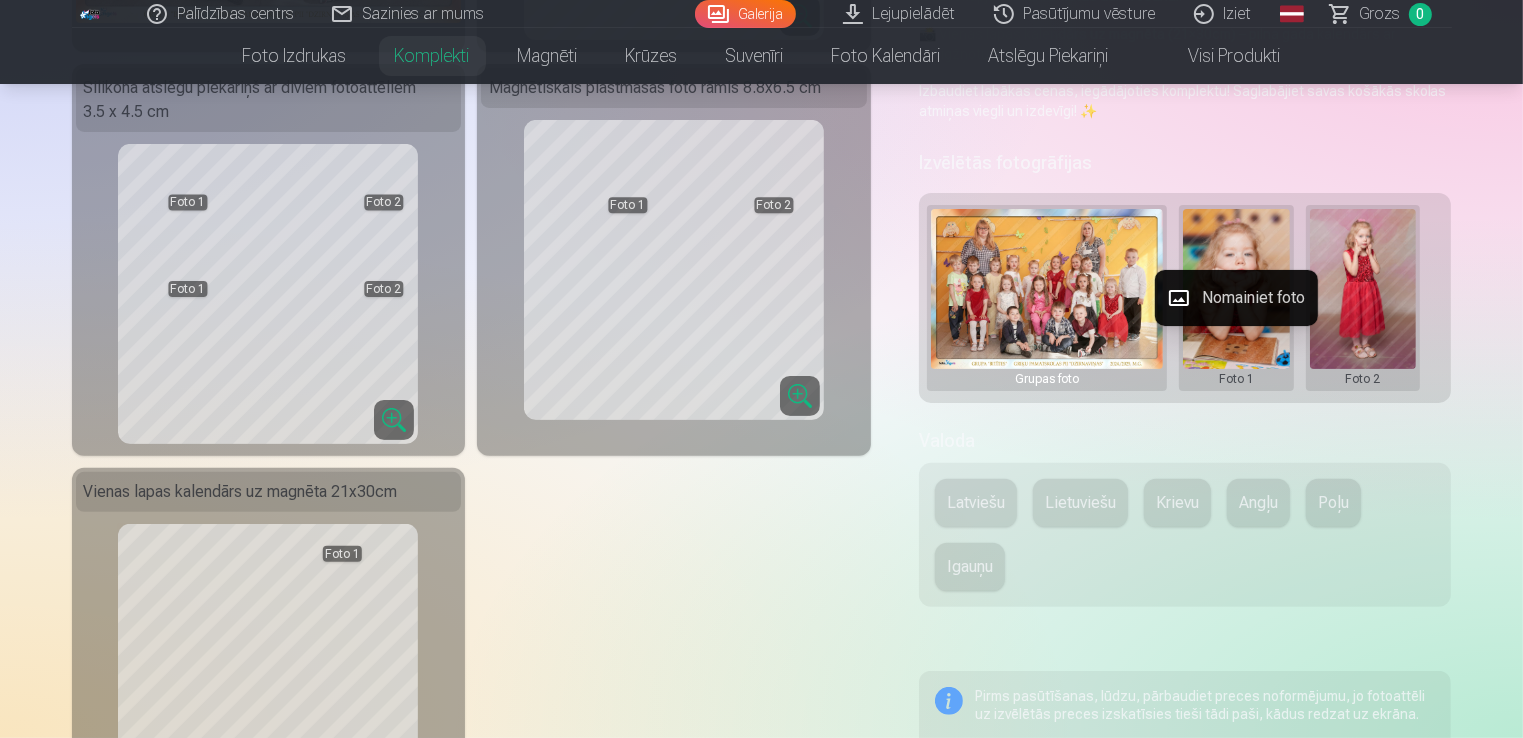 click on "Nomainiet foto" at bounding box center (1236, 298) 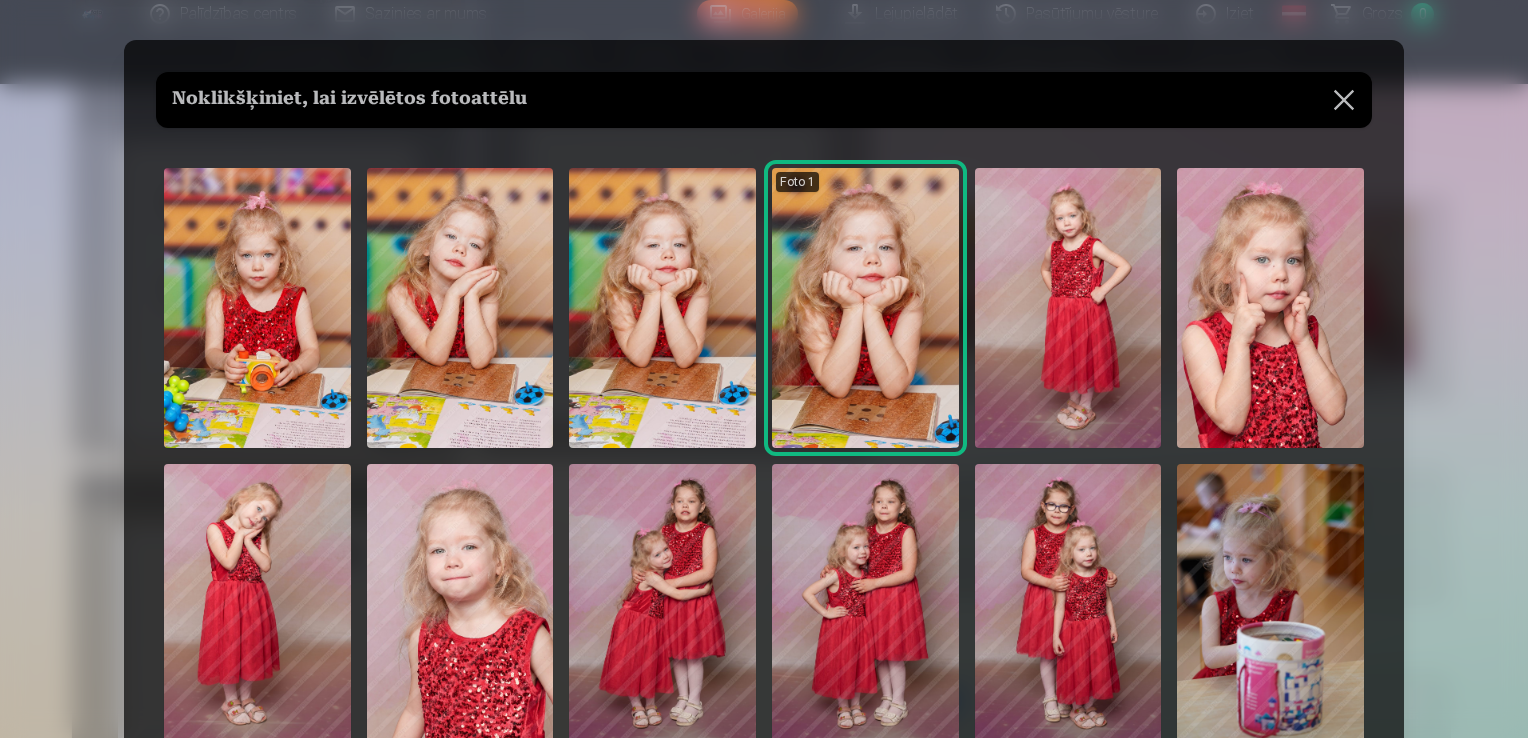 click at bounding box center [662, 308] 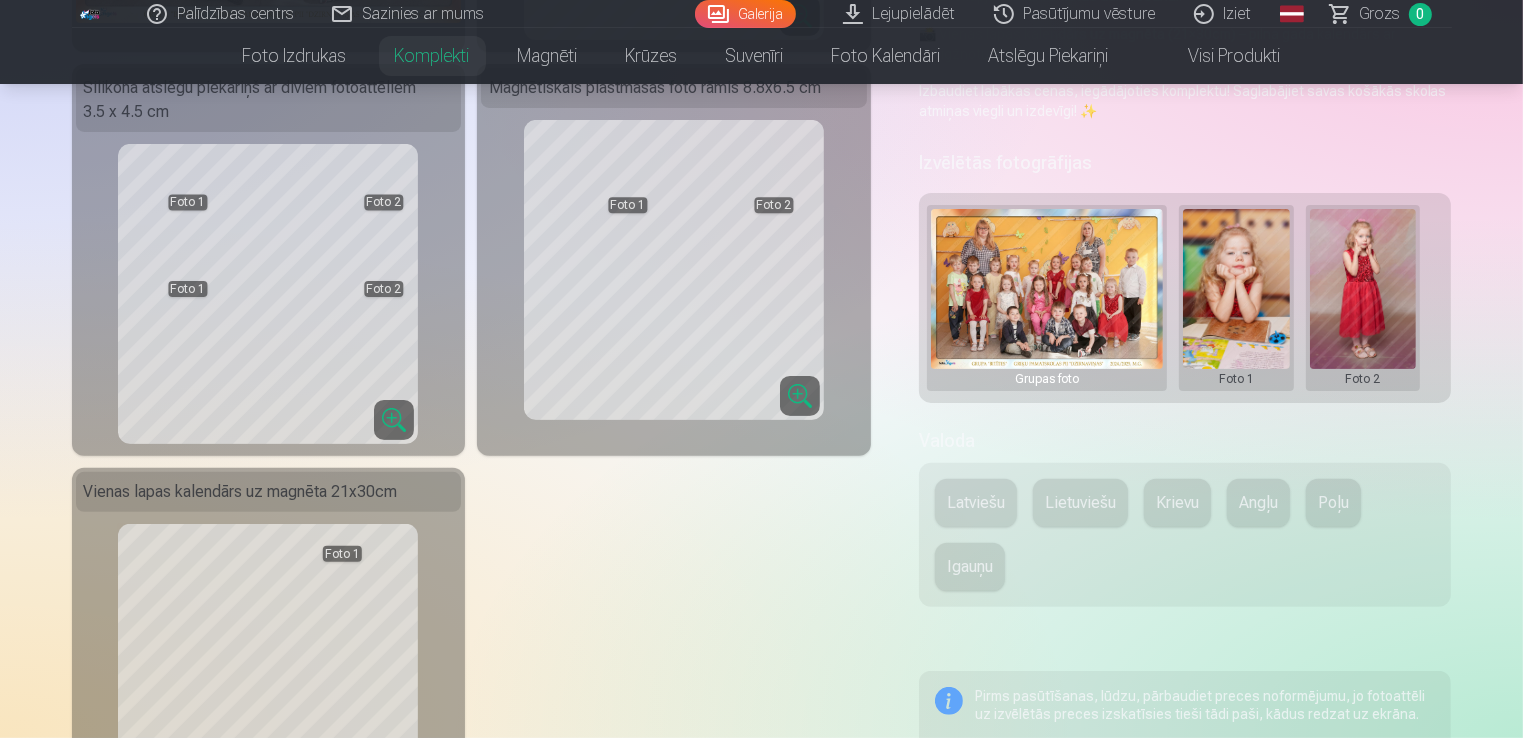 click at bounding box center (1363, 298) 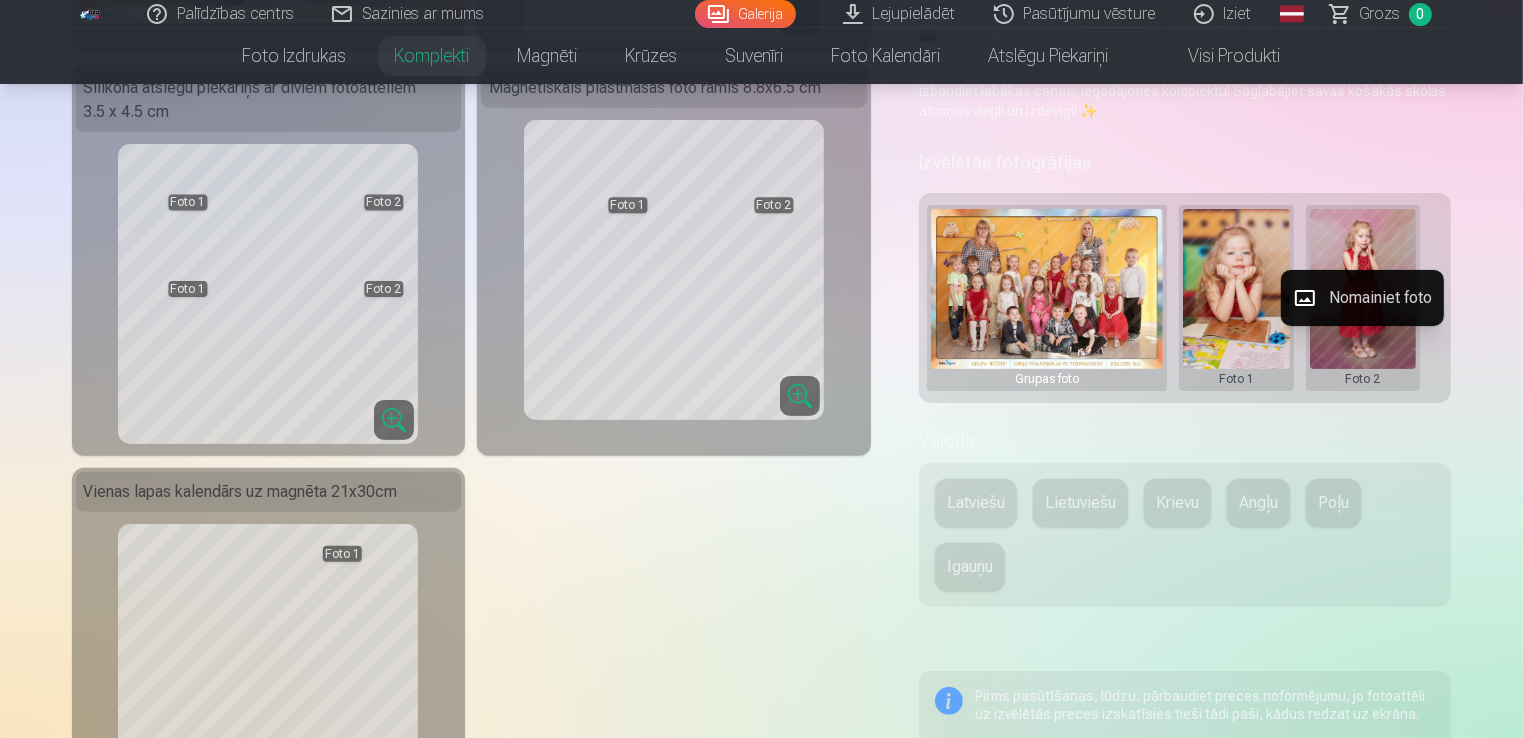 click on "Nomainiet foto" at bounding box center (1362, 298) 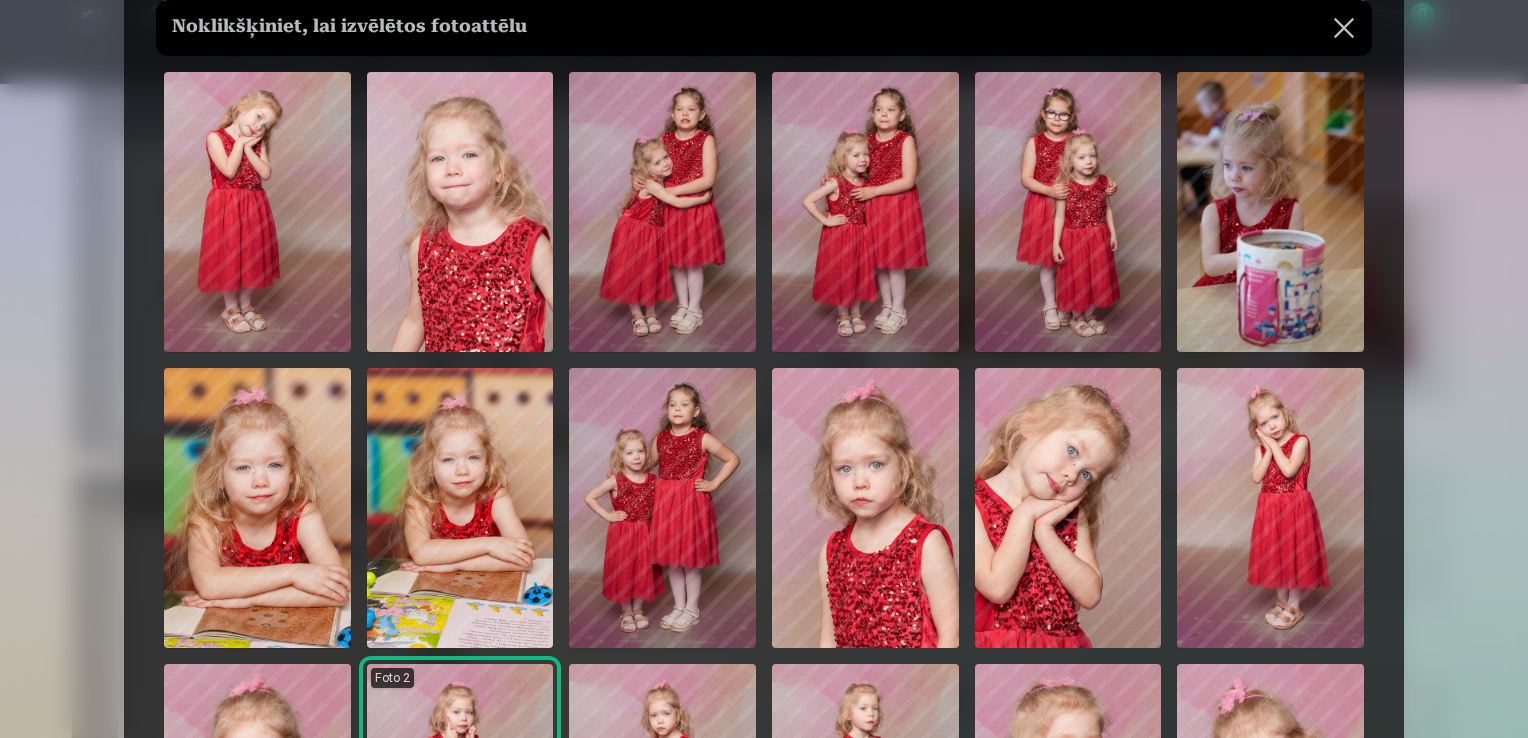 scroll, scrollTop: 0, scrollLeft: 0, axis: both 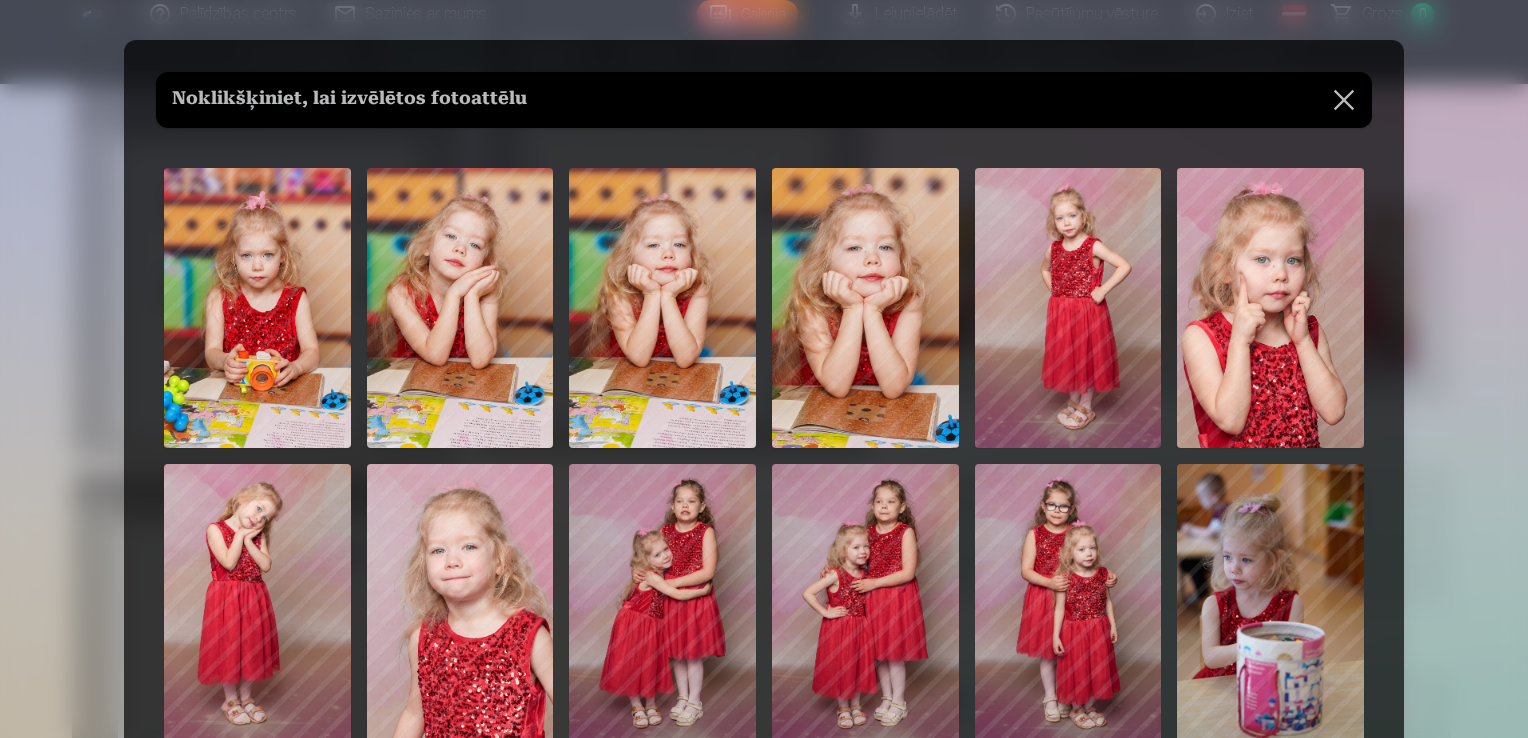 click at bounding box center (257, 308) 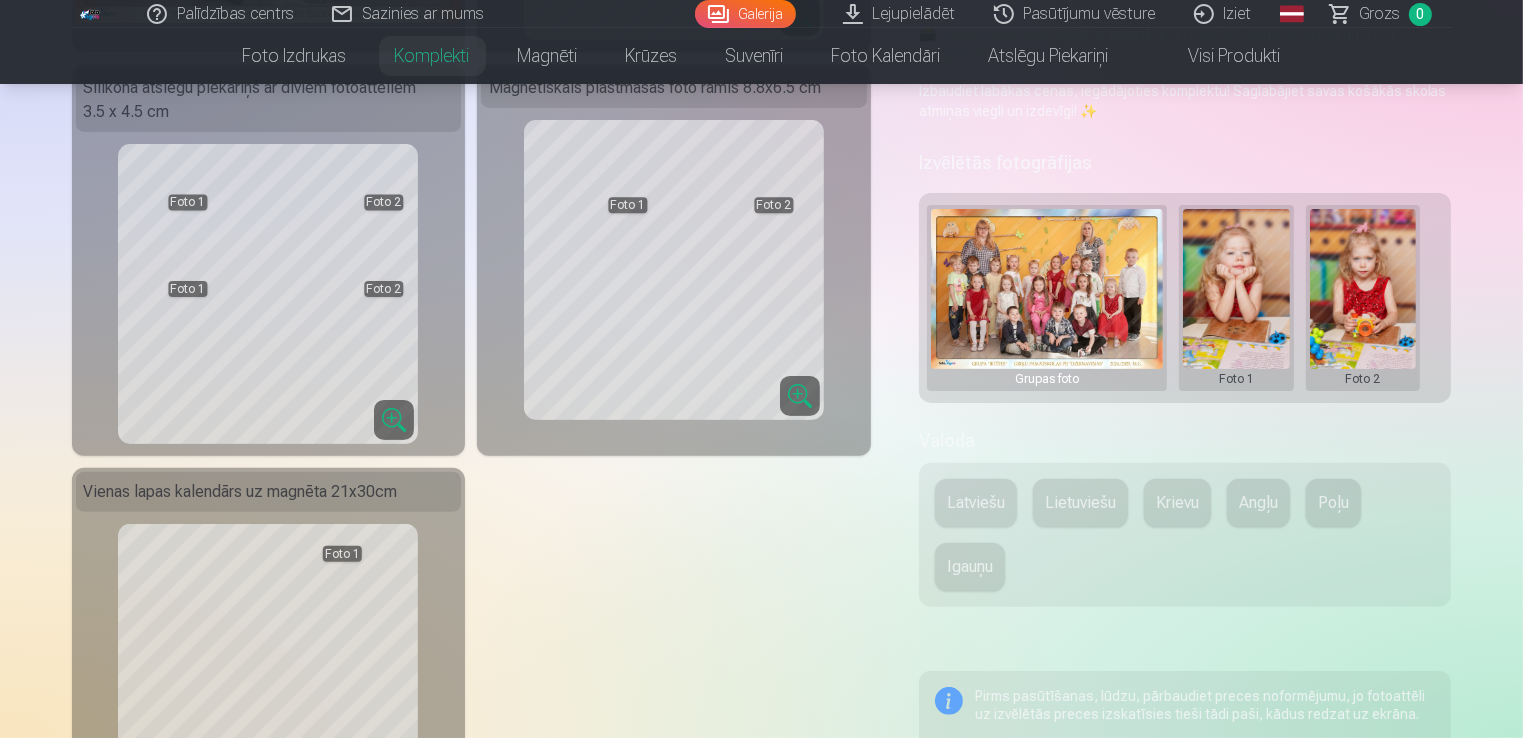 click at bounding box center (1363, 298) 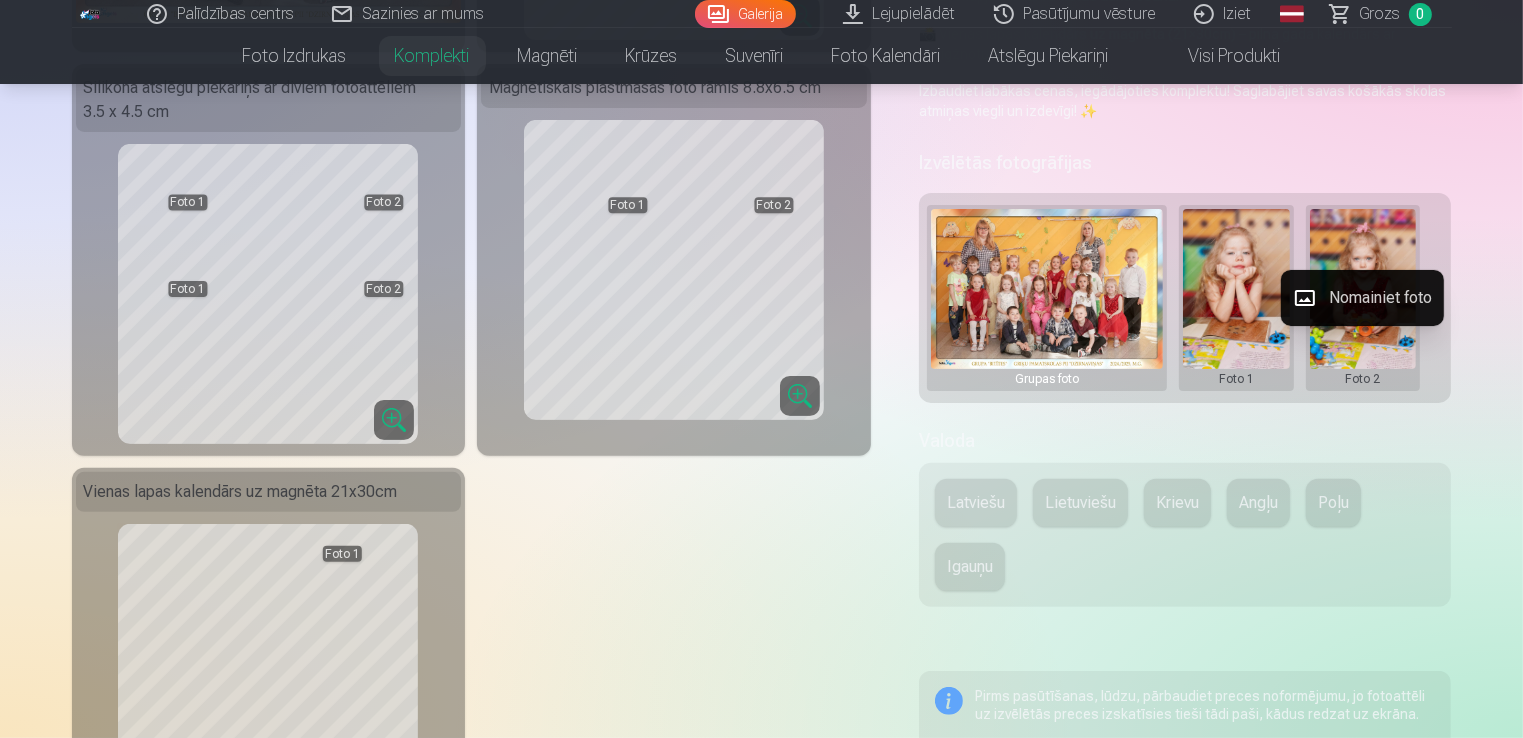 click on "Nomainiet foto" at bounding box center (1362, 298) 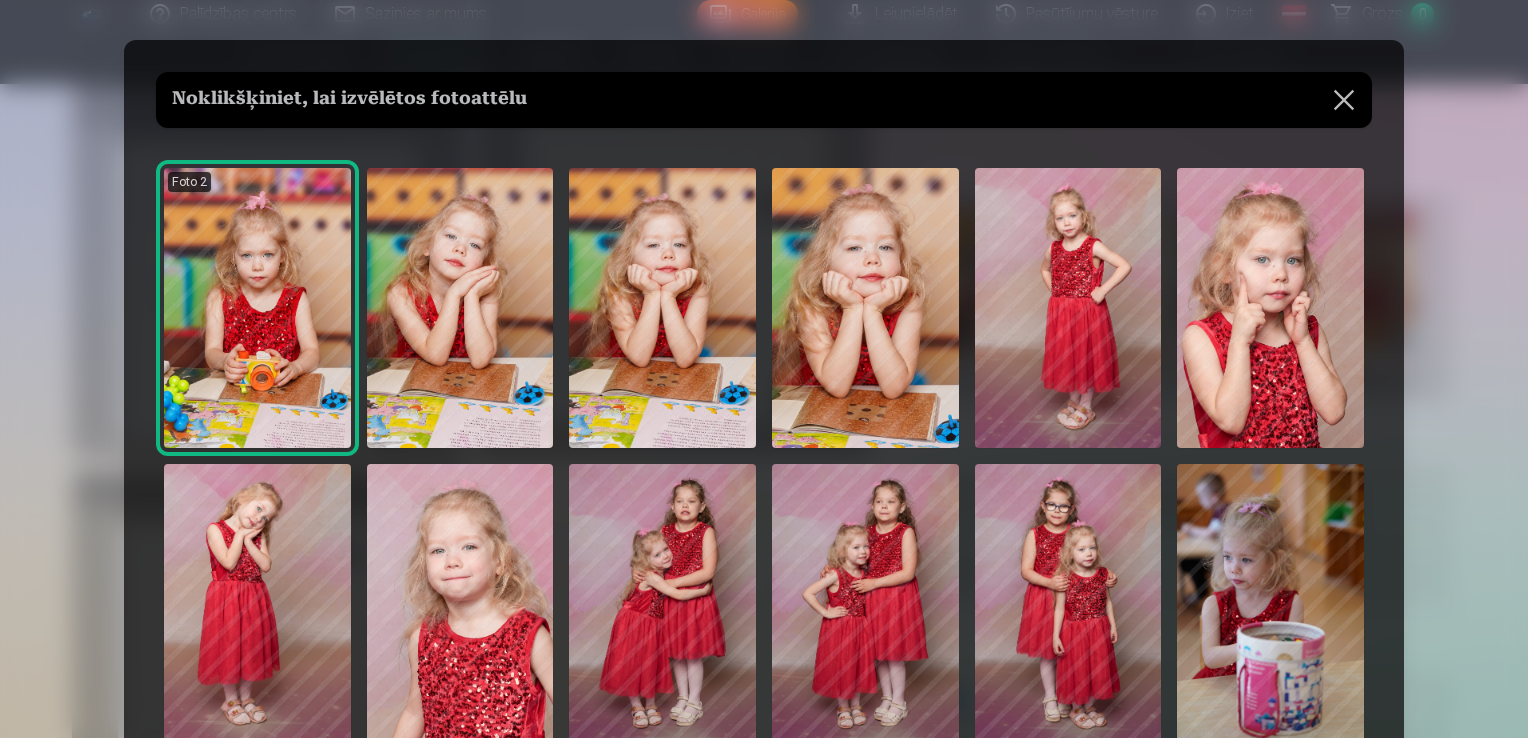 click at bounding box center [1270, 308] 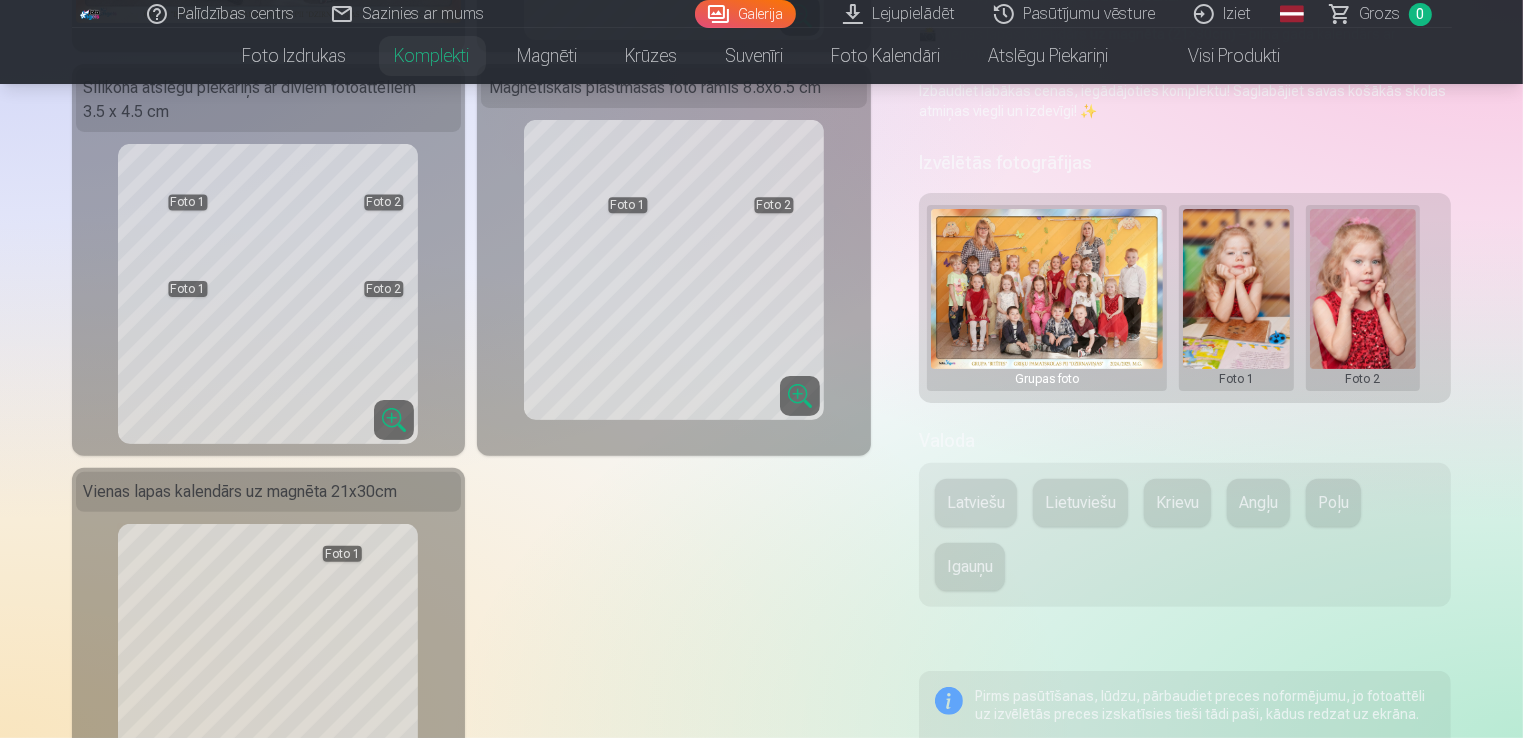 click at bounding box center [1363, 298] 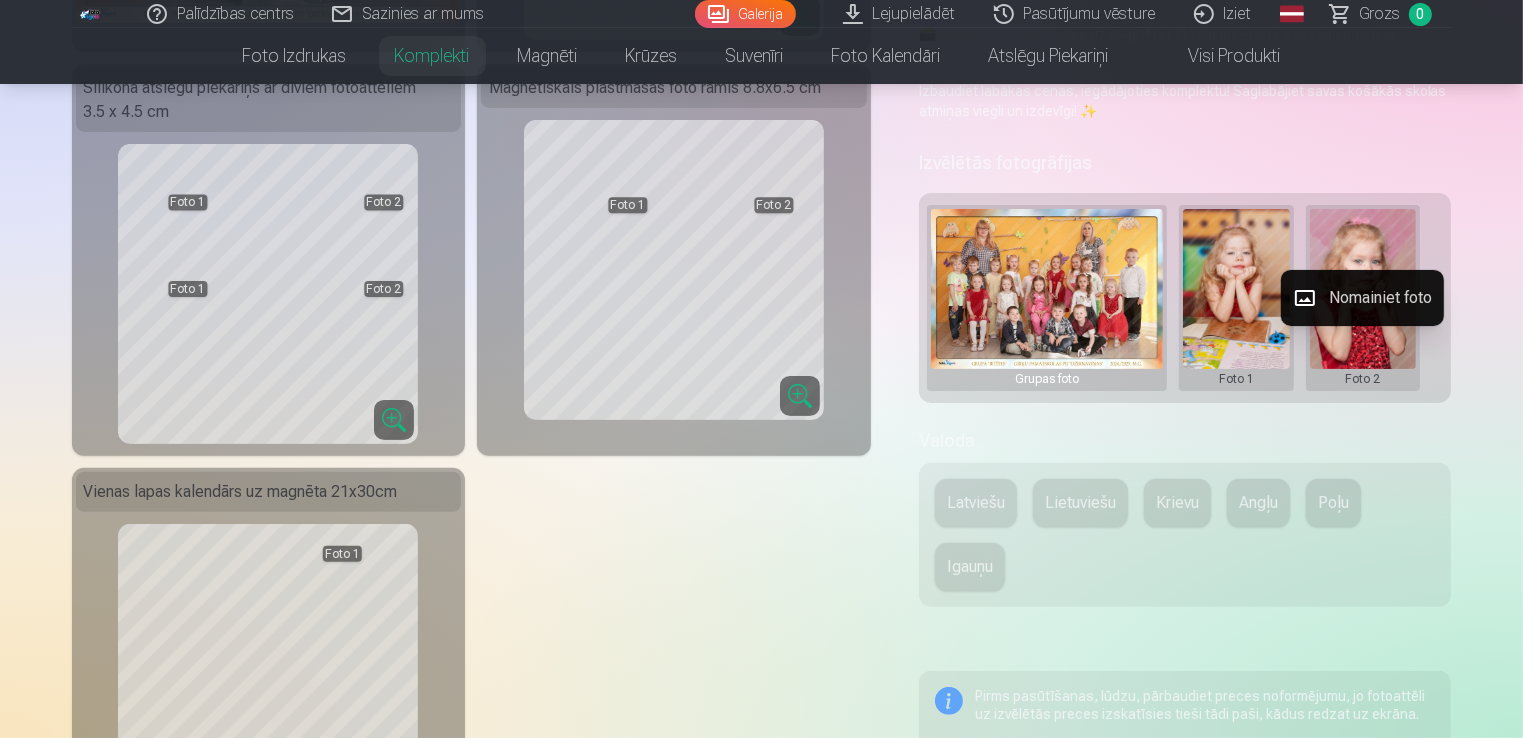click on "Nomainiet foto" at bounding box center (1362, 298) 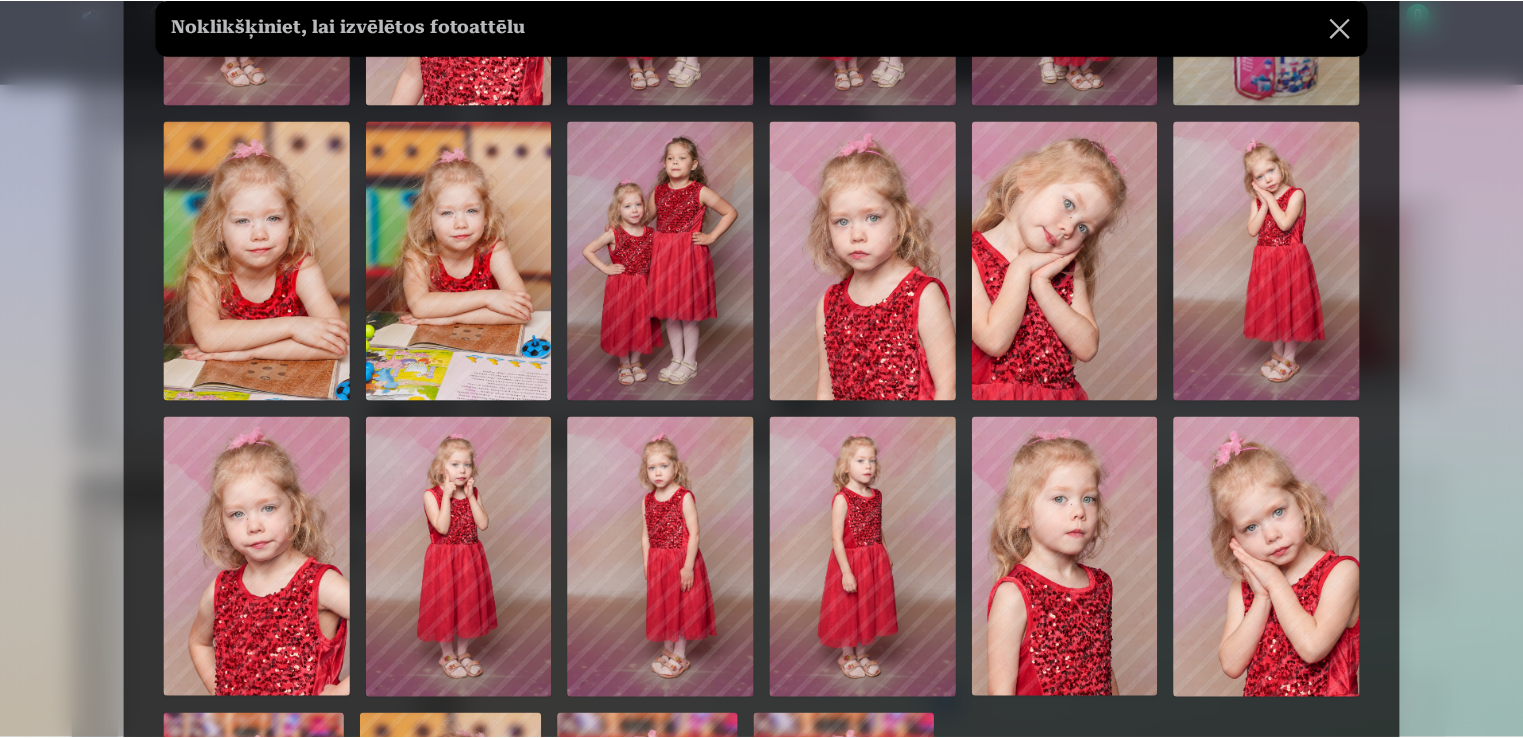 scroll, scrollTop: 300, scrollLeft: 0, axis: vertical 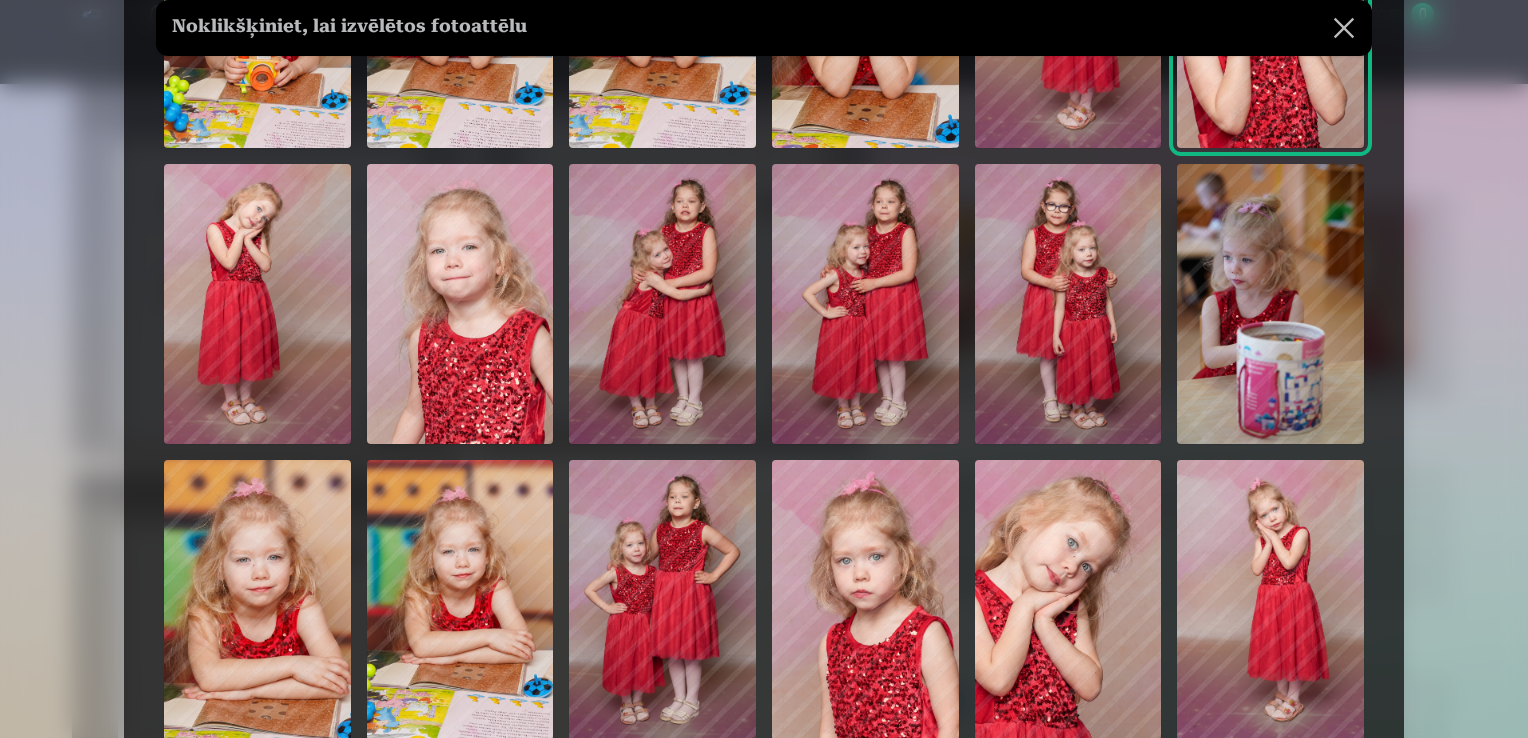 click at bounding box center [1344, 28] 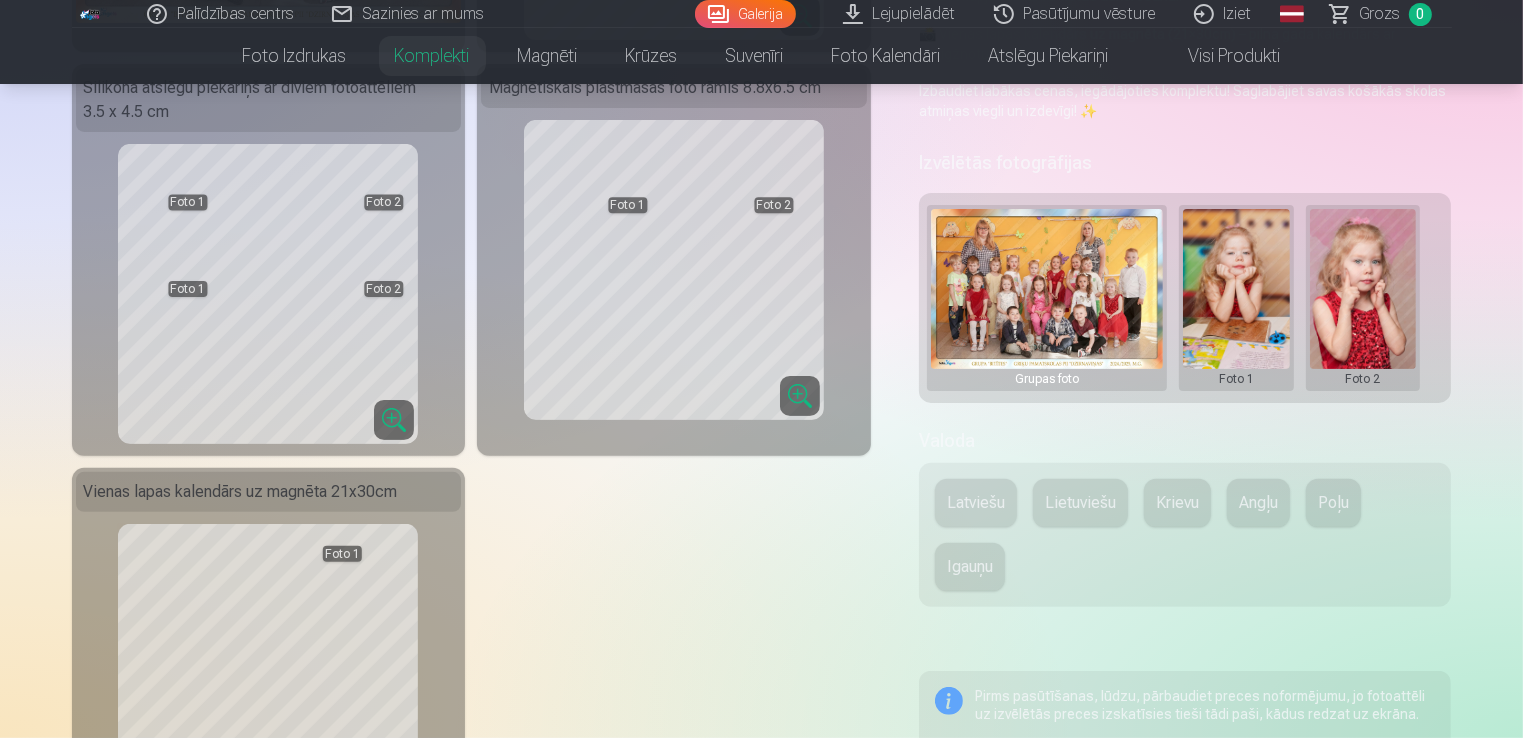click on "Latviešu" at bounding box center (976, 503) 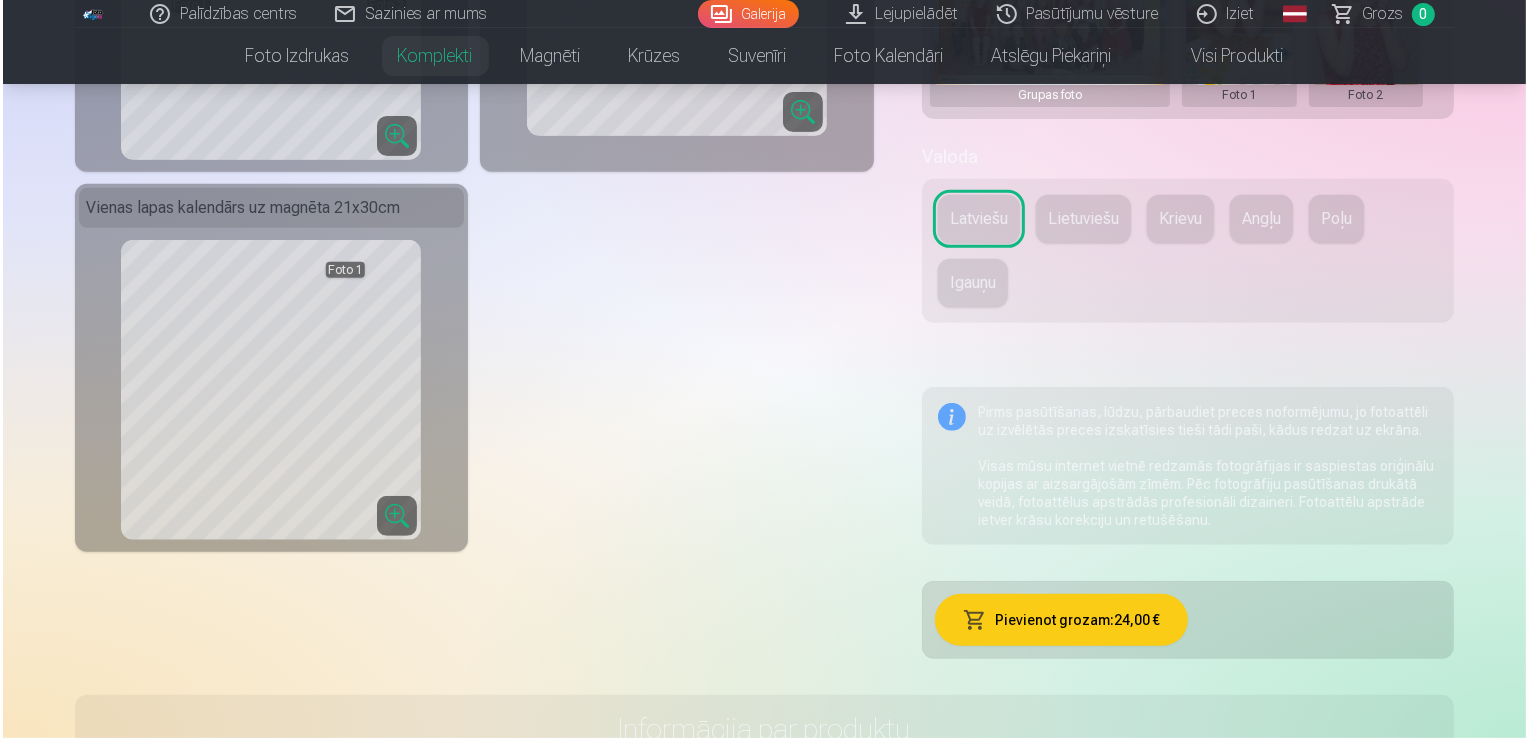 scroll, scrollTop: 800, scrollLeft: 0, axis: vertical 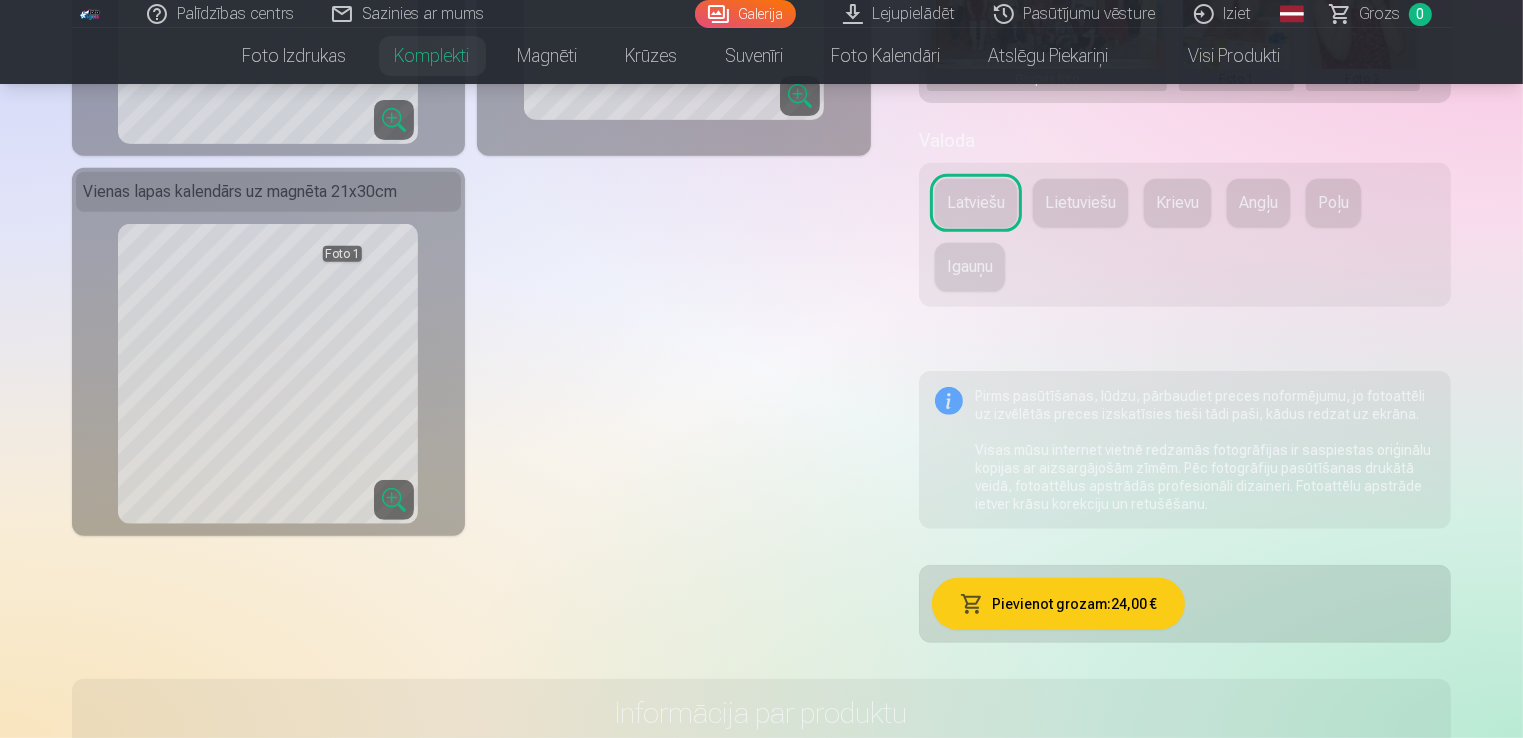 click on "Pievienot grozam :  24,00 €" at bounding box center (1058, 604) 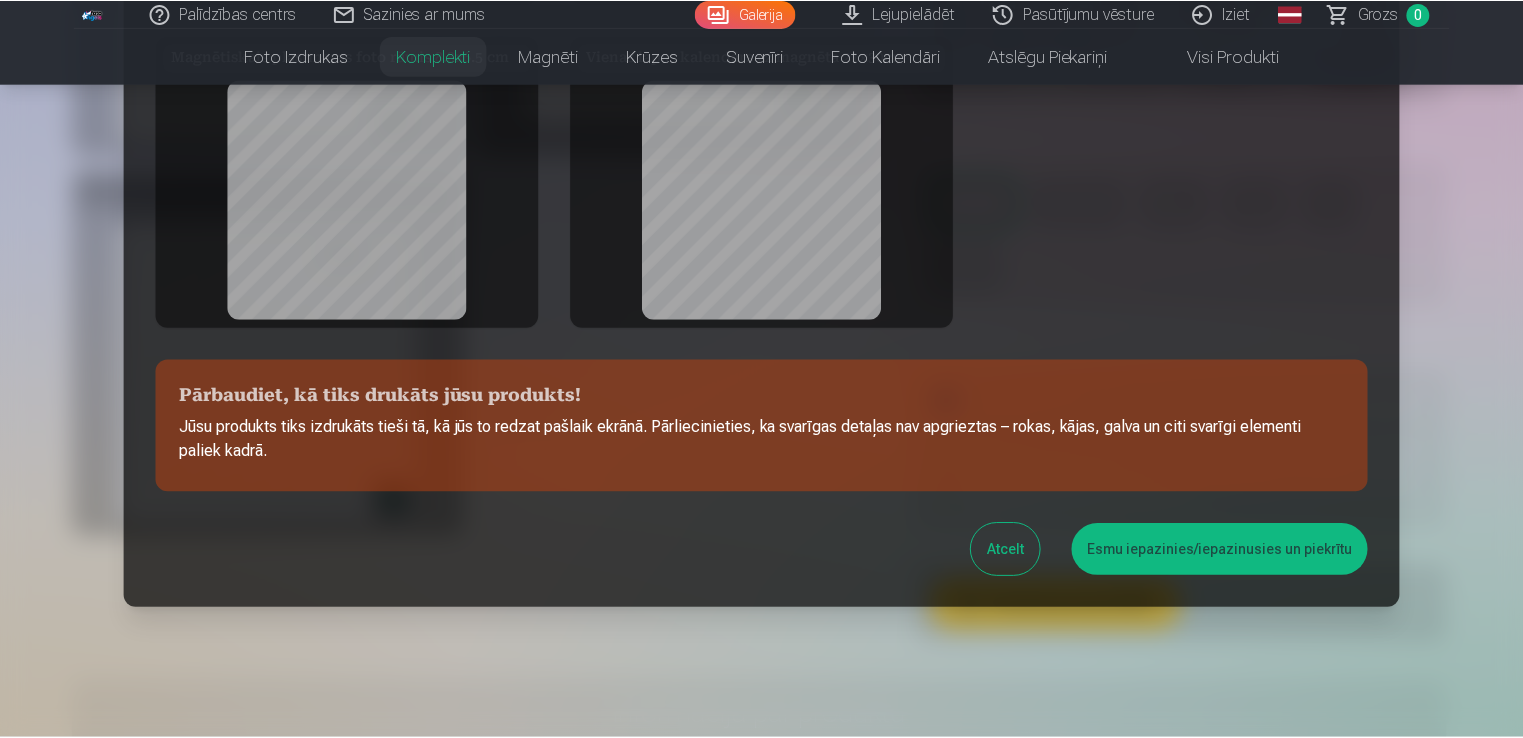 scroll, scrollTop: 409, scrollLeft: 0, axis: vertical 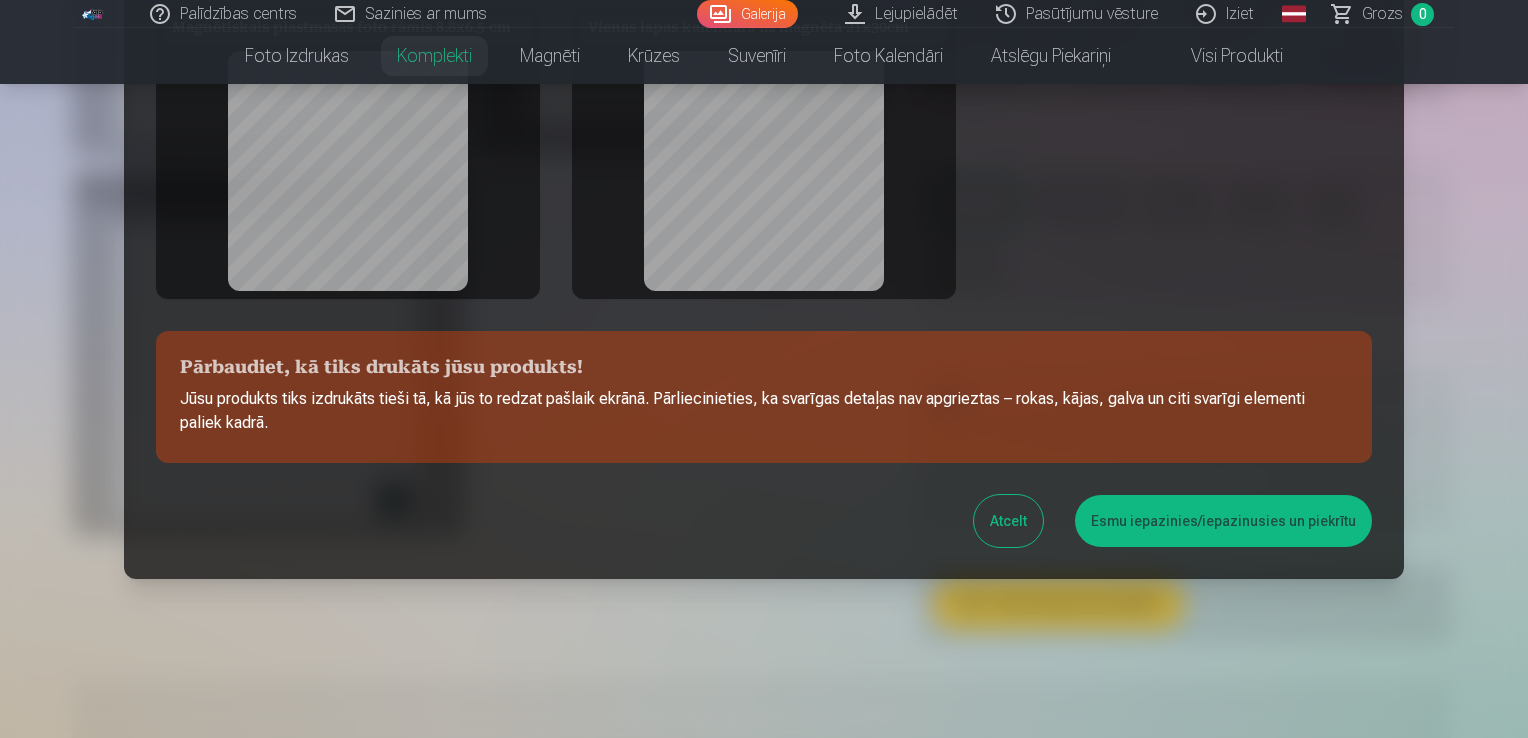click on "Esmu iepazinies/iepazinusies un piekrītu" at bounding box center (1223, 521) 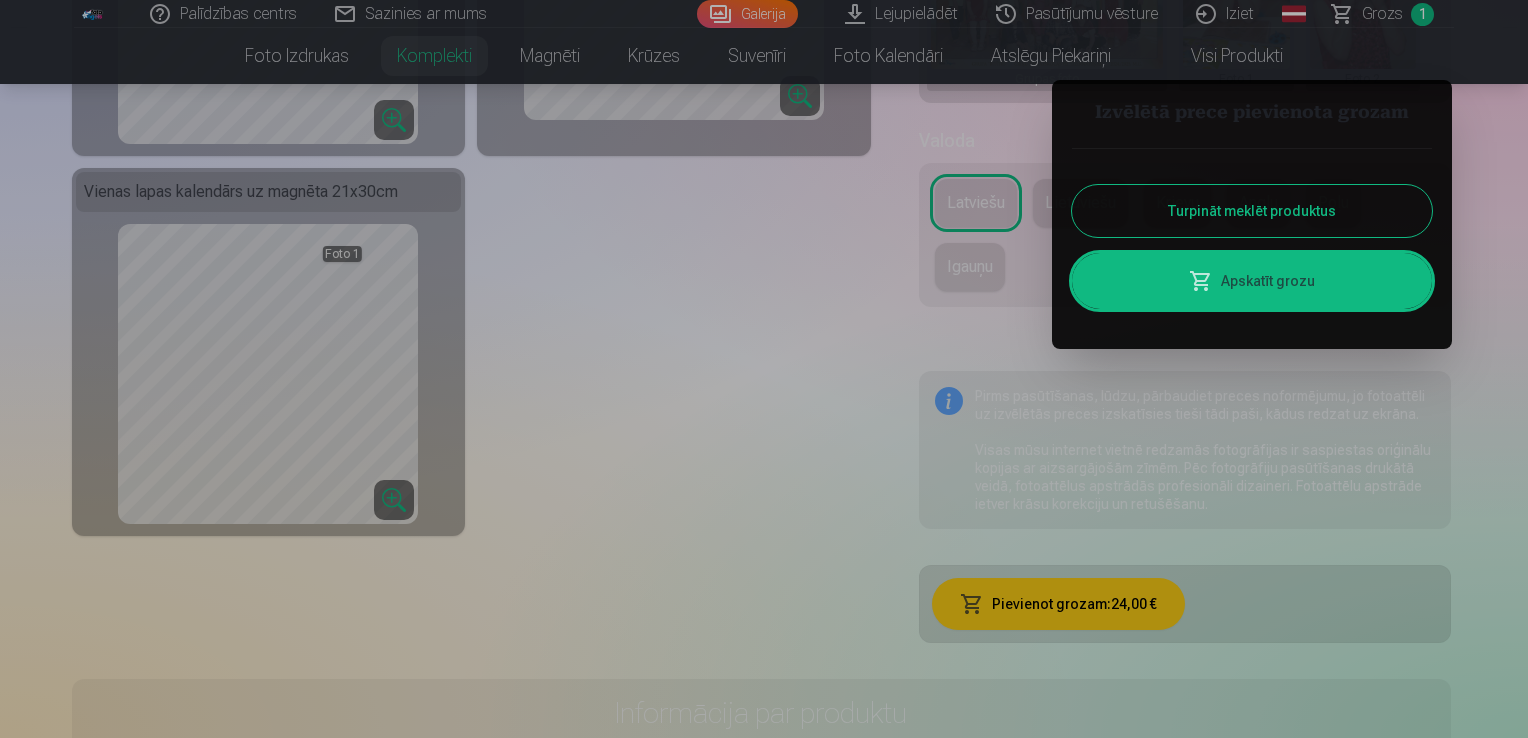 click at bounding box center [764, 369] 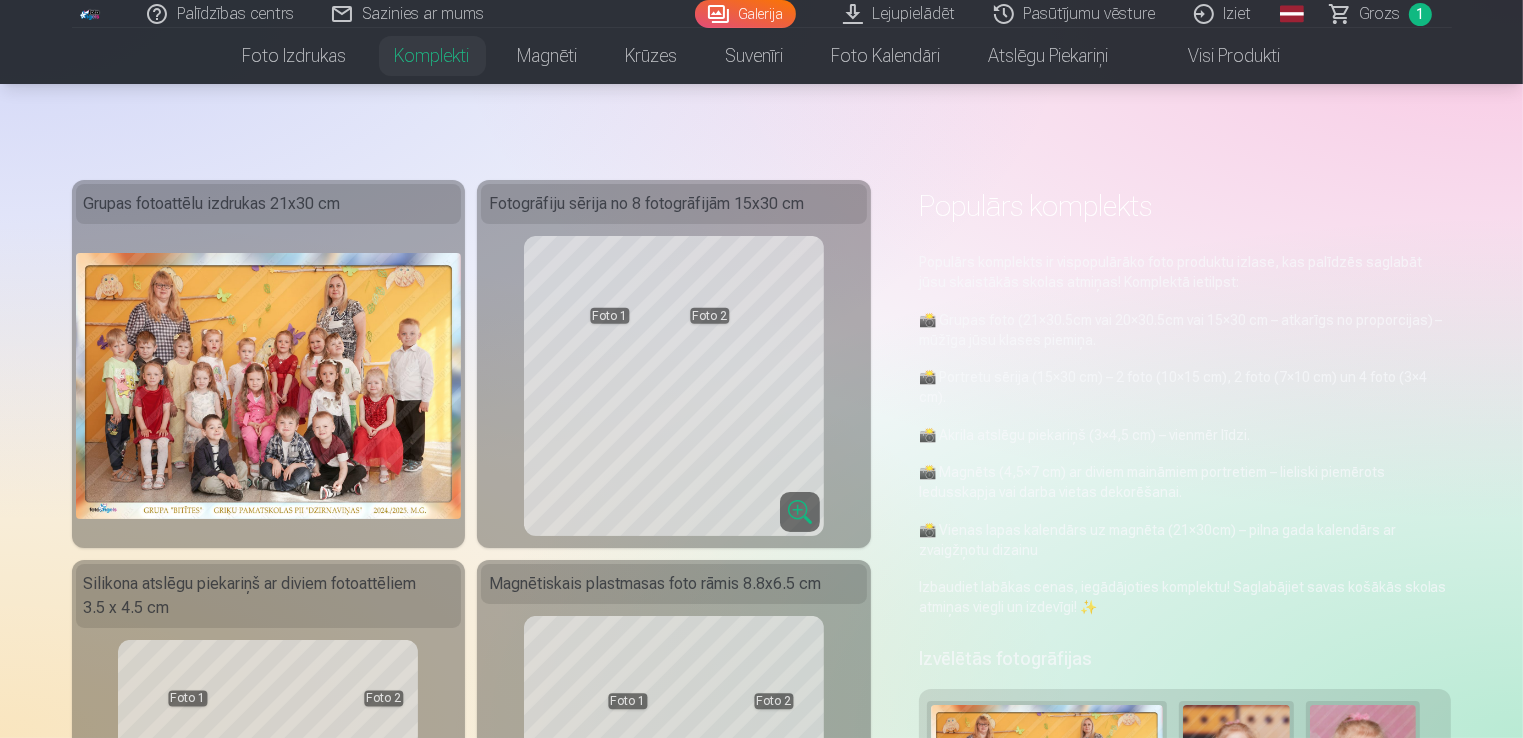 scroll, scrollTop: 0, scrollLeft: 0, axis: both 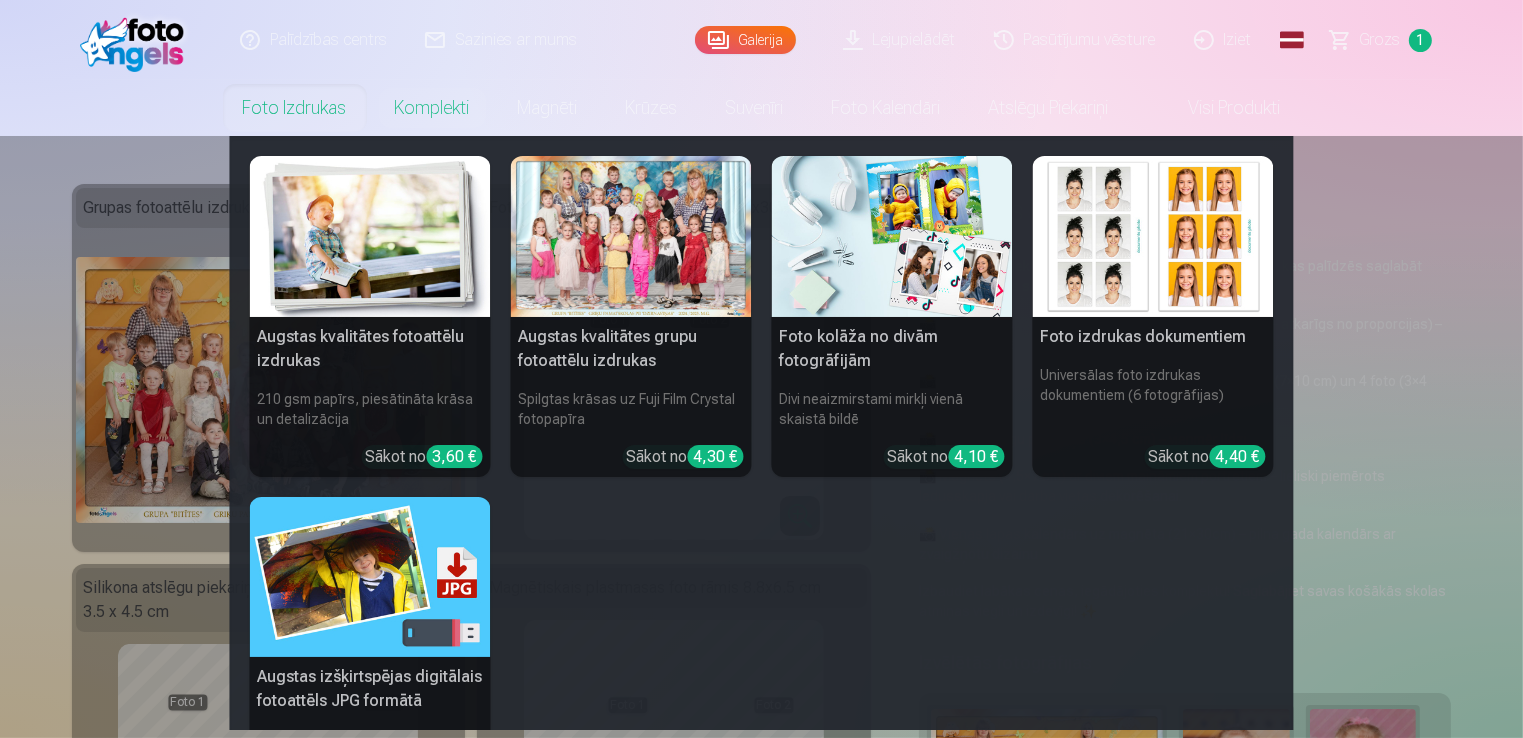 click at bounding box center [370, 236] 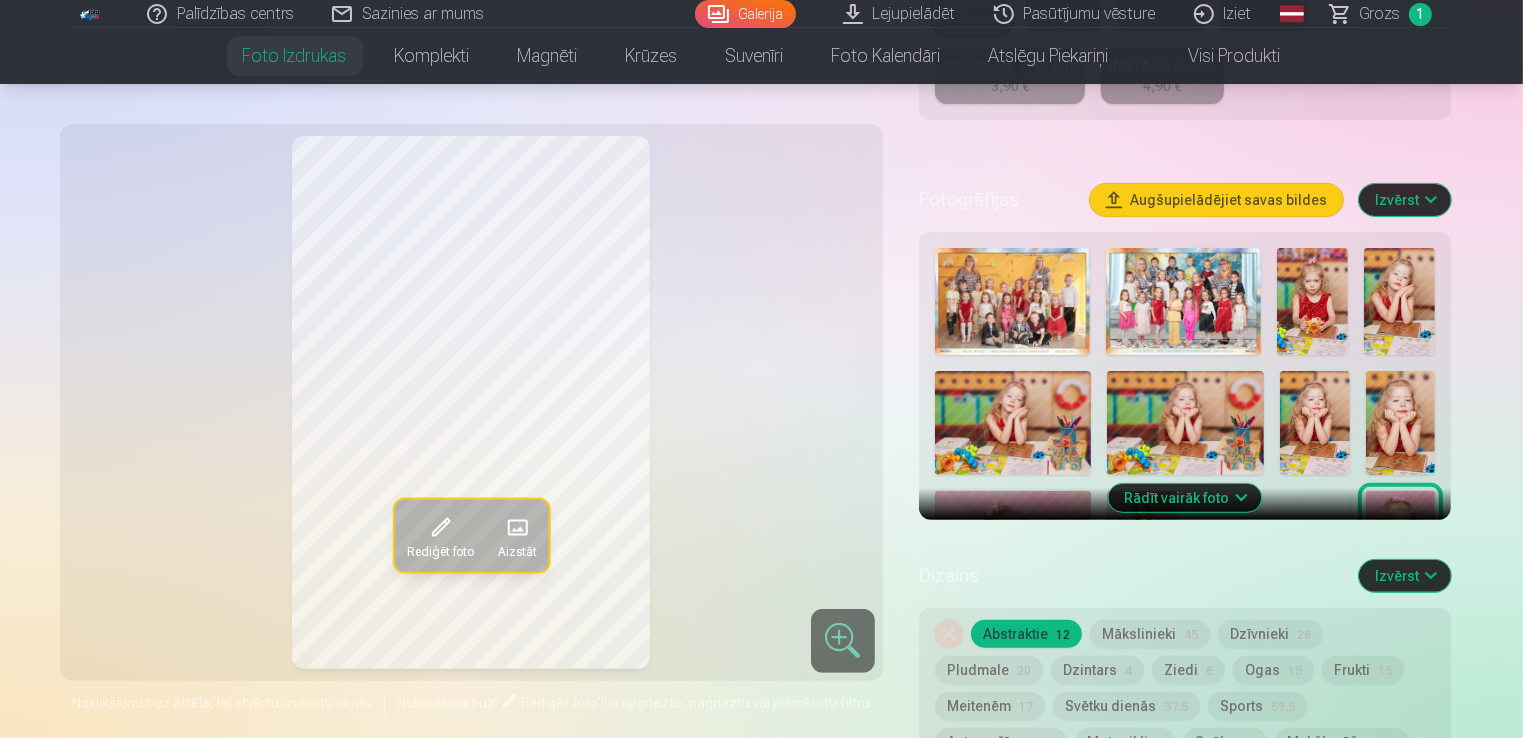 scroll, scrollTop: 700, scrollLeft: 0, axis: vertical 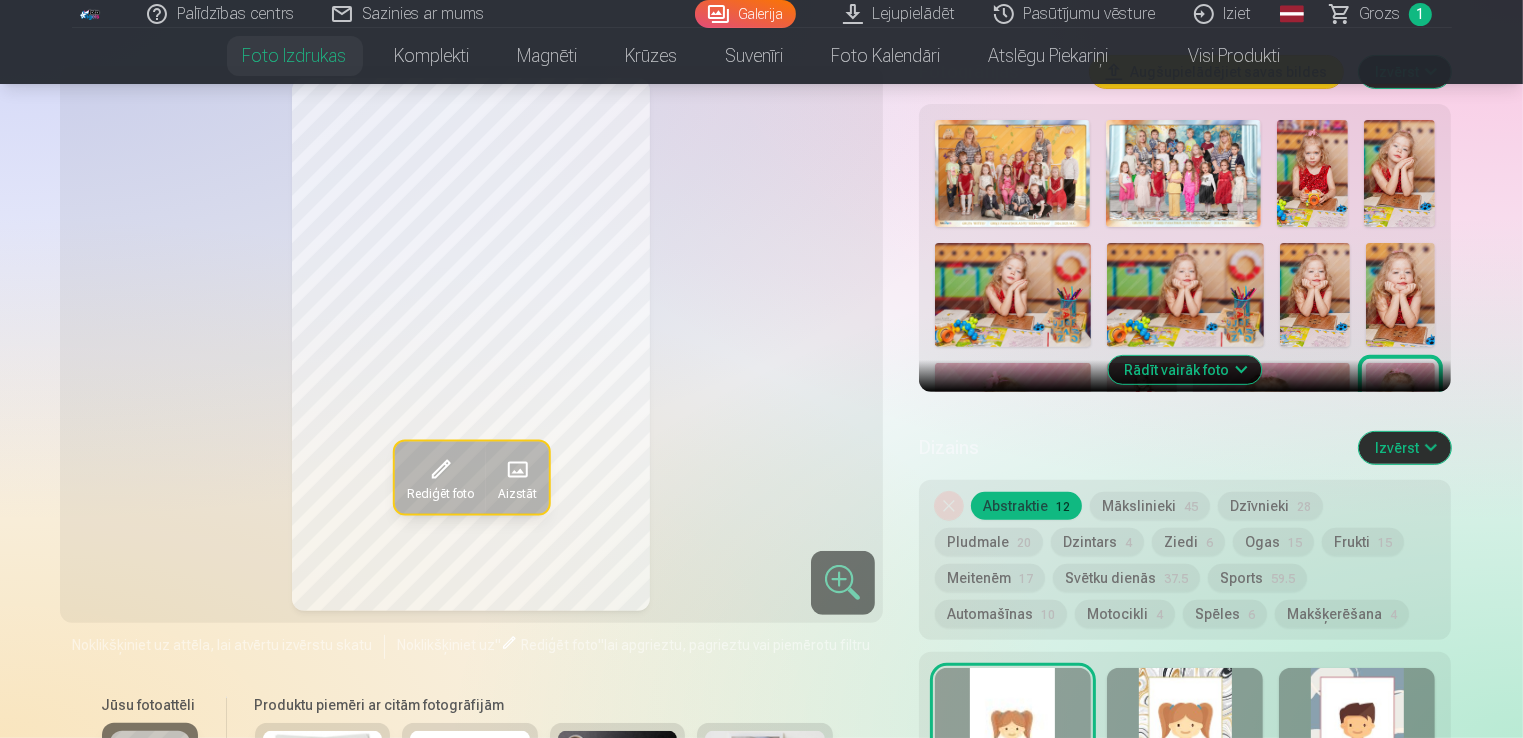 click on "Rādīt vairāk foto" at bounding box center (1185, 370) 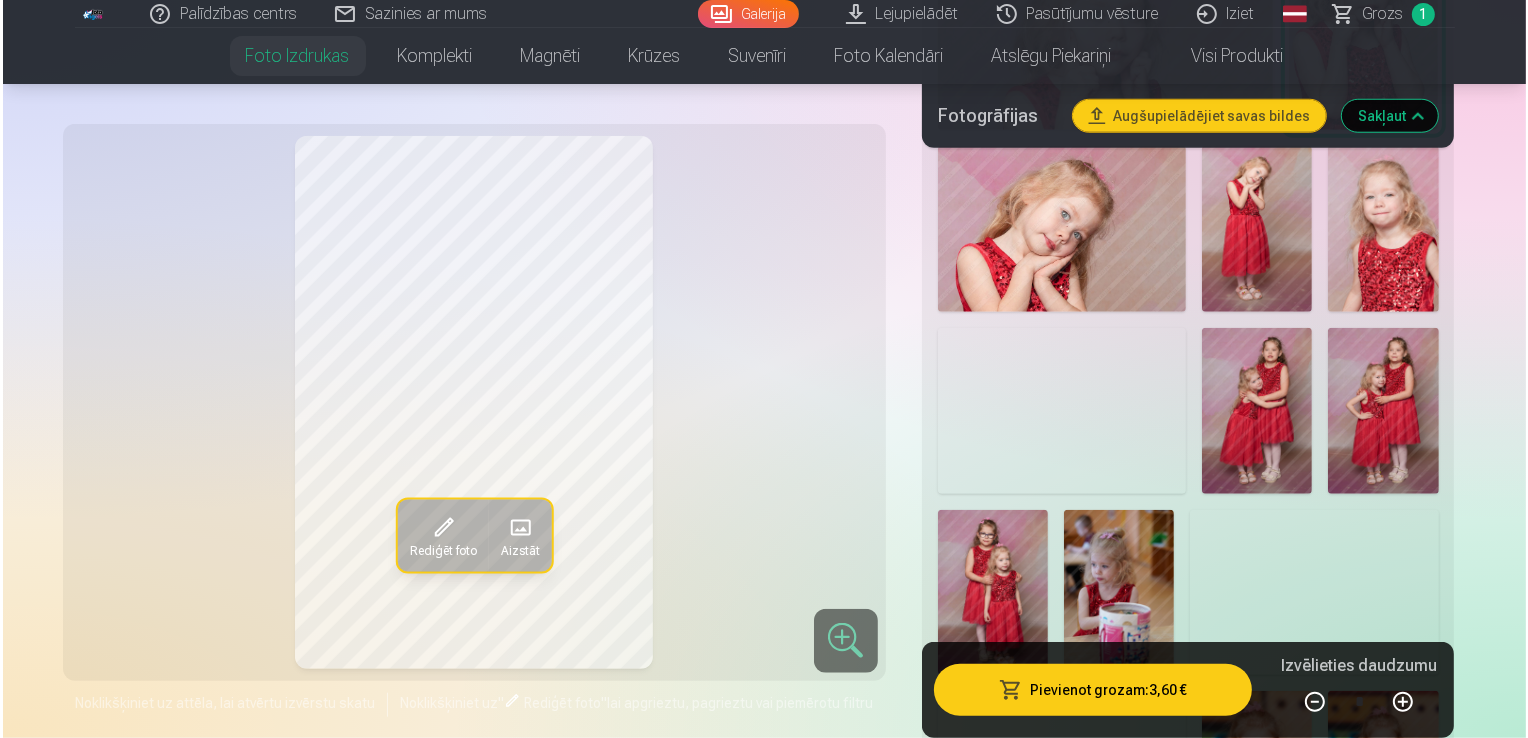 scroll, scrollTop: 1700, scrollLeft: 0, axis: vertical 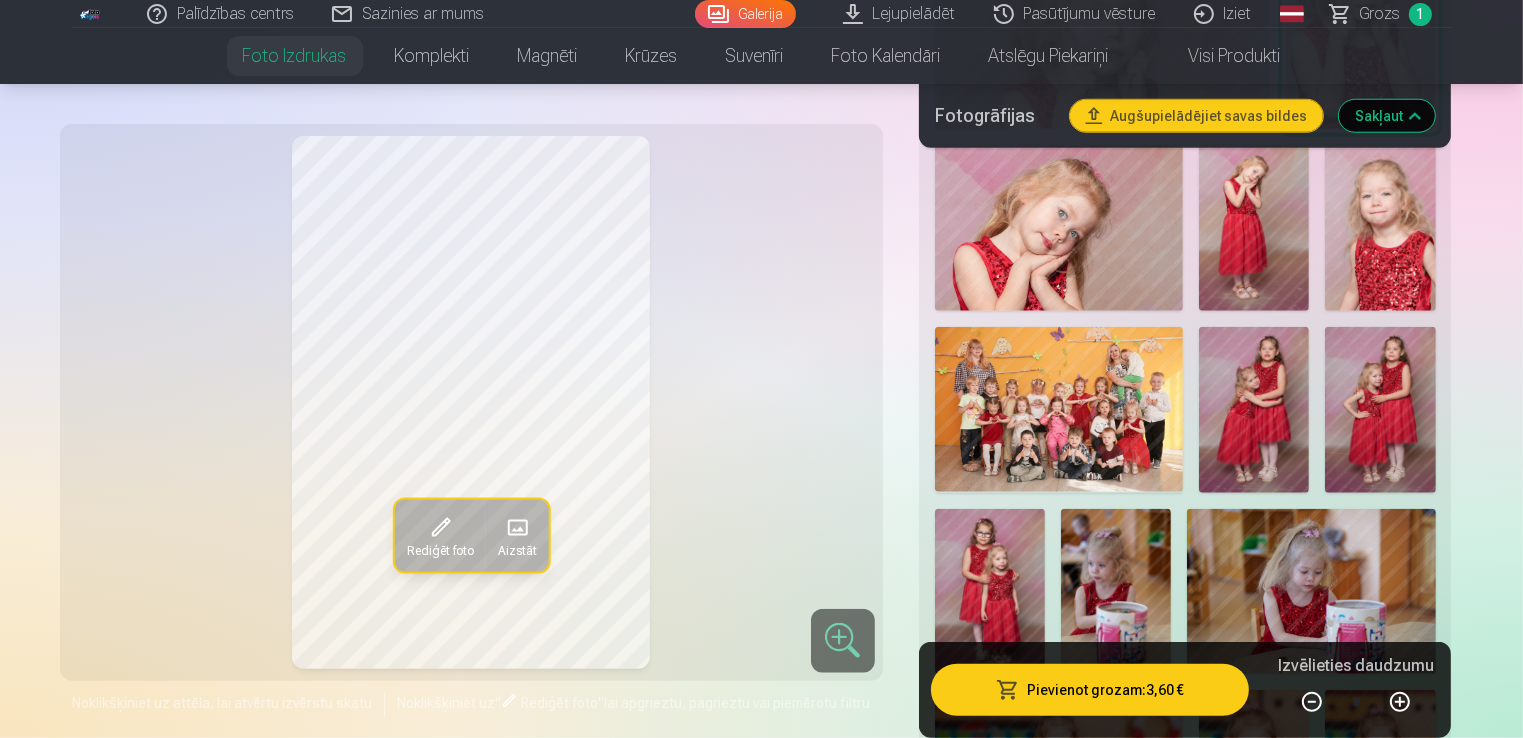 click at bounding box center (1380, 410) 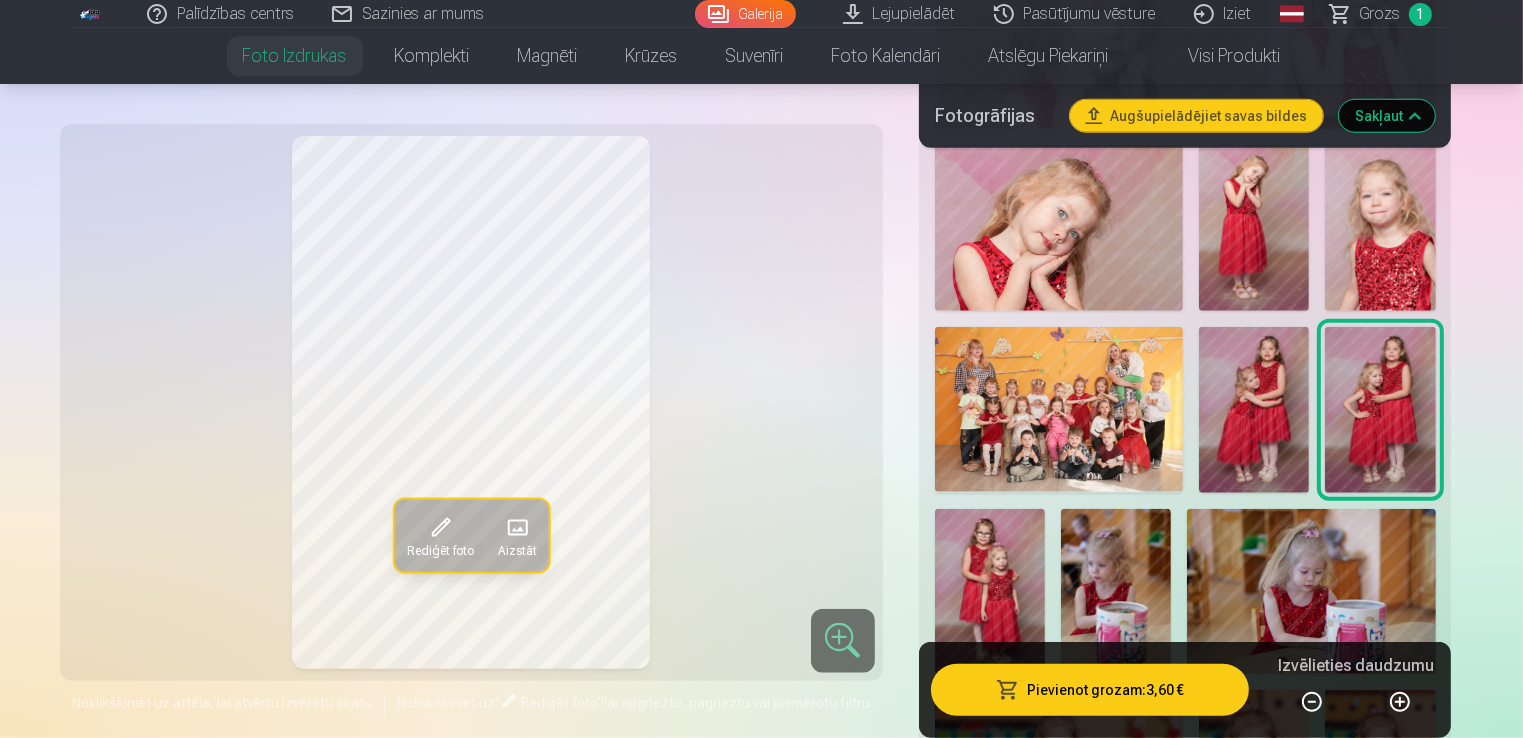 click on "Pievienot grozam :  3,60 €" at bounding box center (1090, 690) 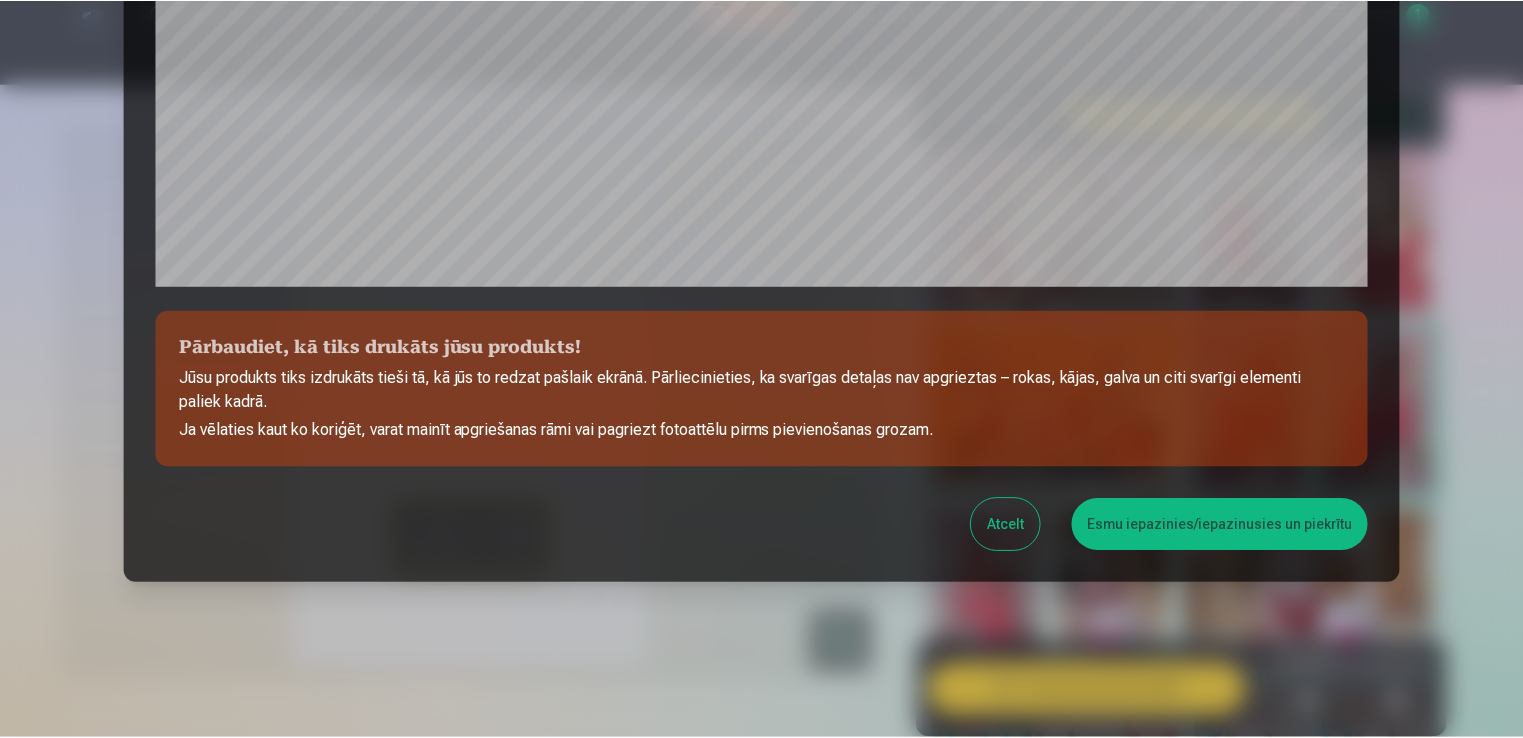 scroll, scrollTop: 701, scrollLeft: 0, axis: vertical 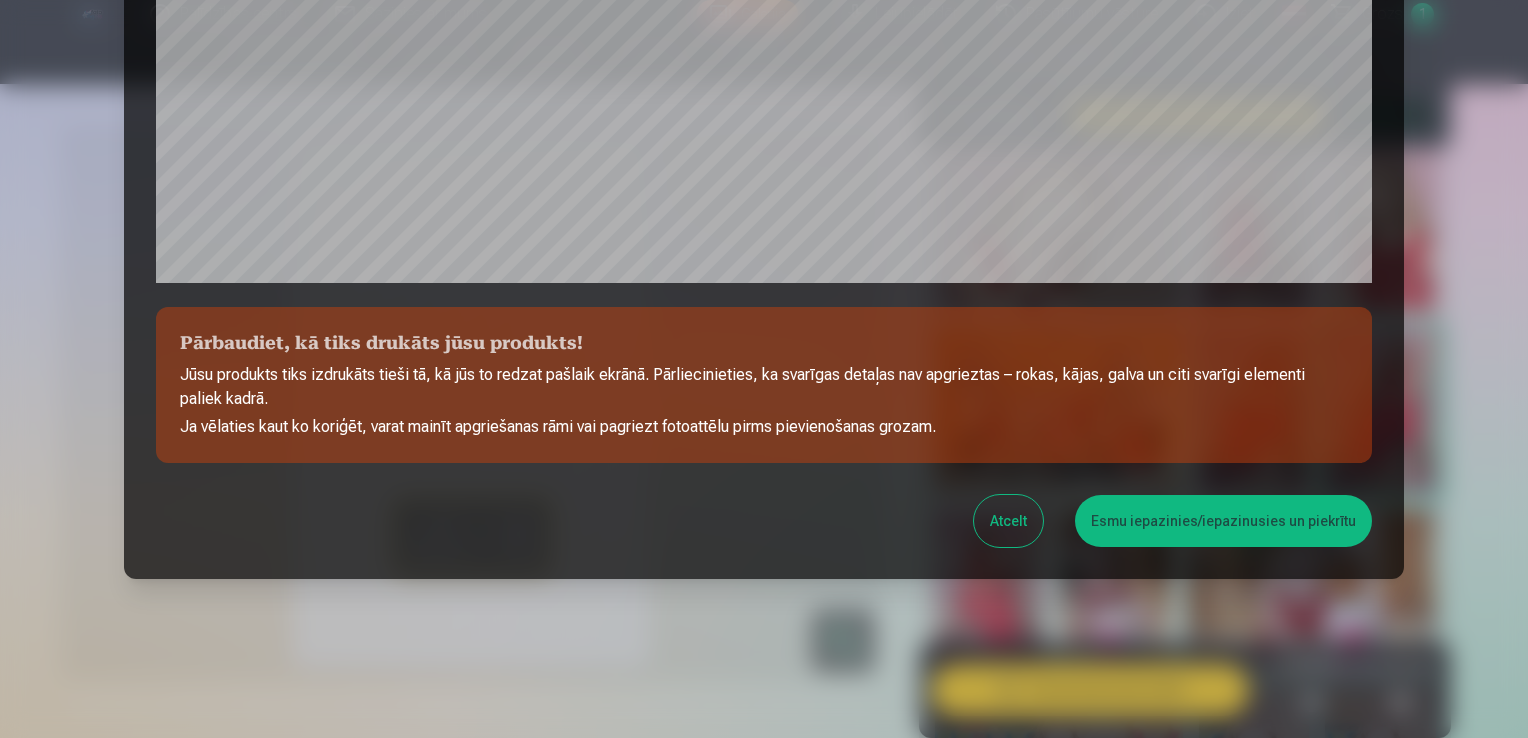 click on "Esmu iepazinies/iepazinusies un piekrītu" at bounding box center [1223, 521] 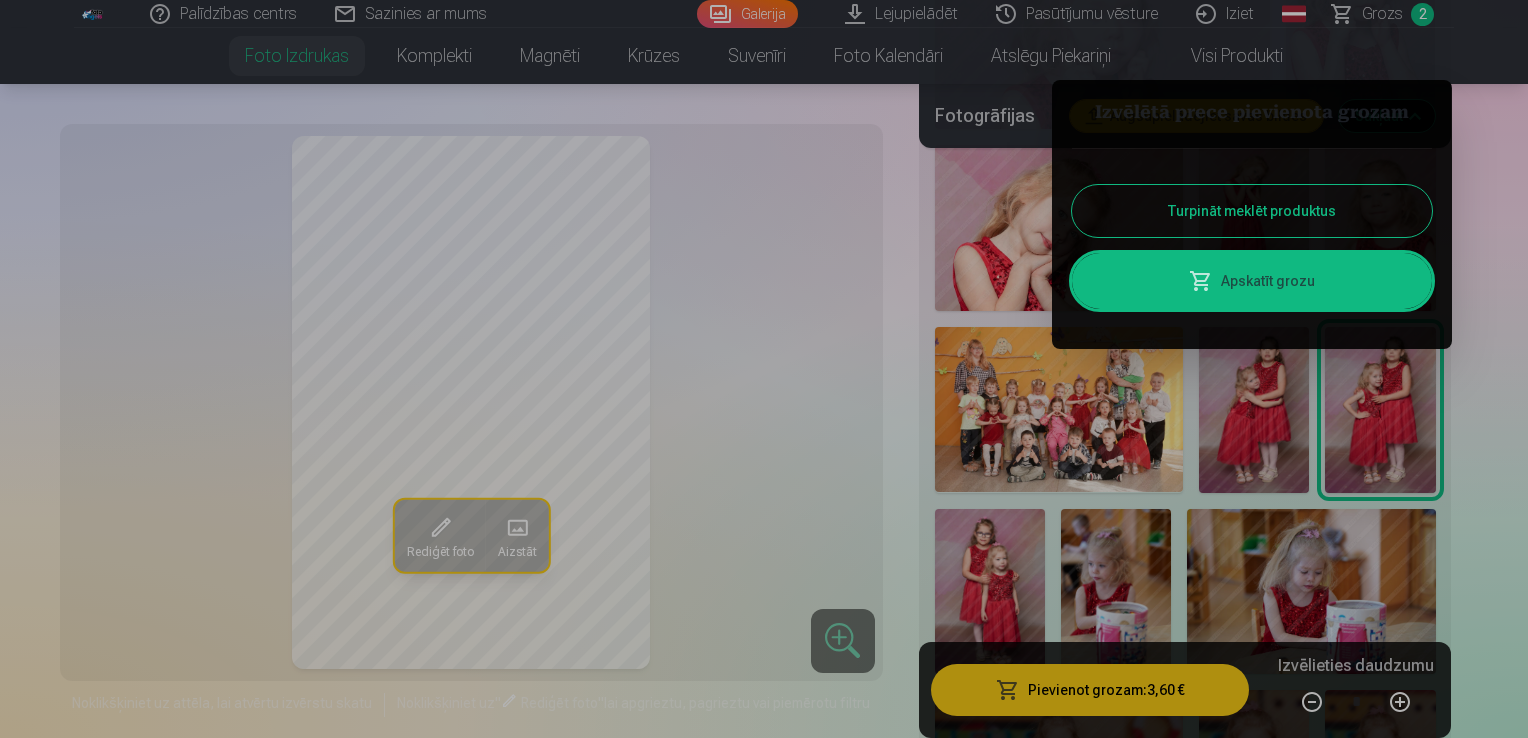 click on "Turpināt meklēt produktus" at bounding box center (1252, 211) 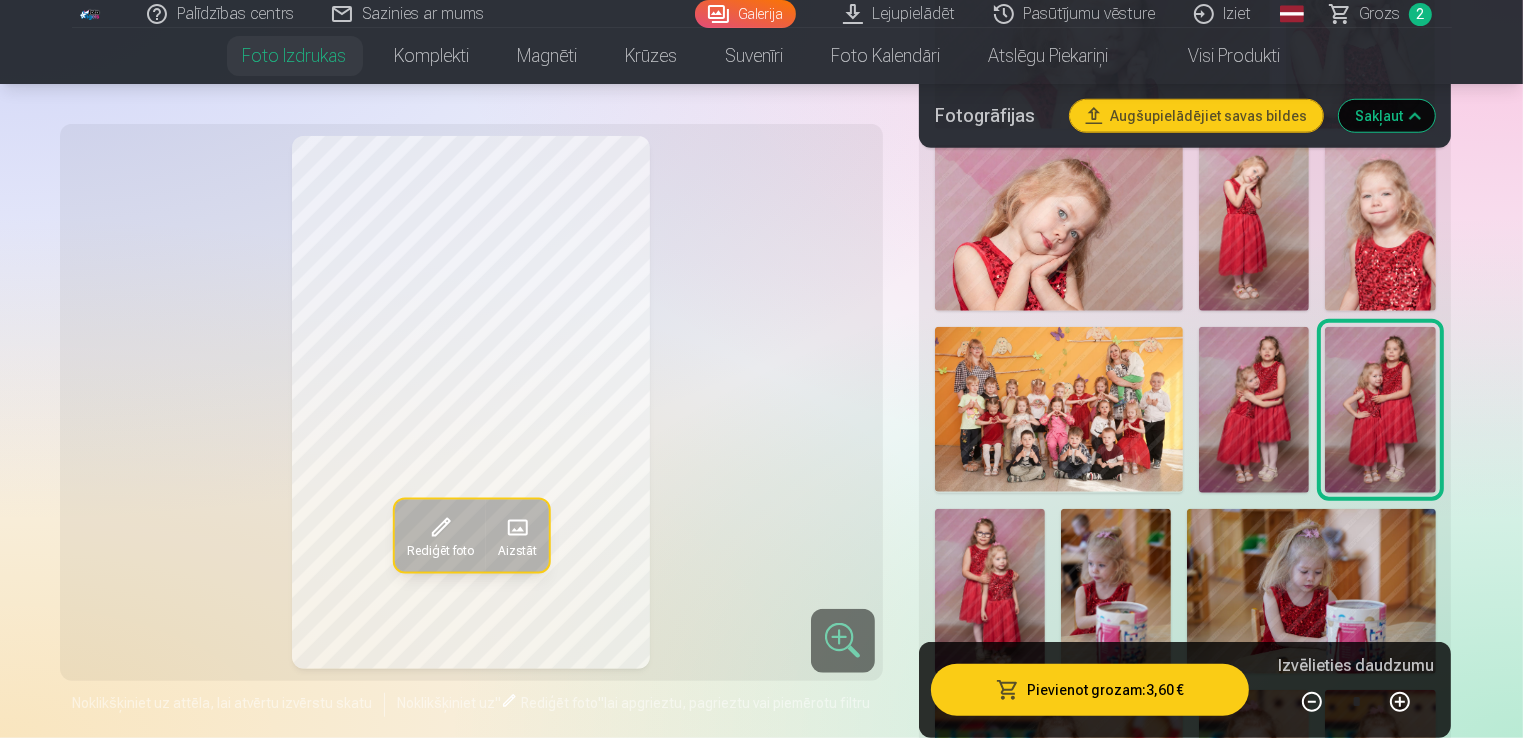 click on "Grozs" at bounding box center [1380, 14] 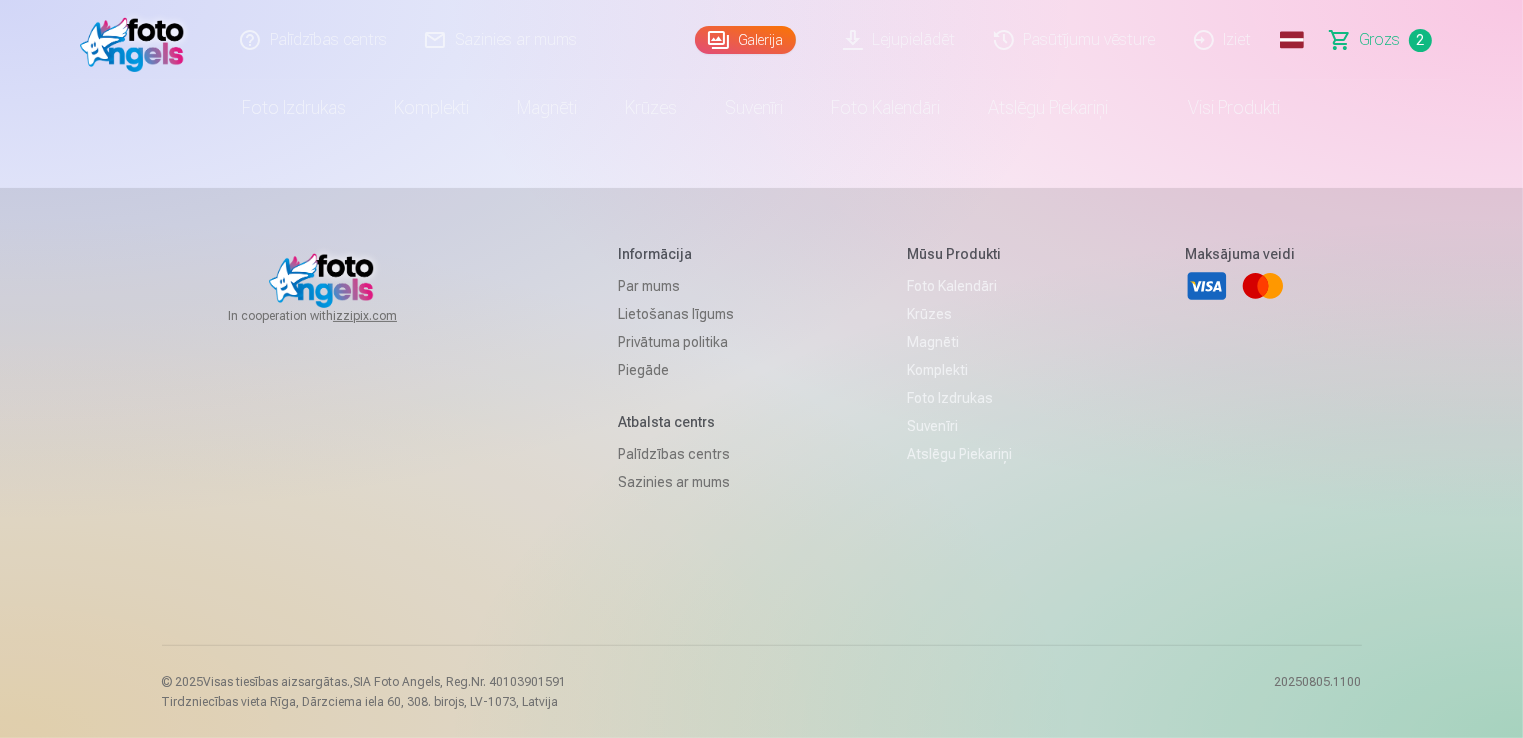 scroll, scrollTop: 0, scrollLeft: 0, axis: both 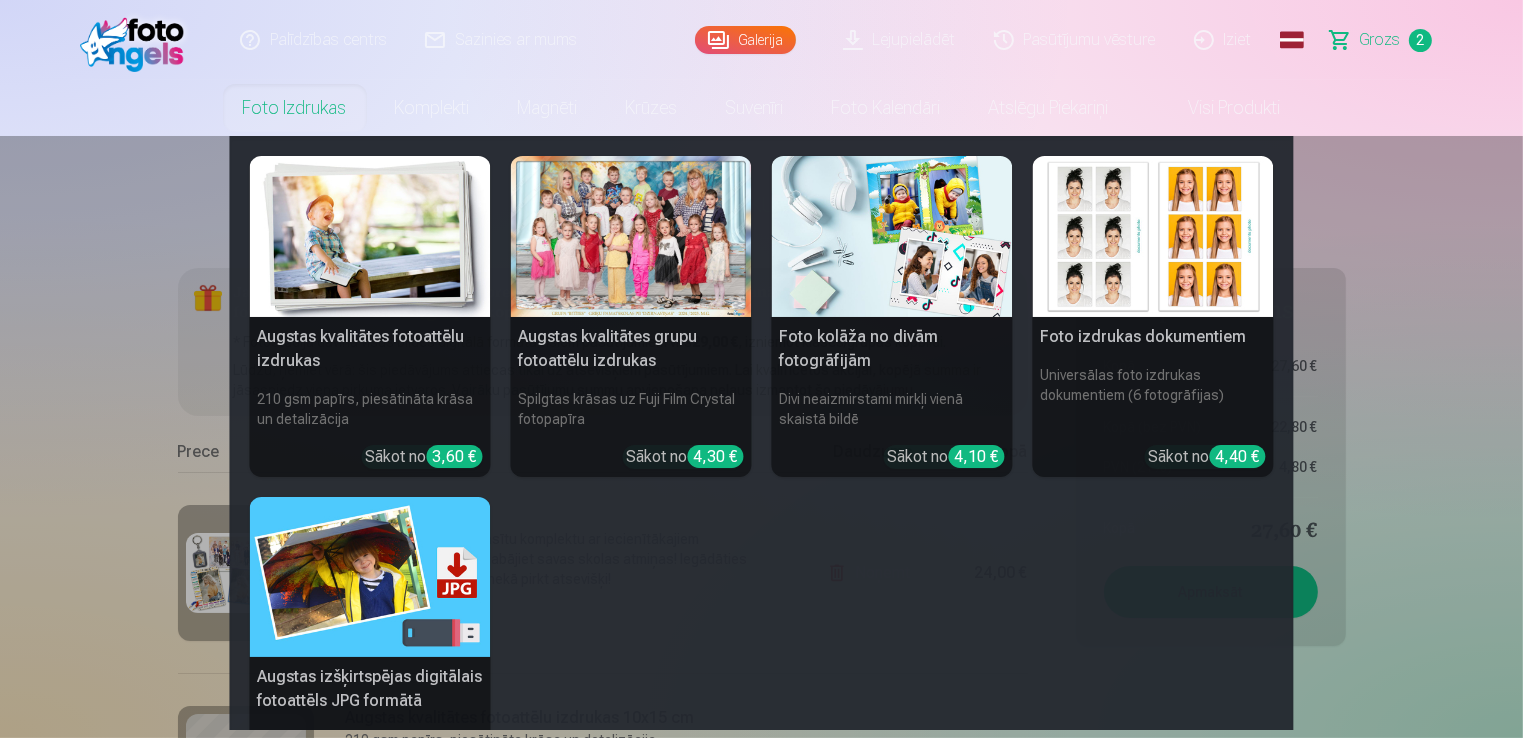click at bounding box center [370, 236] 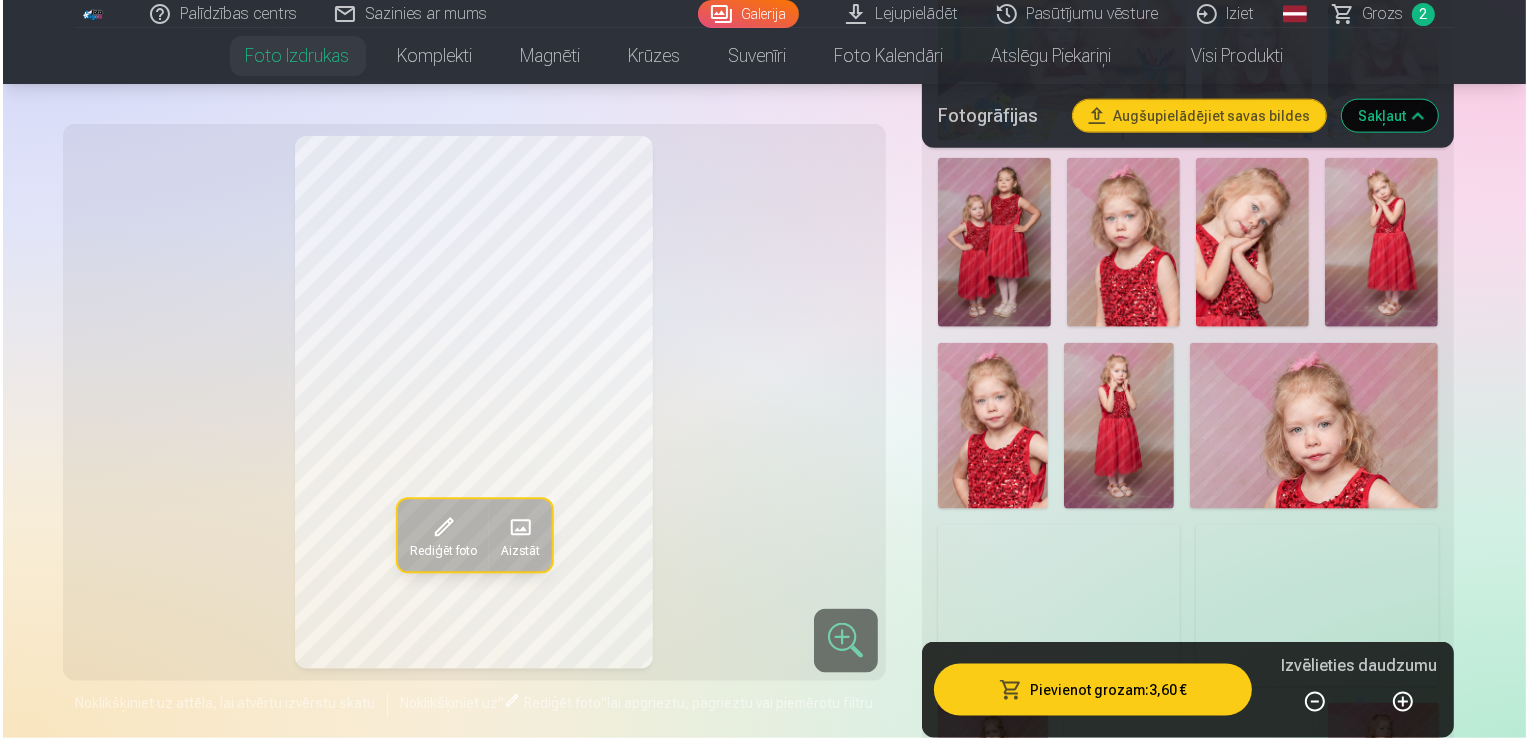 scroll, scrollTop: 2400, scrollLeft: 0, axis: vertical 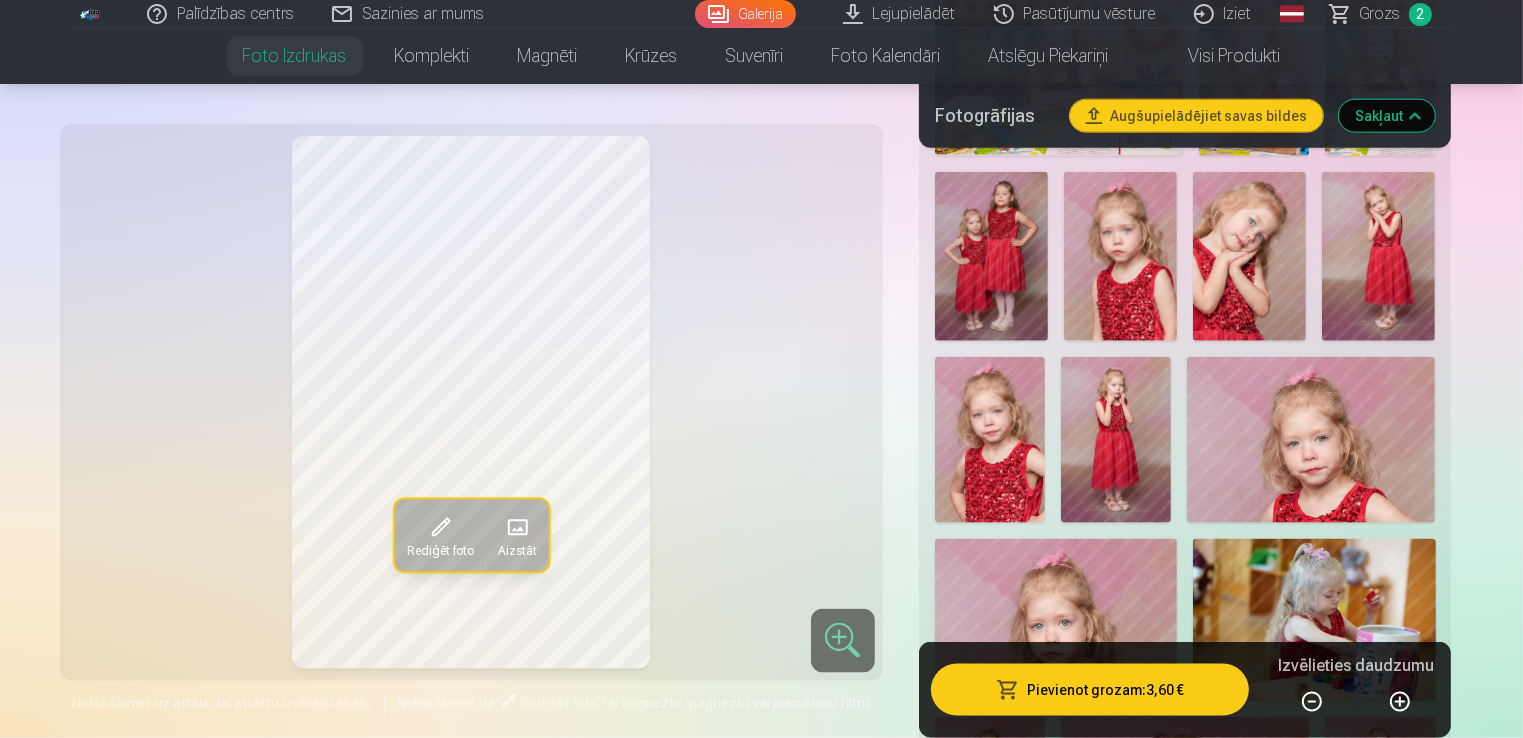 click at bounding box center [991, 257] 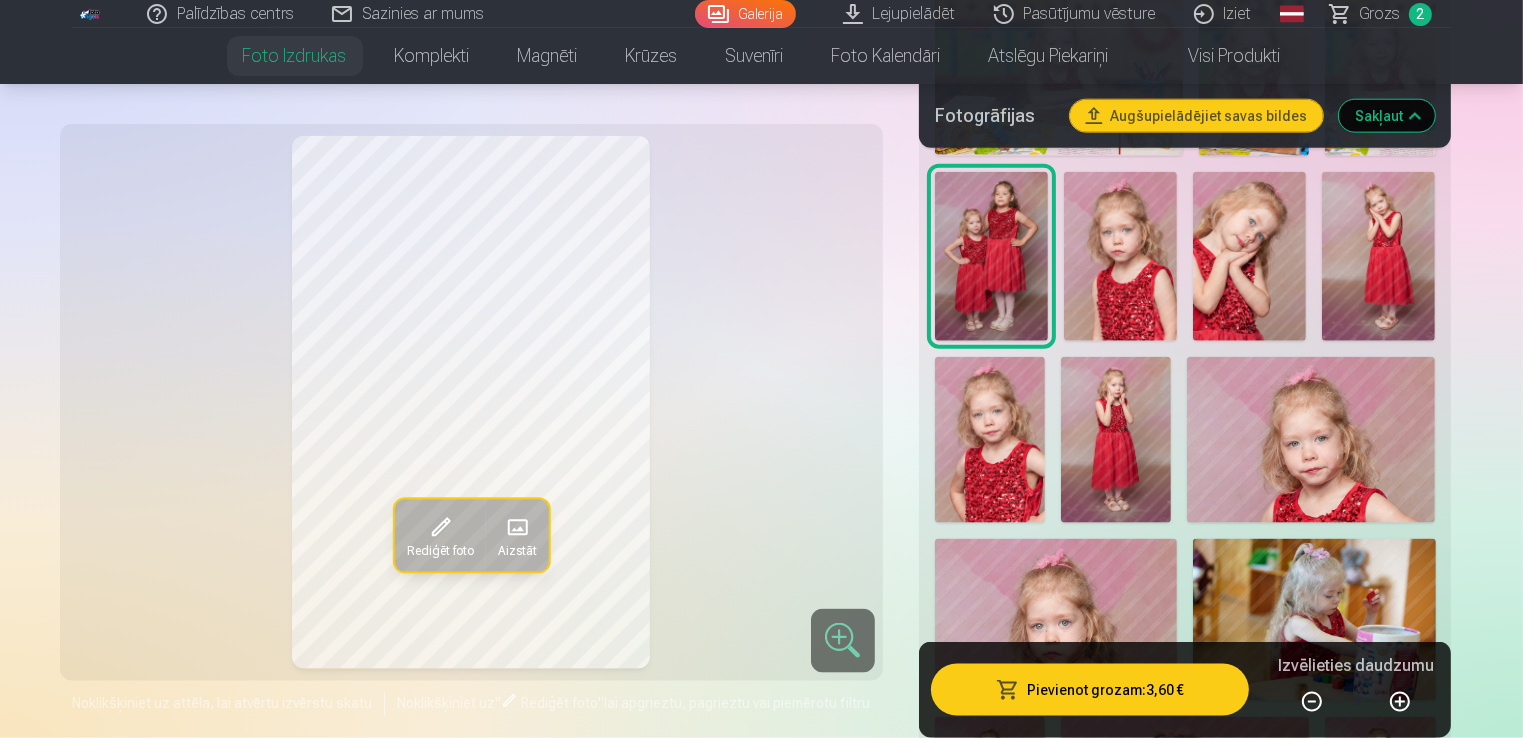 click on "Pievienot grozam :  3,60 €" at bounding box center (1090, 690) 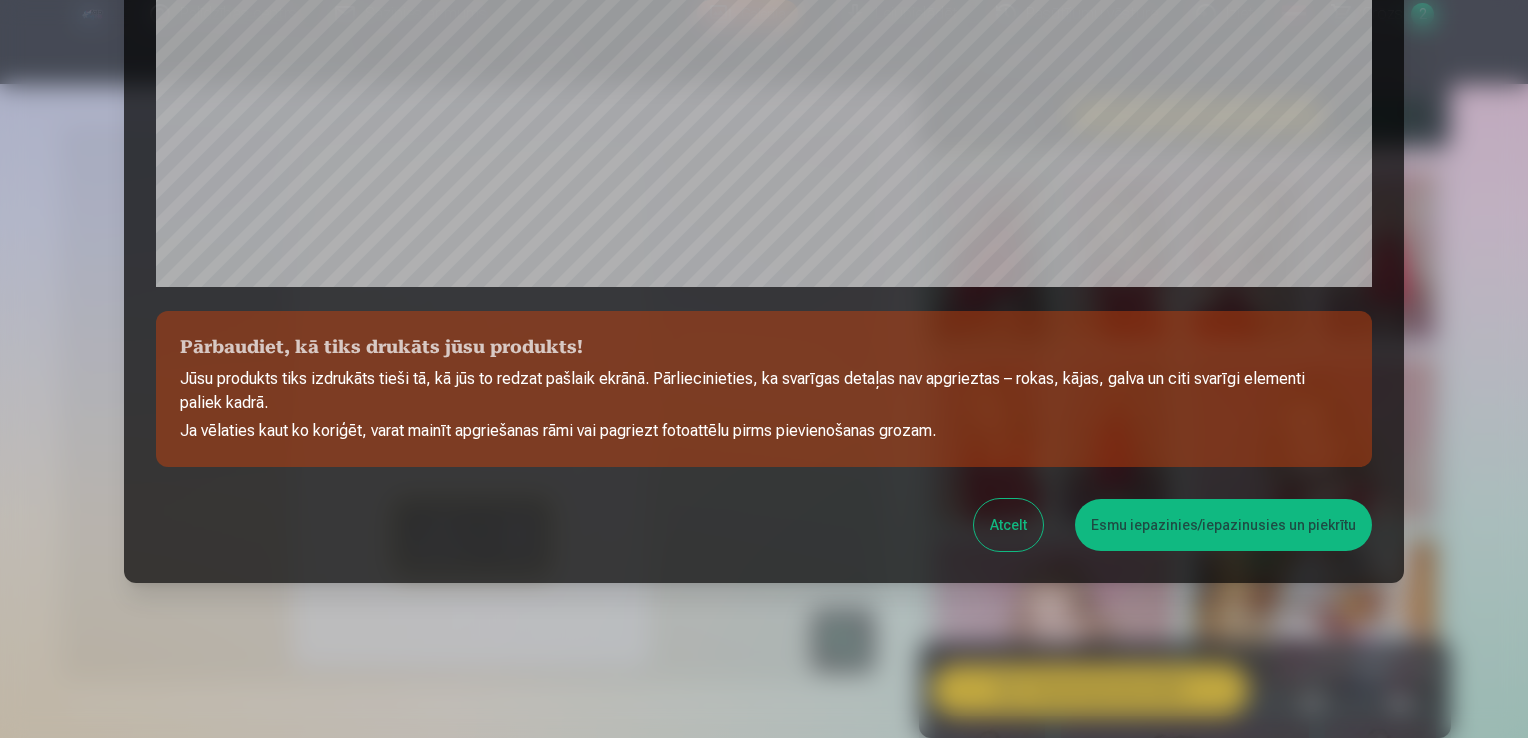scroll, scrollTop: 701, scrollLeft: 0, axis: vertical 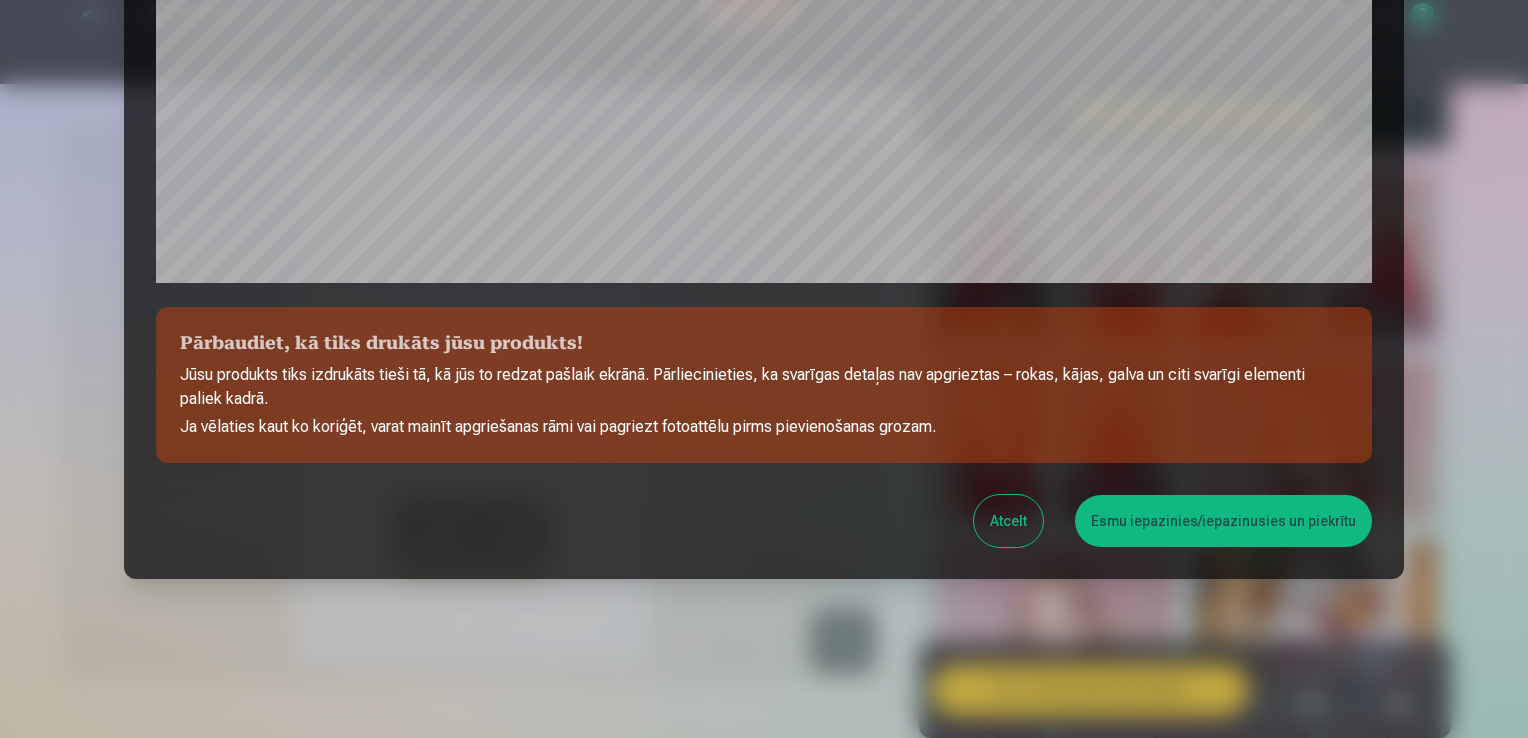 click on "Esmu iepazinies/iepazinusies un piekrītu" at bounding box center (1223, 521) 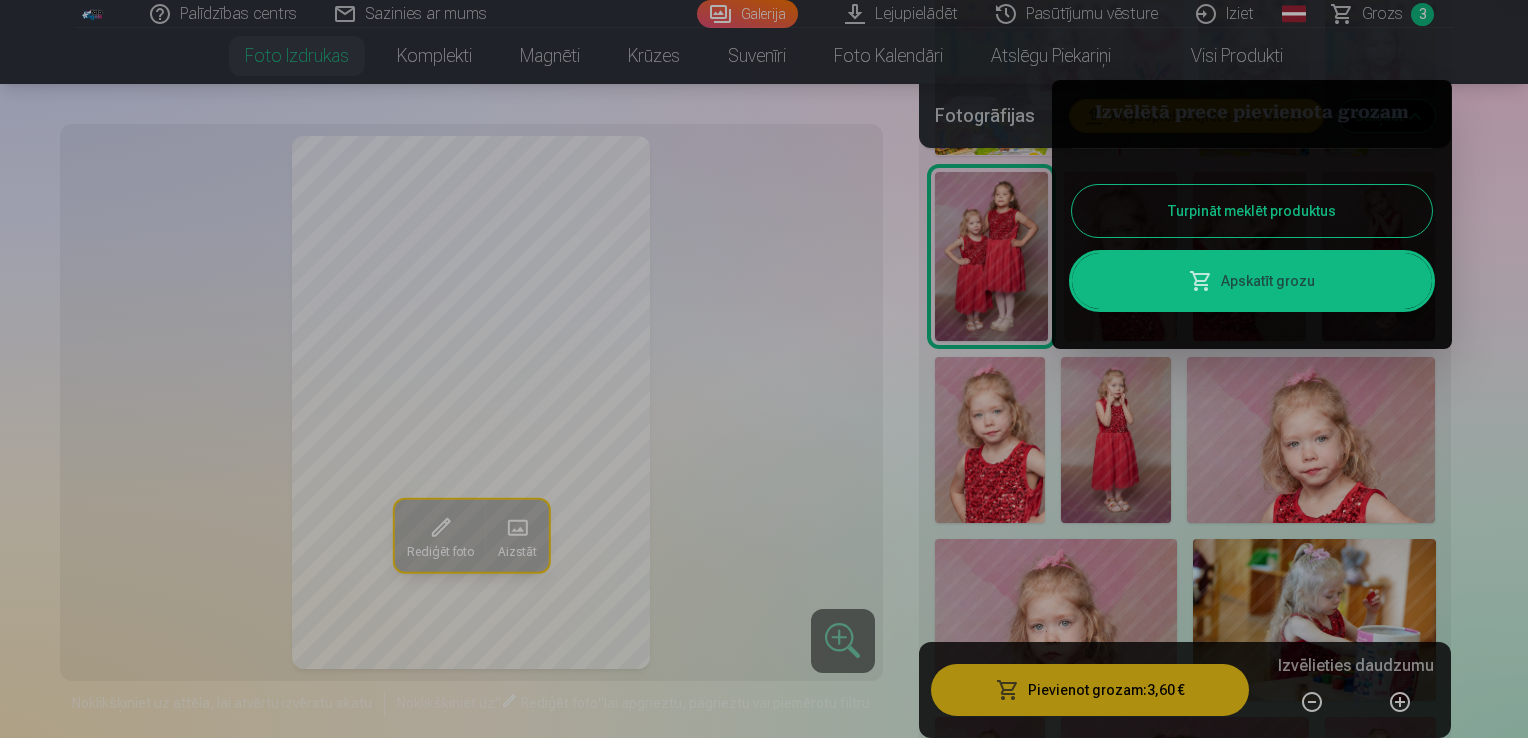 click on "Apskatīt grozu" at bounding box center (1252, 281) 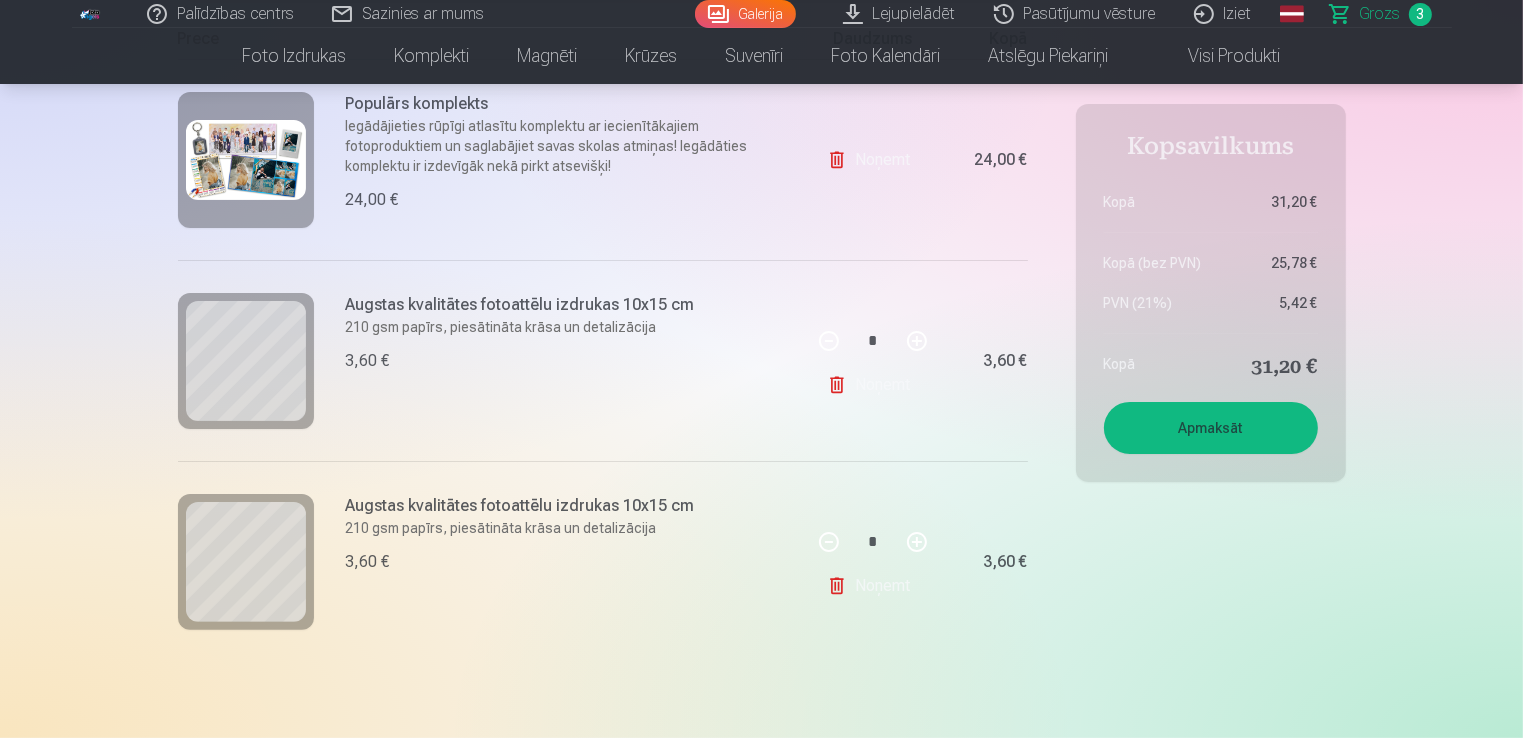 scroll, scrollTop: 400, scrollLeft: 0, axis: vertical 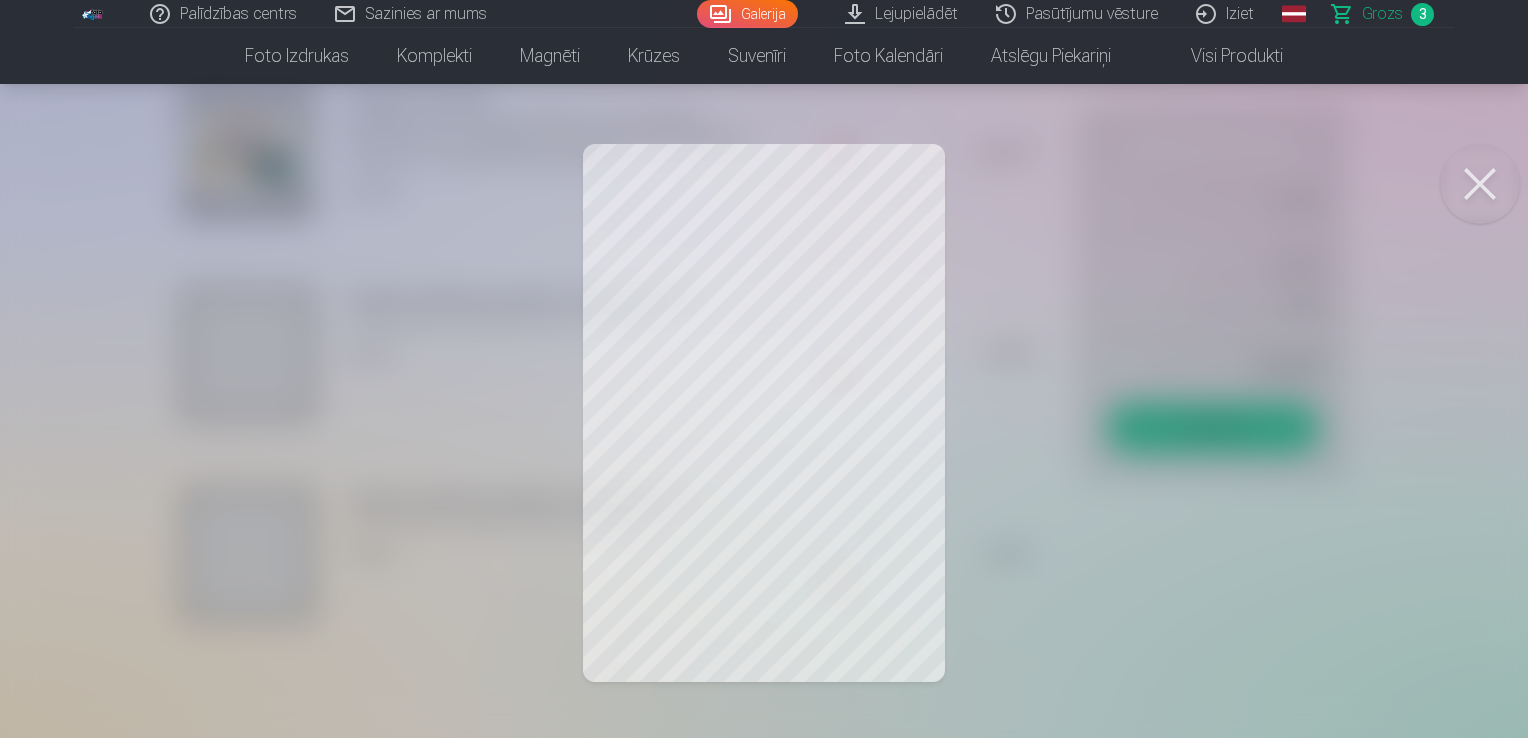 click at bounding box center (1480, 184) 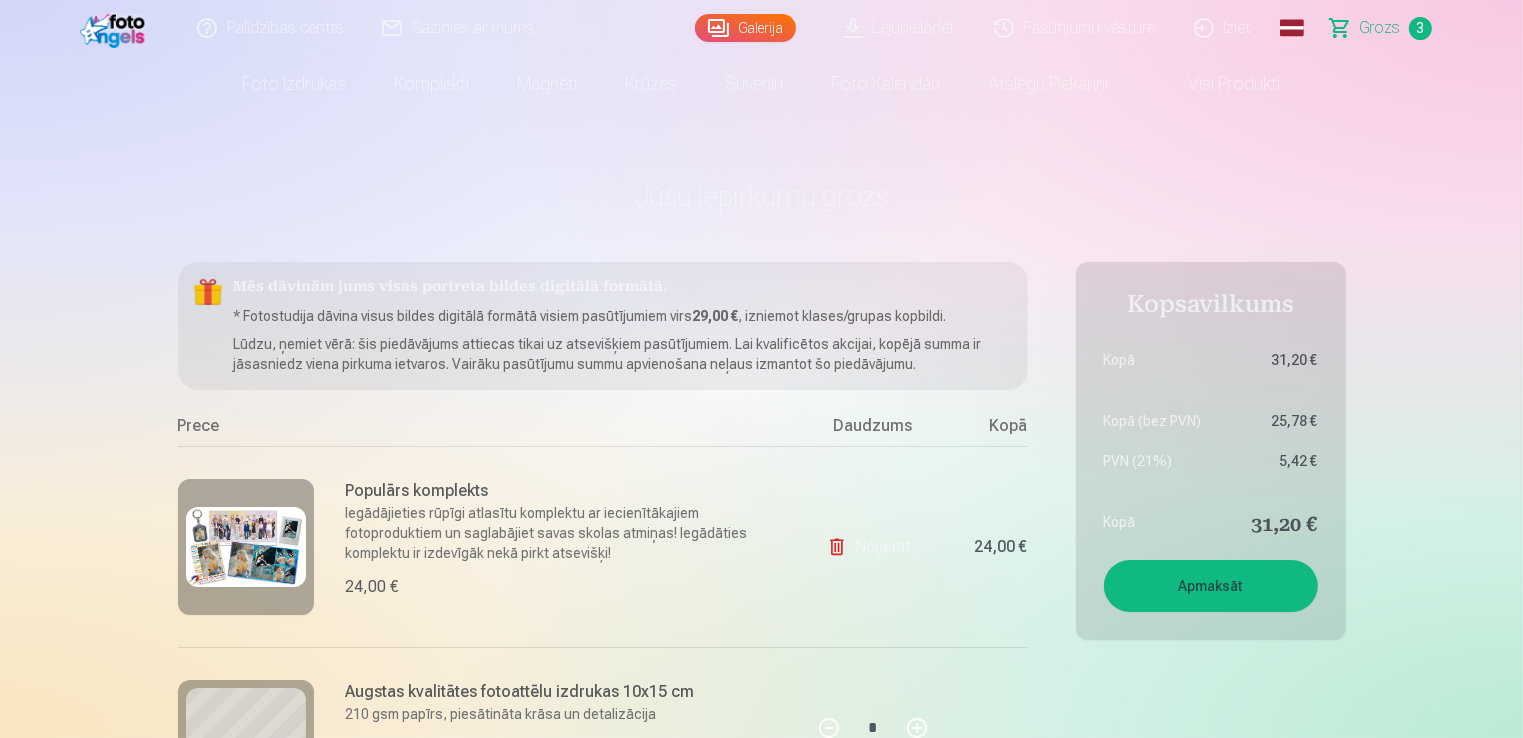 scroll, scrollTop: 0, scrollLeft: 0, axis: both 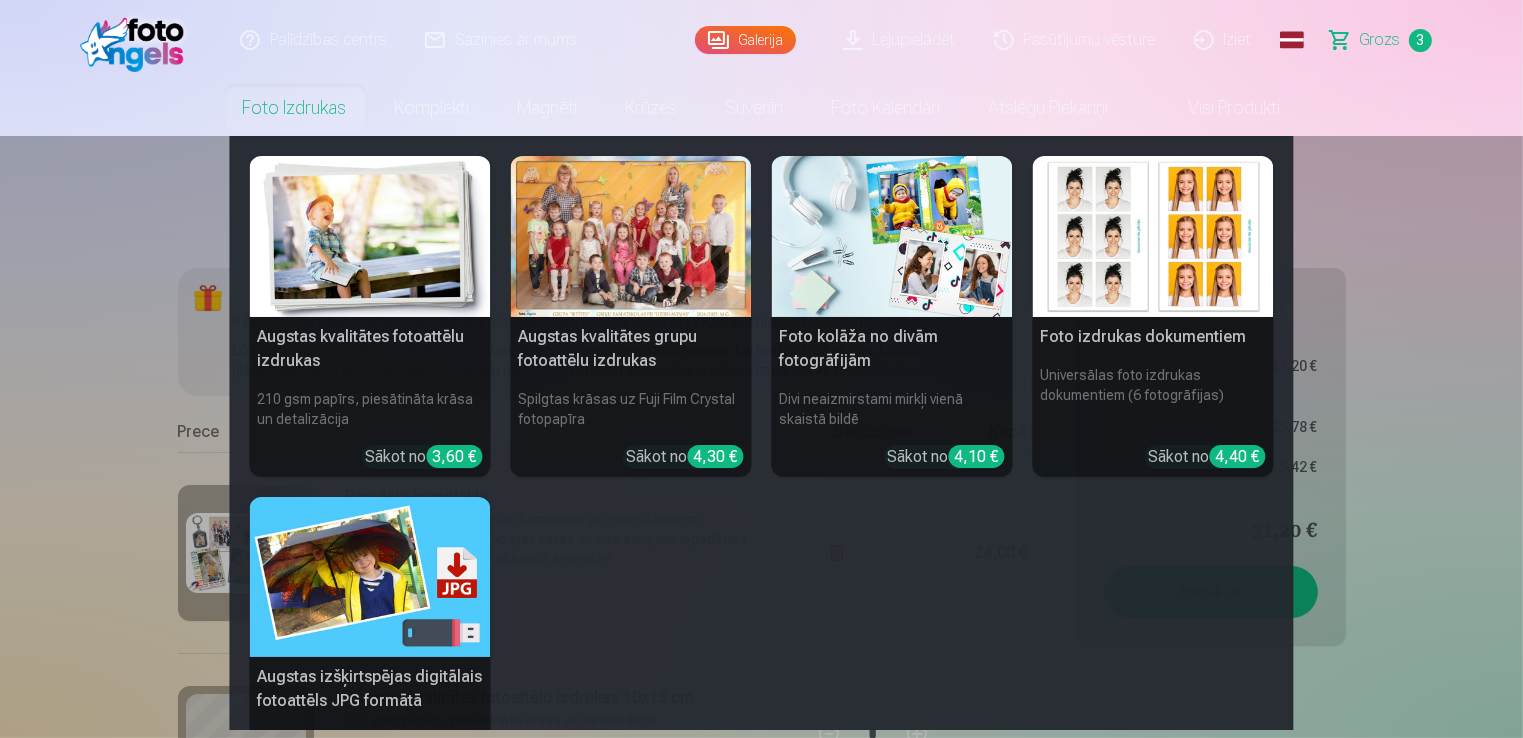 click at bounding box center [370, 236] 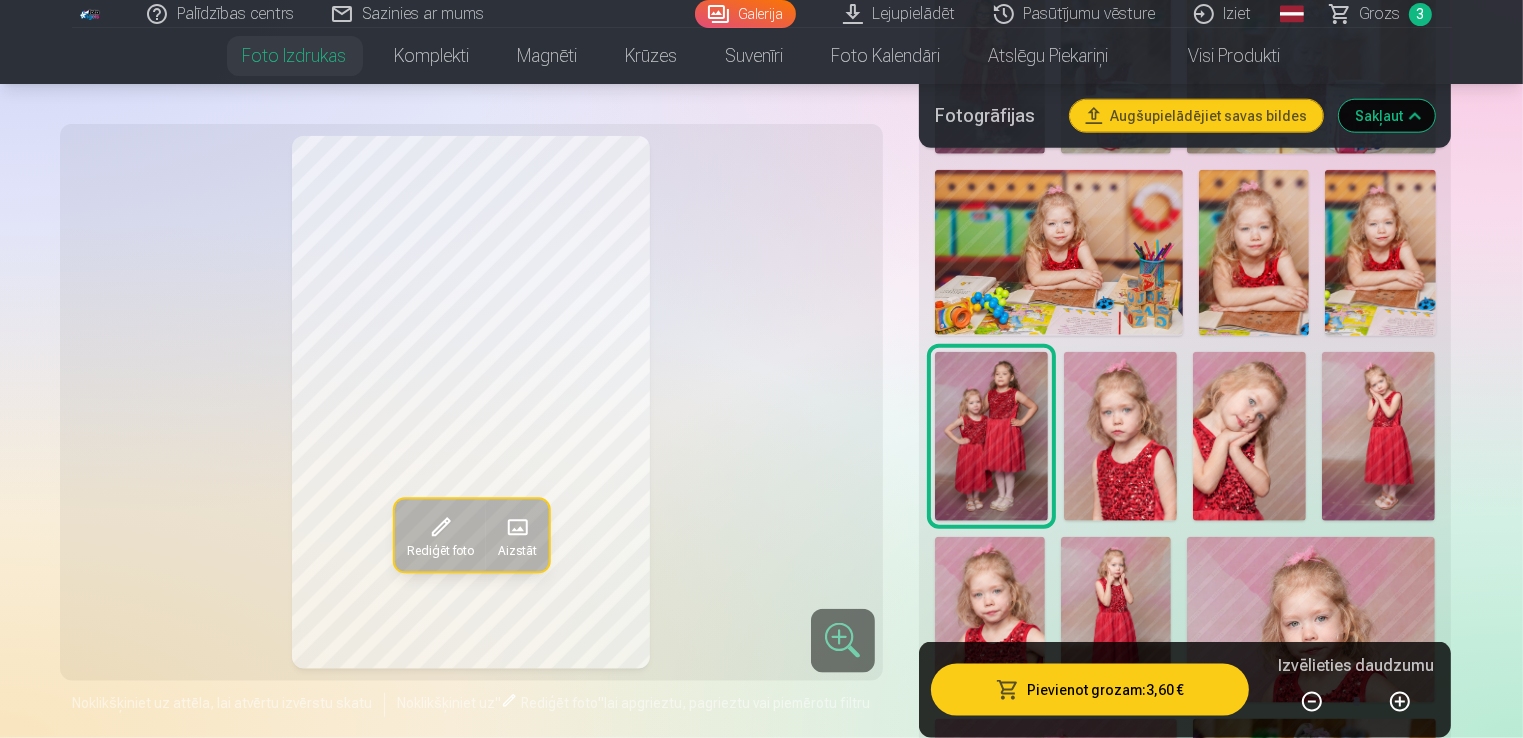 scroll, scrollTop: 2200, scrollLeft: 0, axis: vertical 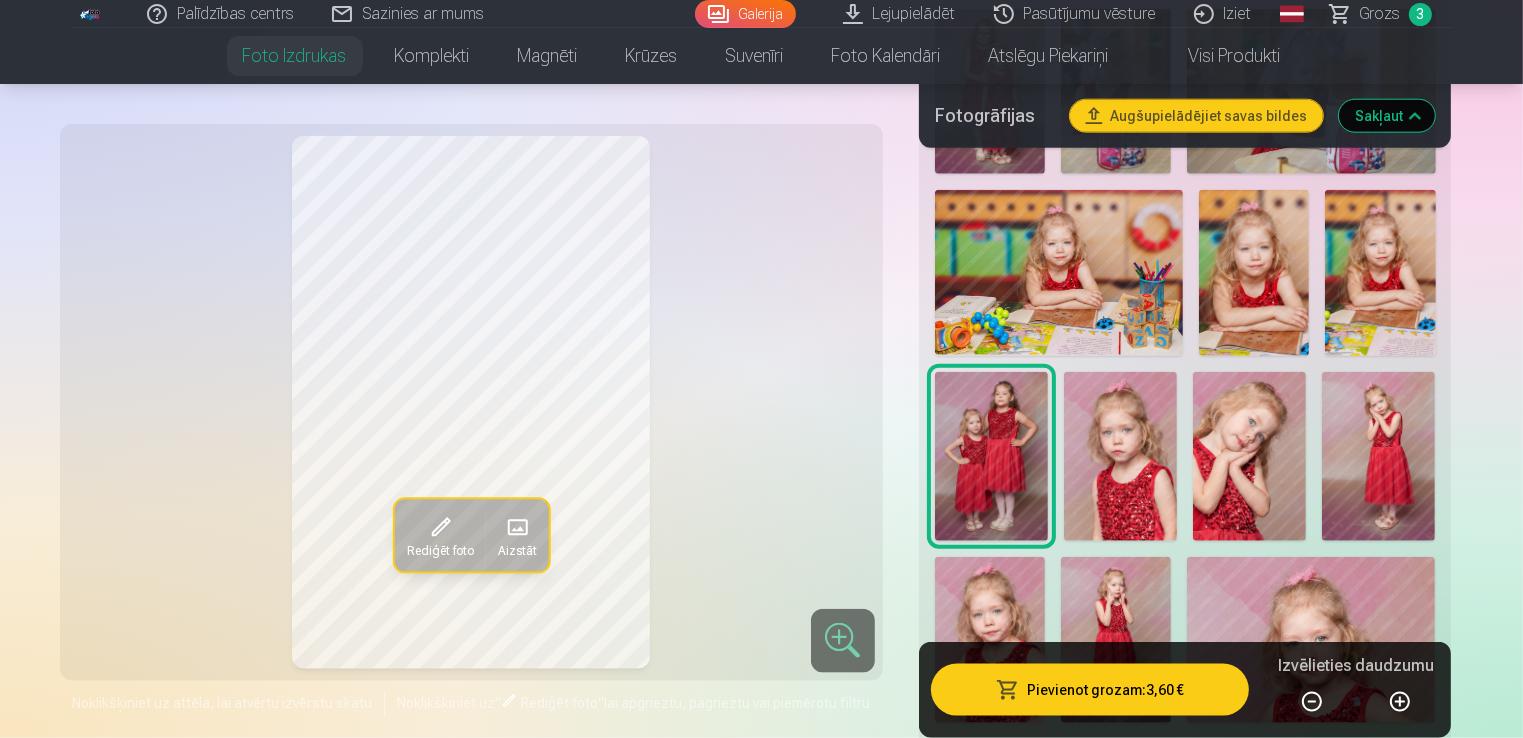 click on "Grozs" at bounding box center [1380, 14] 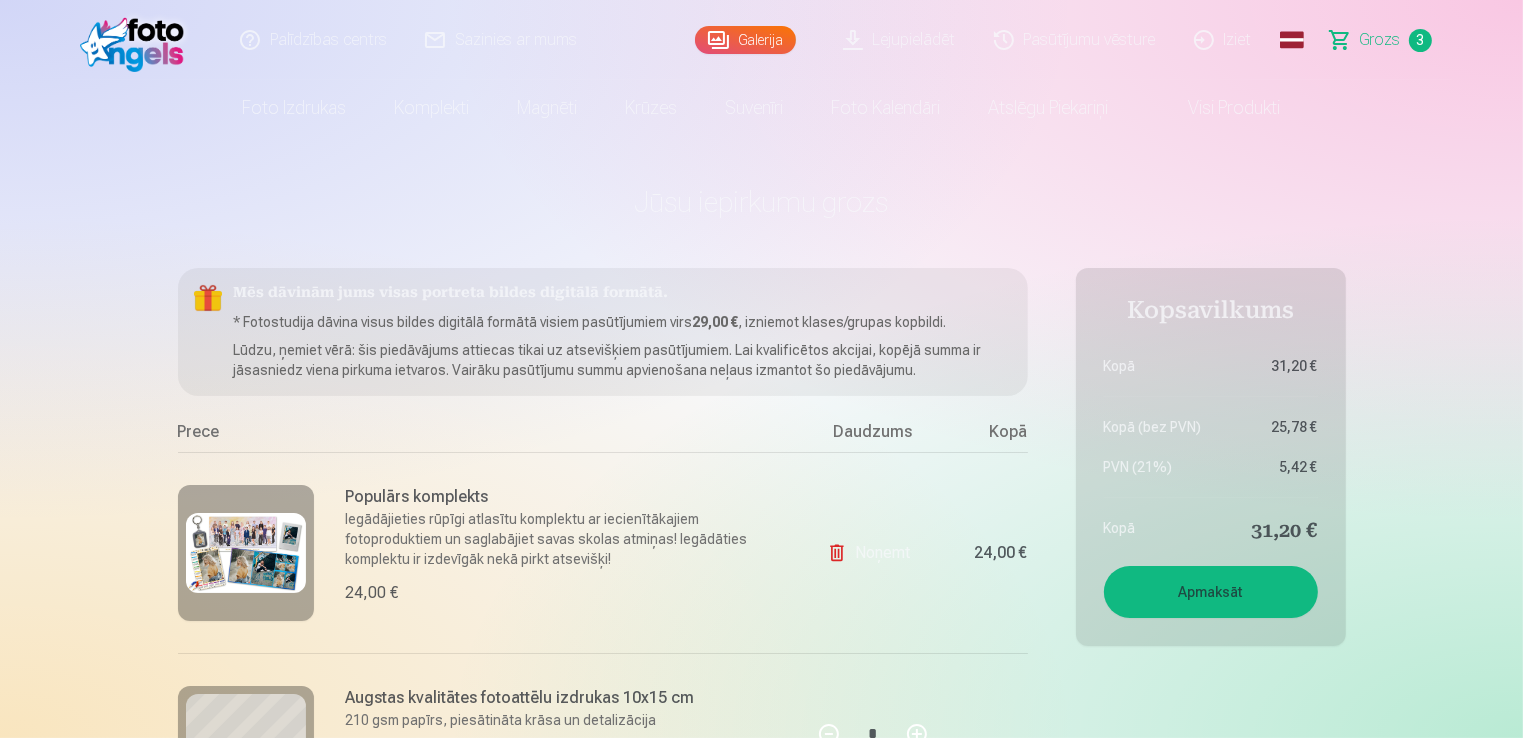 click on "Apmaksāt" at bounding box center [1211, 592] 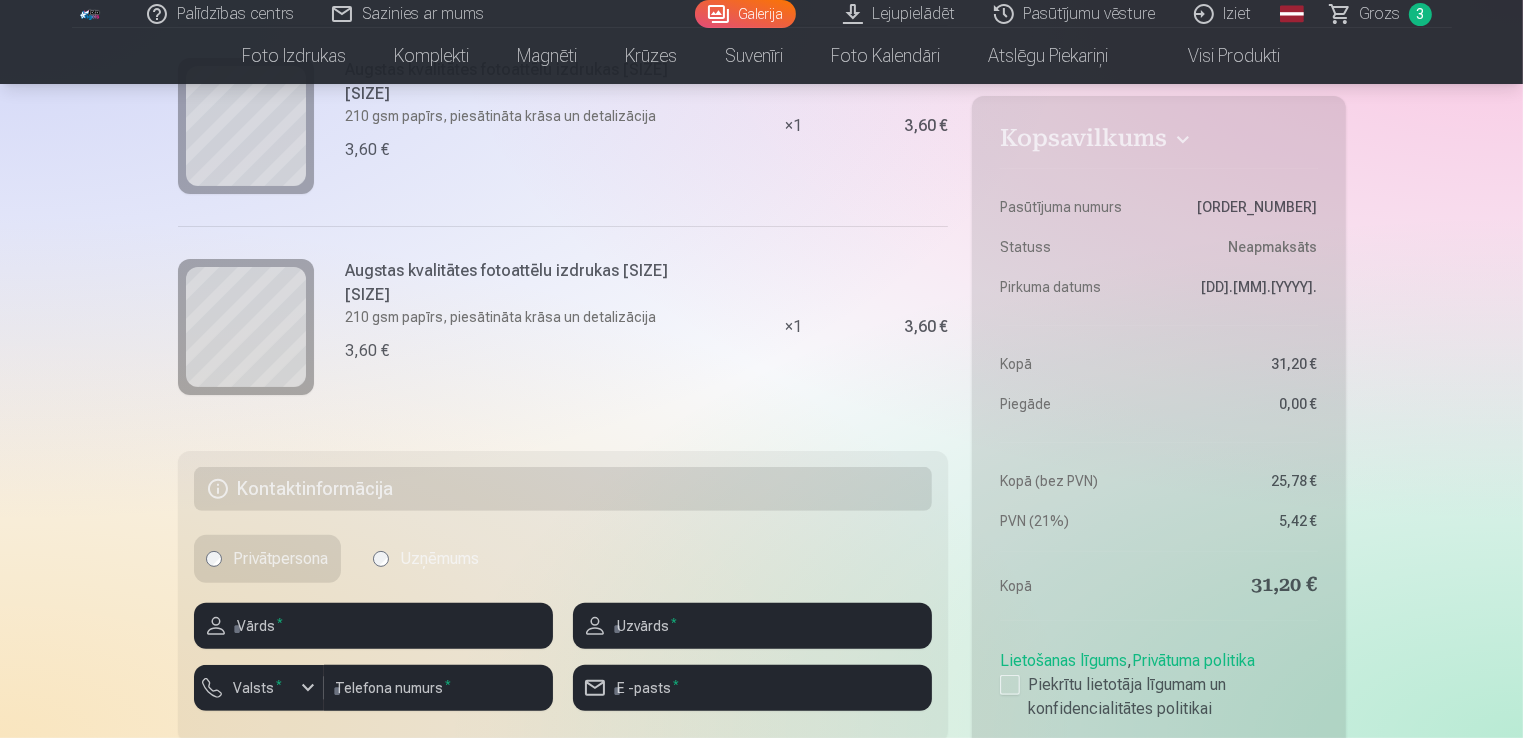 scroll, scrollTop: 500, scrollLeft: 0, axis: vertical 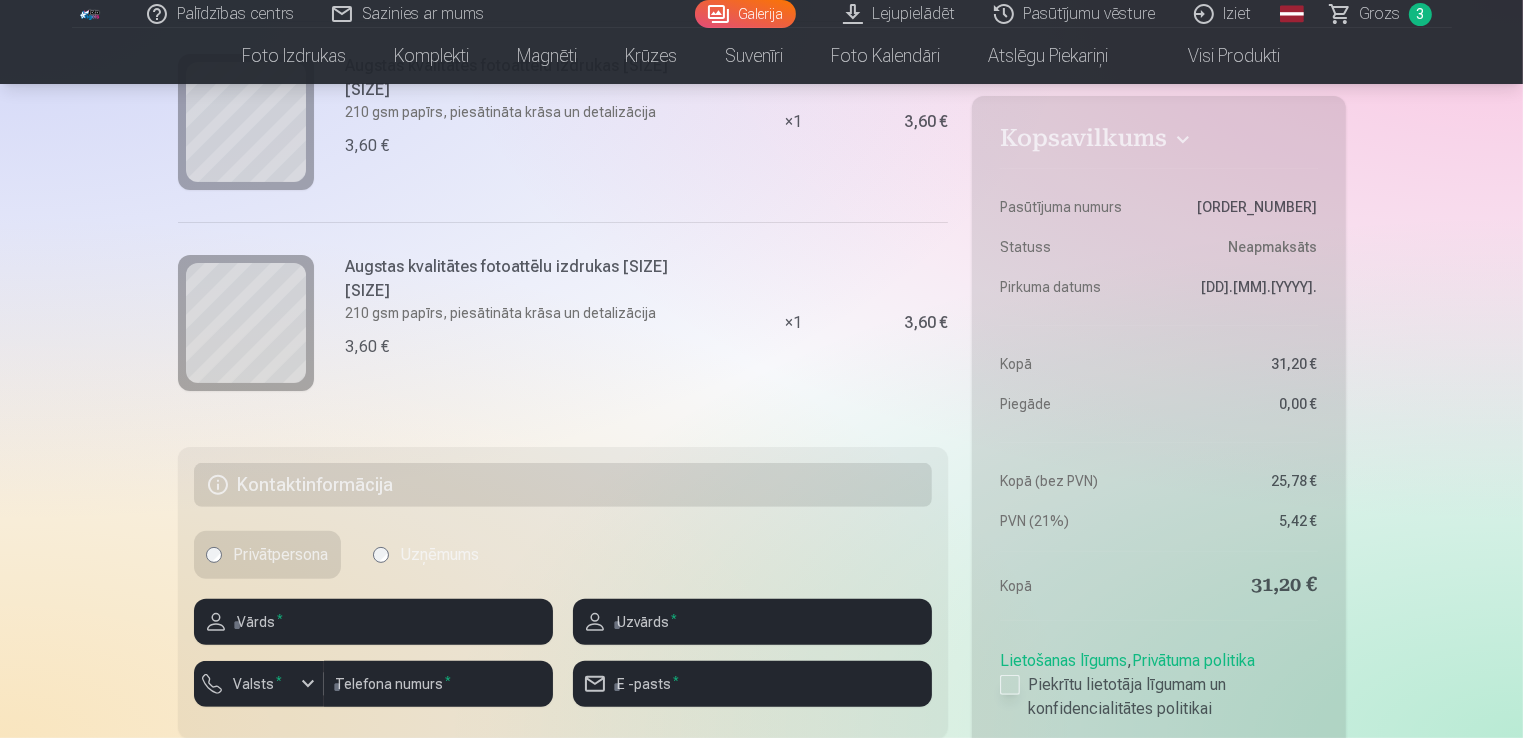 click at bounding box center (1010, 685) 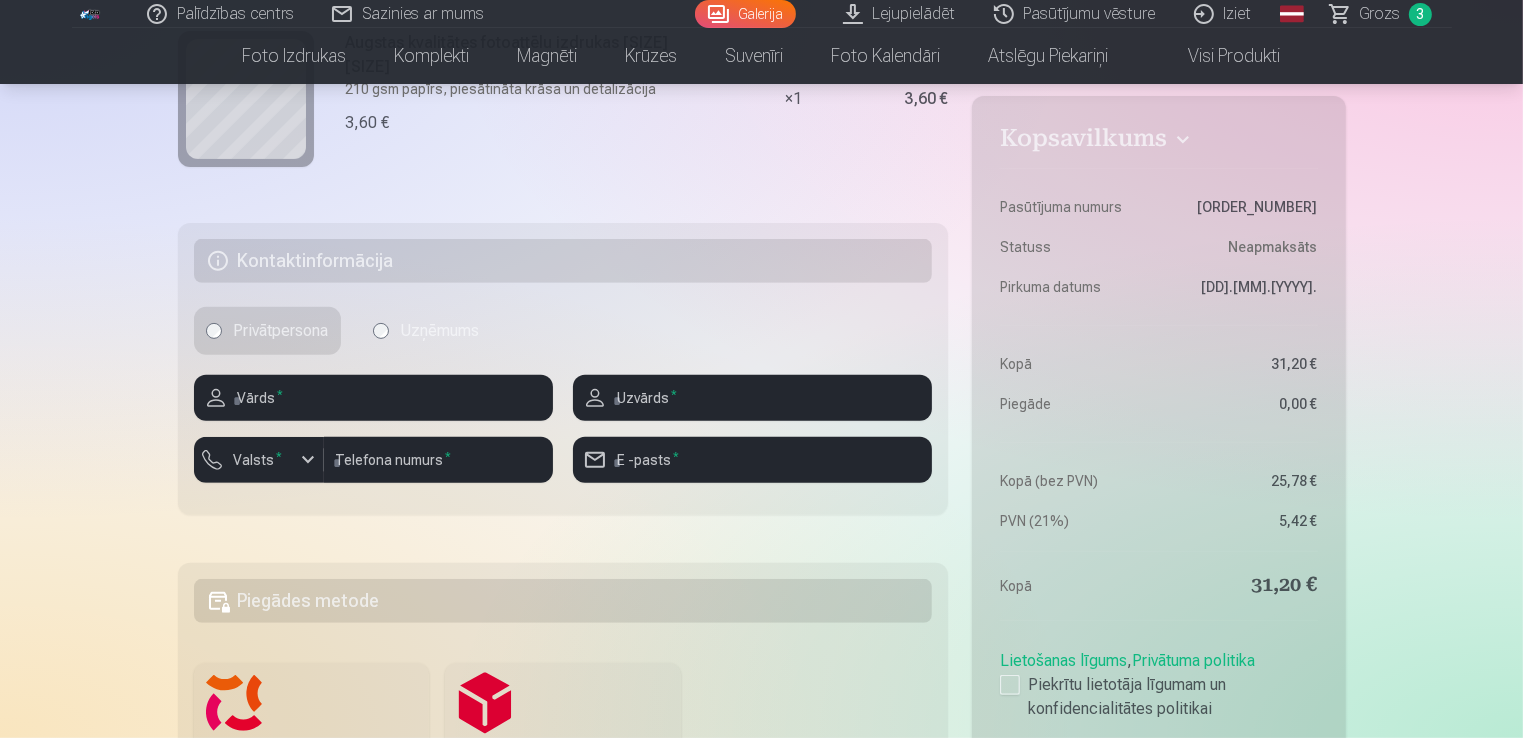 scroll, scrollTop: 718, scrollLeft: 0, axis: vertical 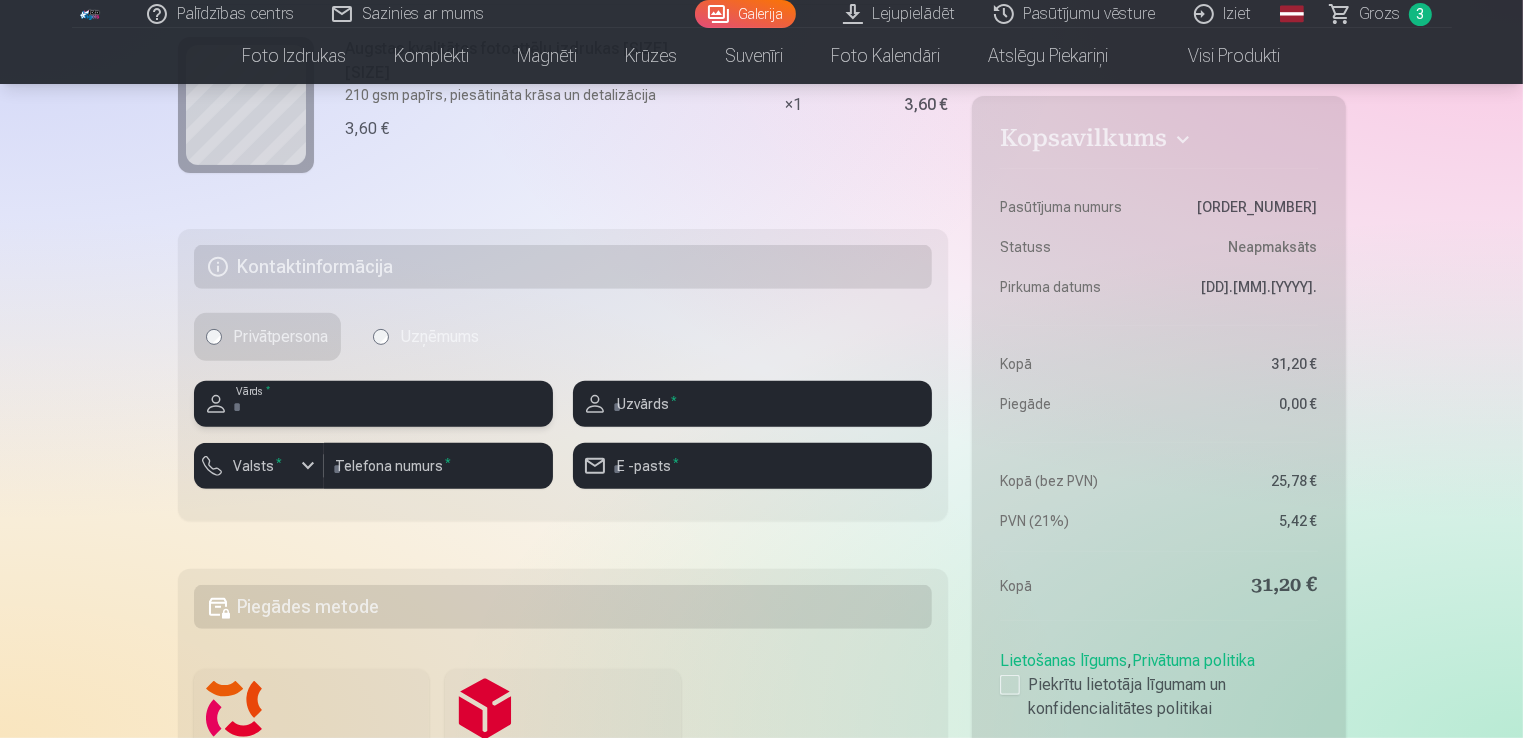 click at bounding box center (373, 404) 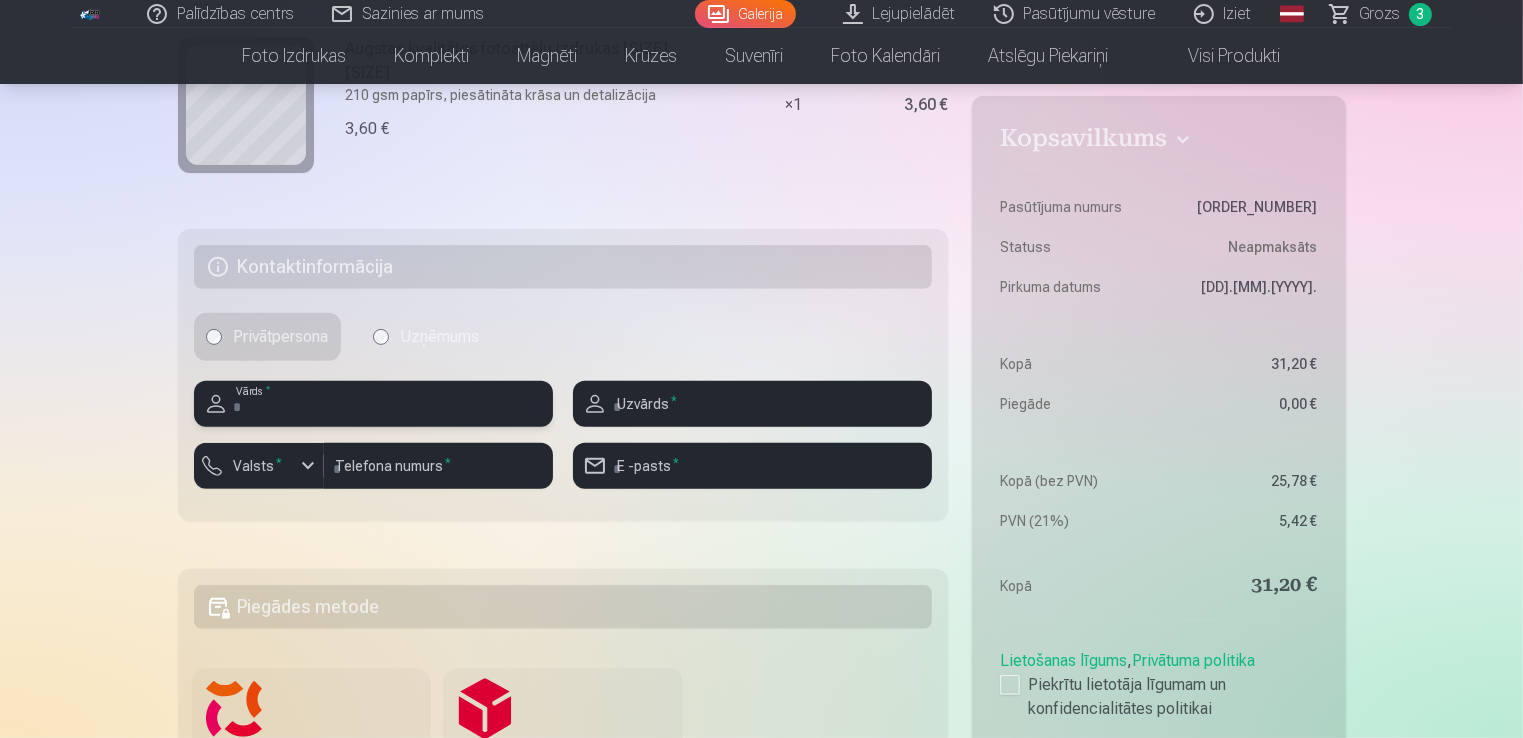 type on "****" 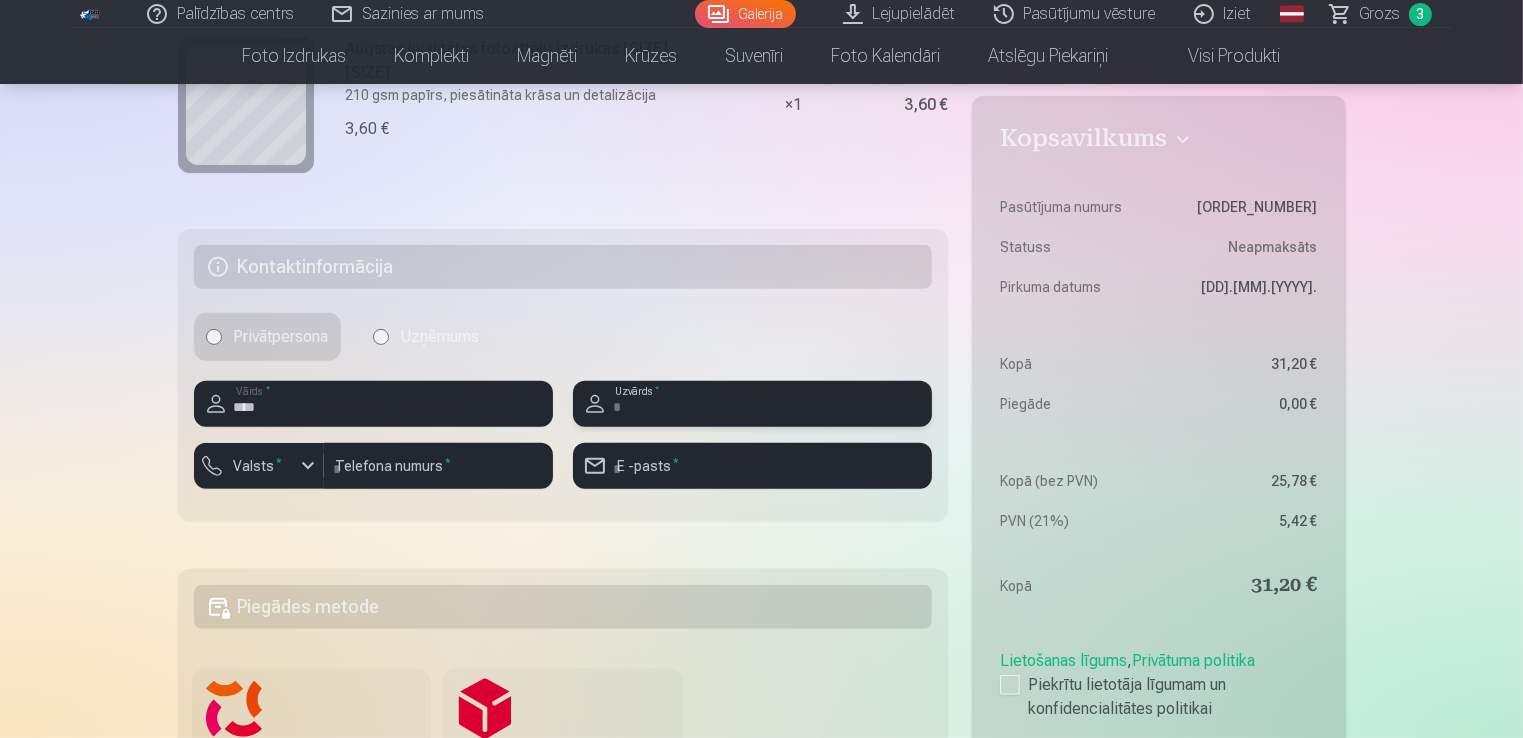 type on "**********" 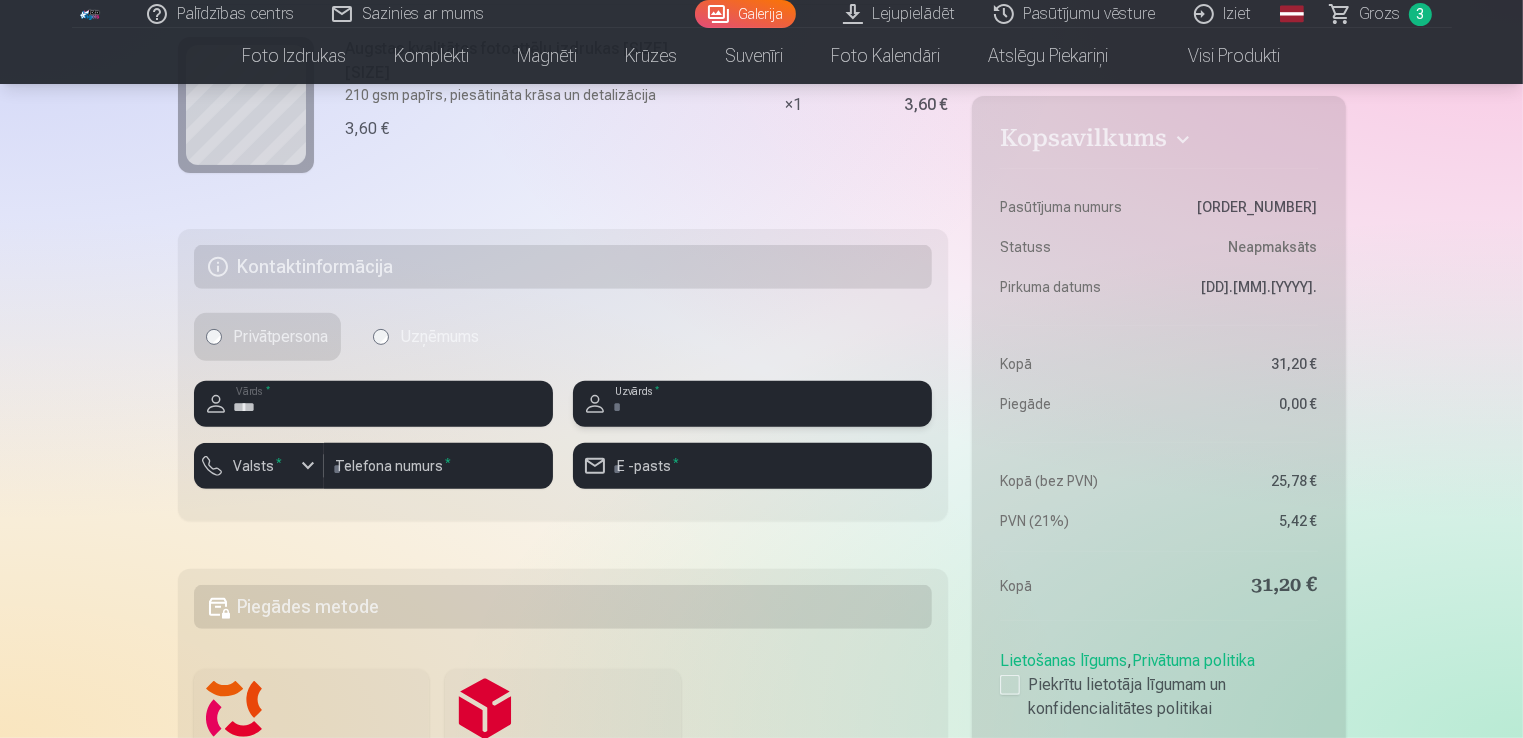 type on "********" 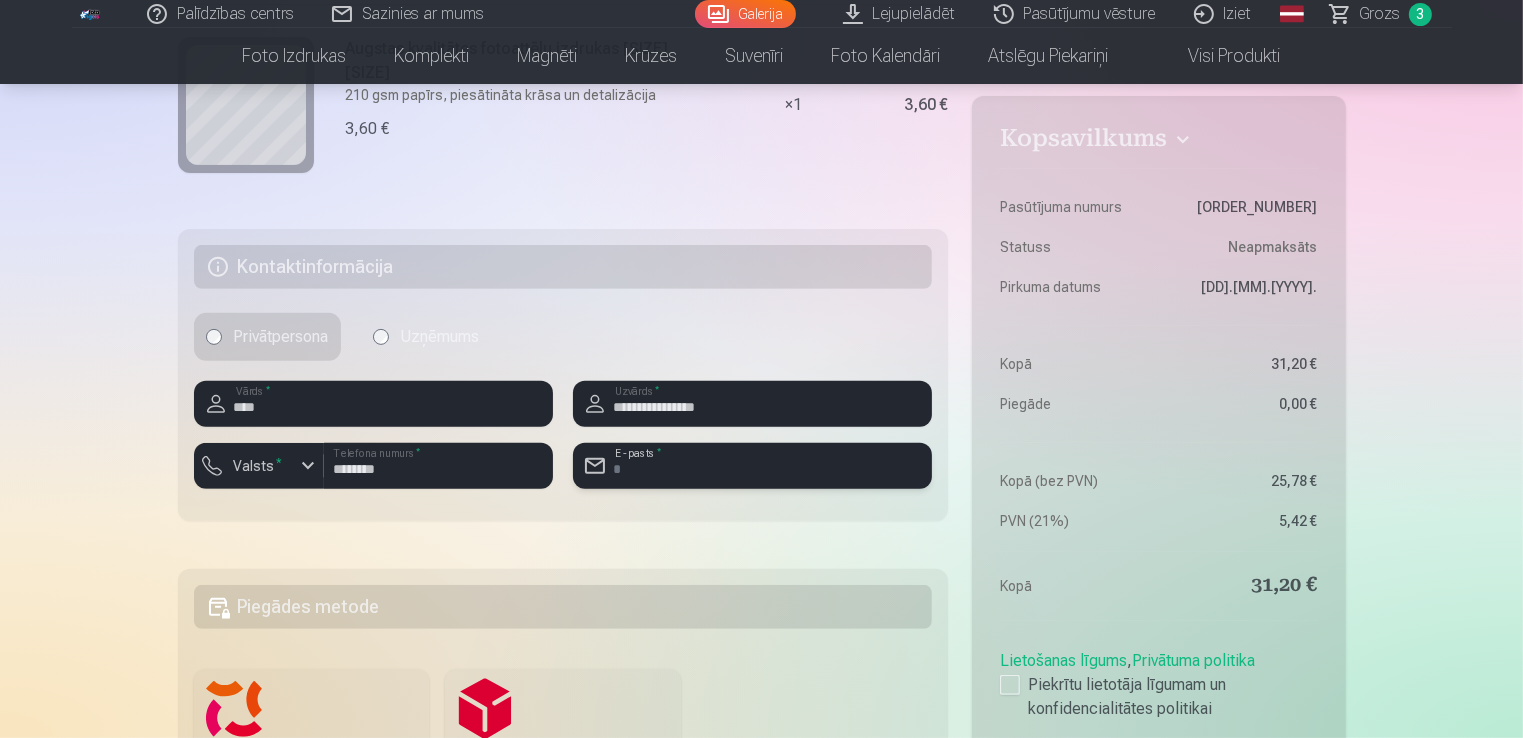 type on "**********" 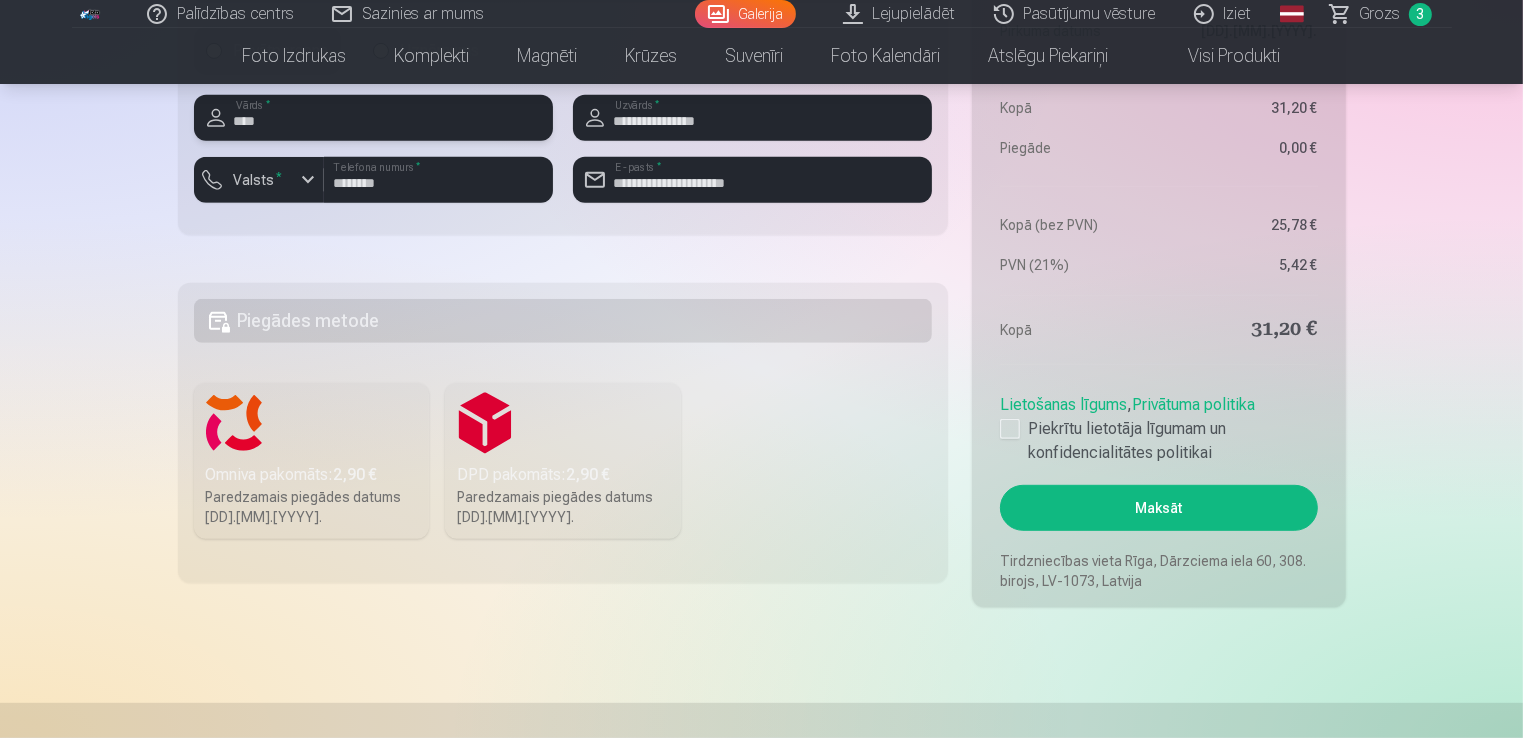 scroll, scrollTop: 1018, scrollLeft: 0, axis: vertical 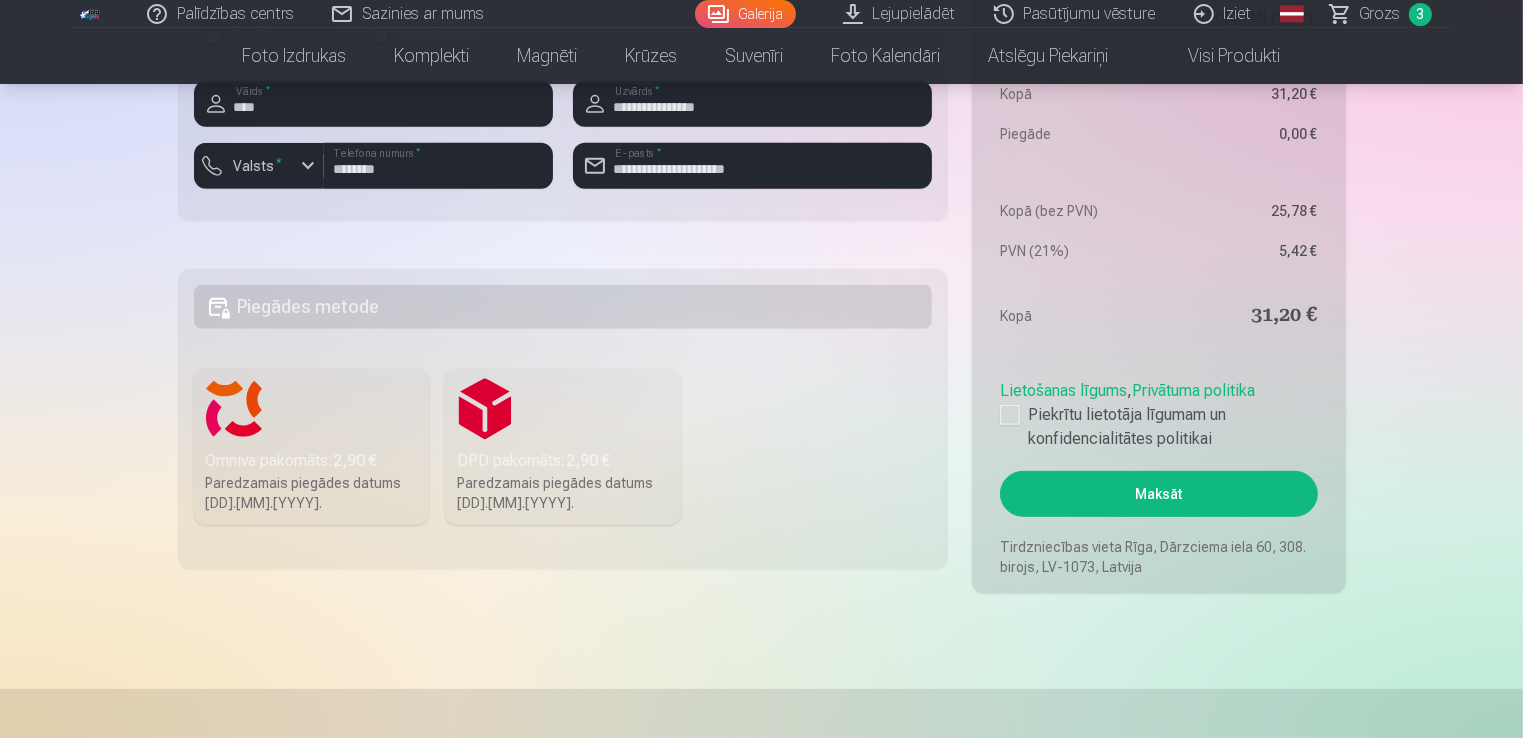 click on "Omniva pakomāts :  2,90 €" at bounding box center (312, 461) 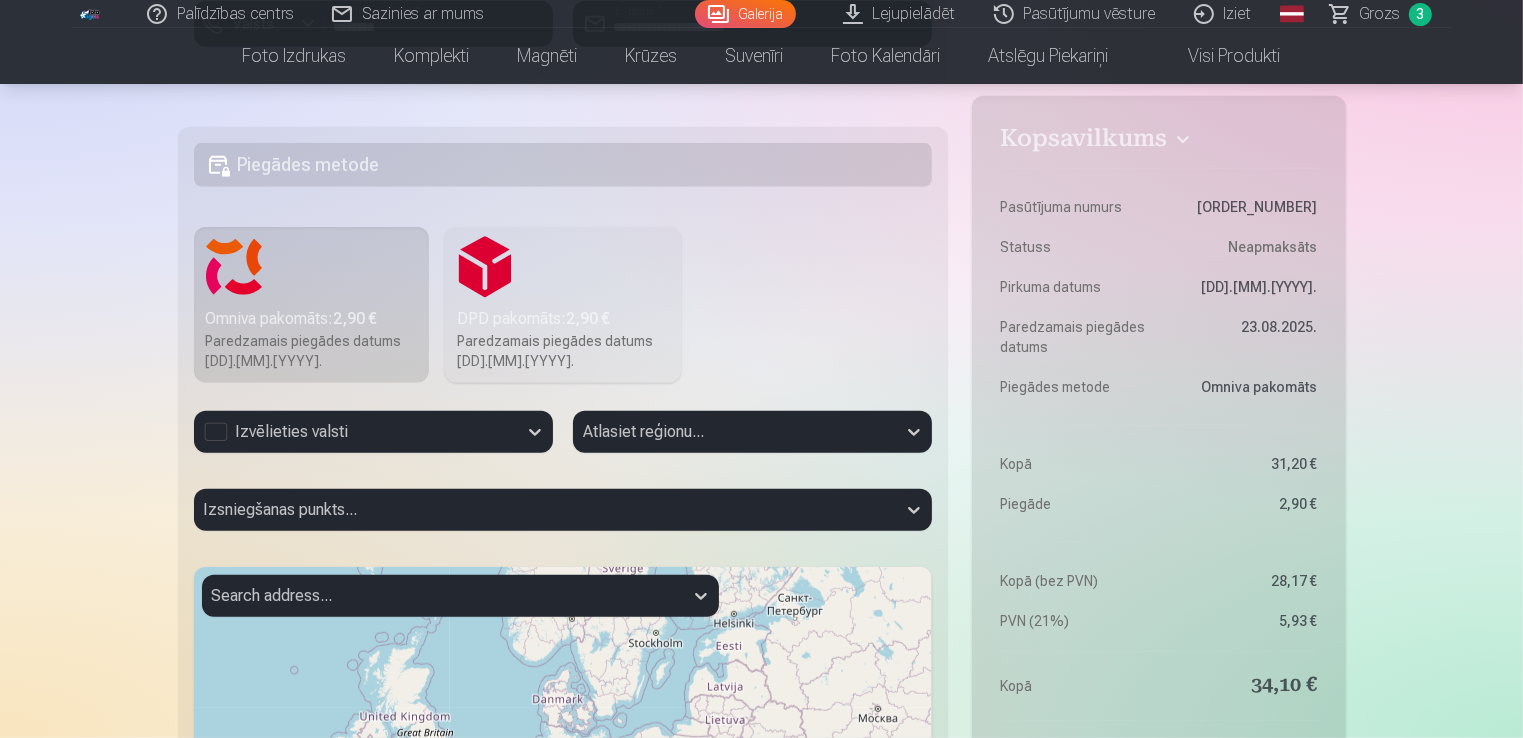 scroll, scrollTop: 1318, scrollLeft: 0, axis: vertical 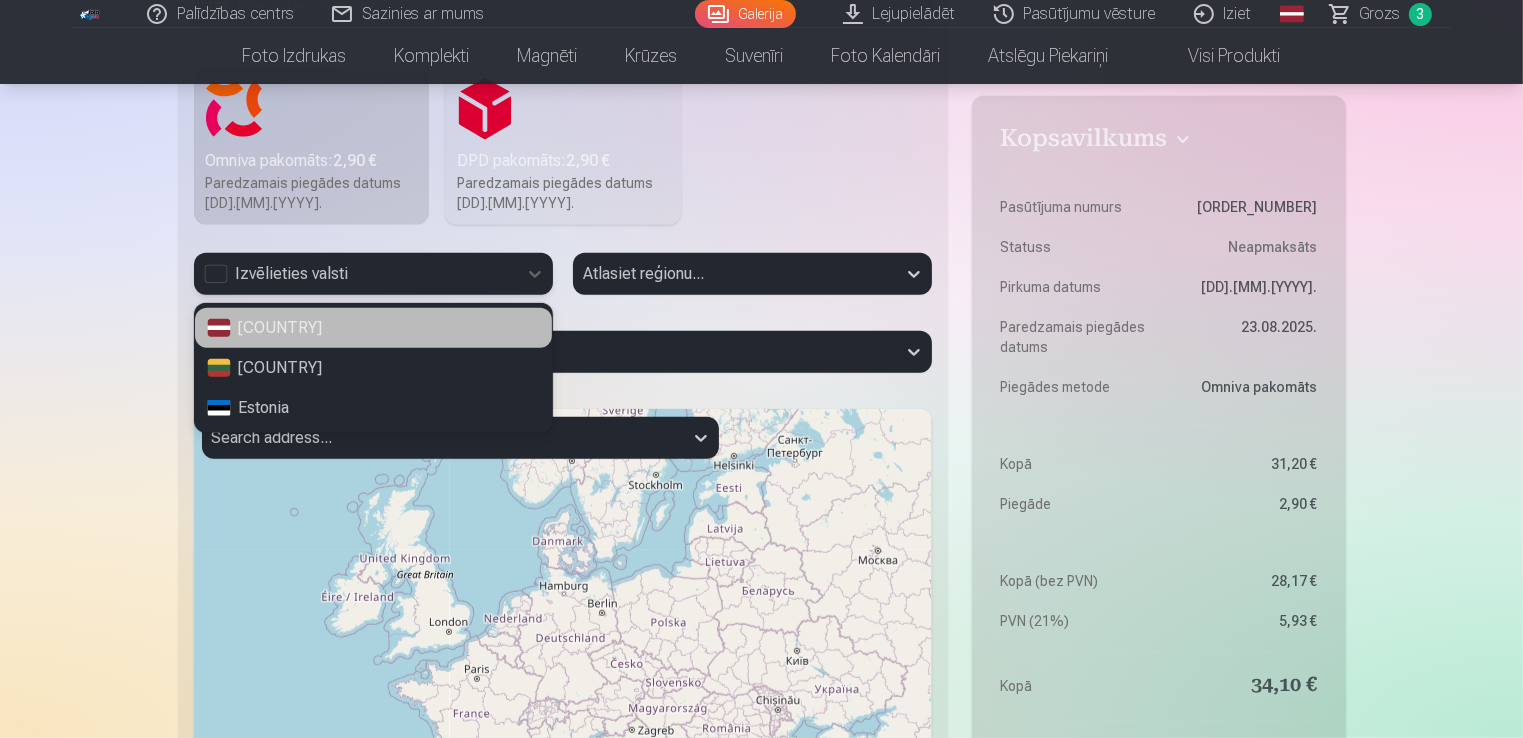 click on "Izvēlieties valsti" at bounding box center (355, 274) 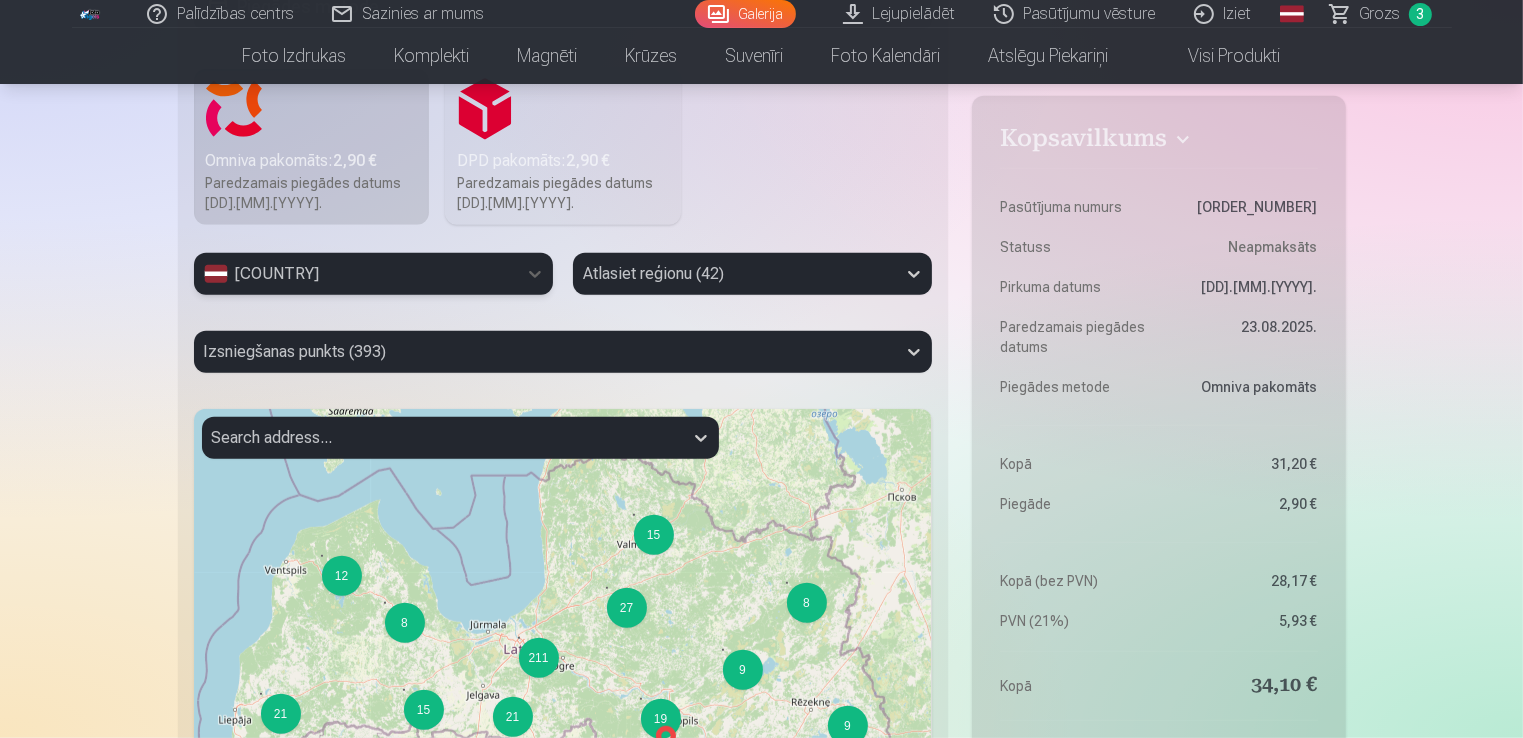 click at bounding box center (734, 274) 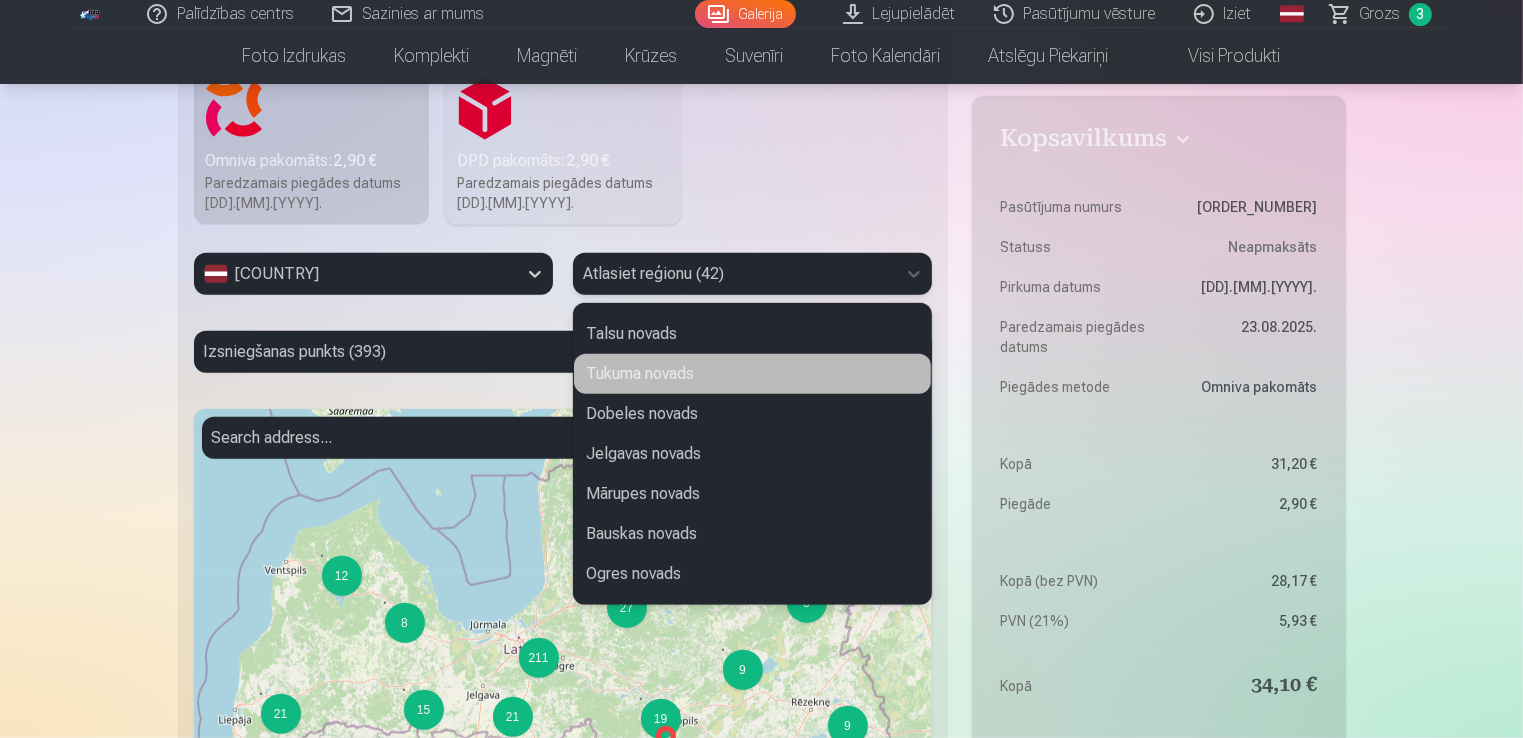 scroll, scrollTop: 600, scrollLeft: 0, axis: vertical 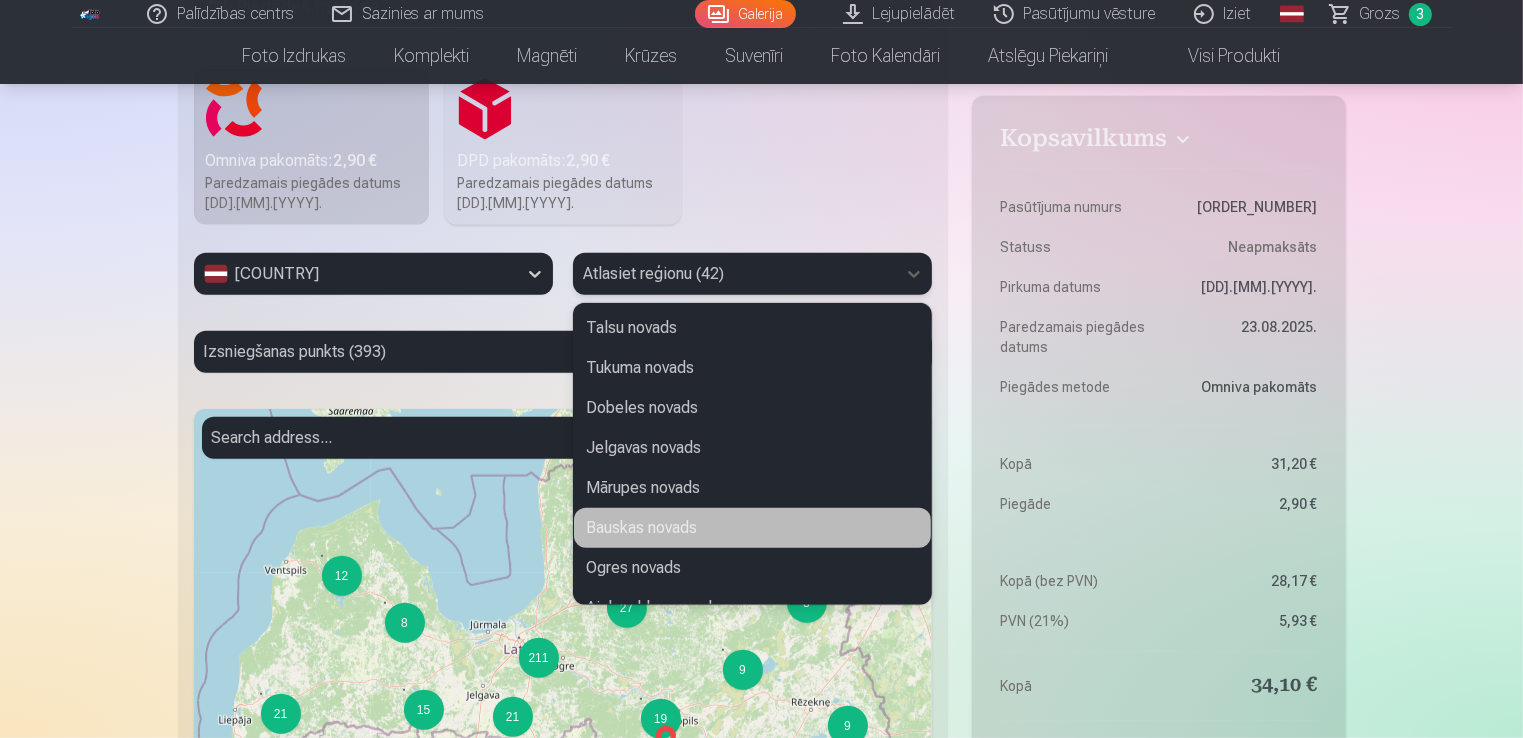 click on "Bauskas novads" at bounding box center [752, 528] 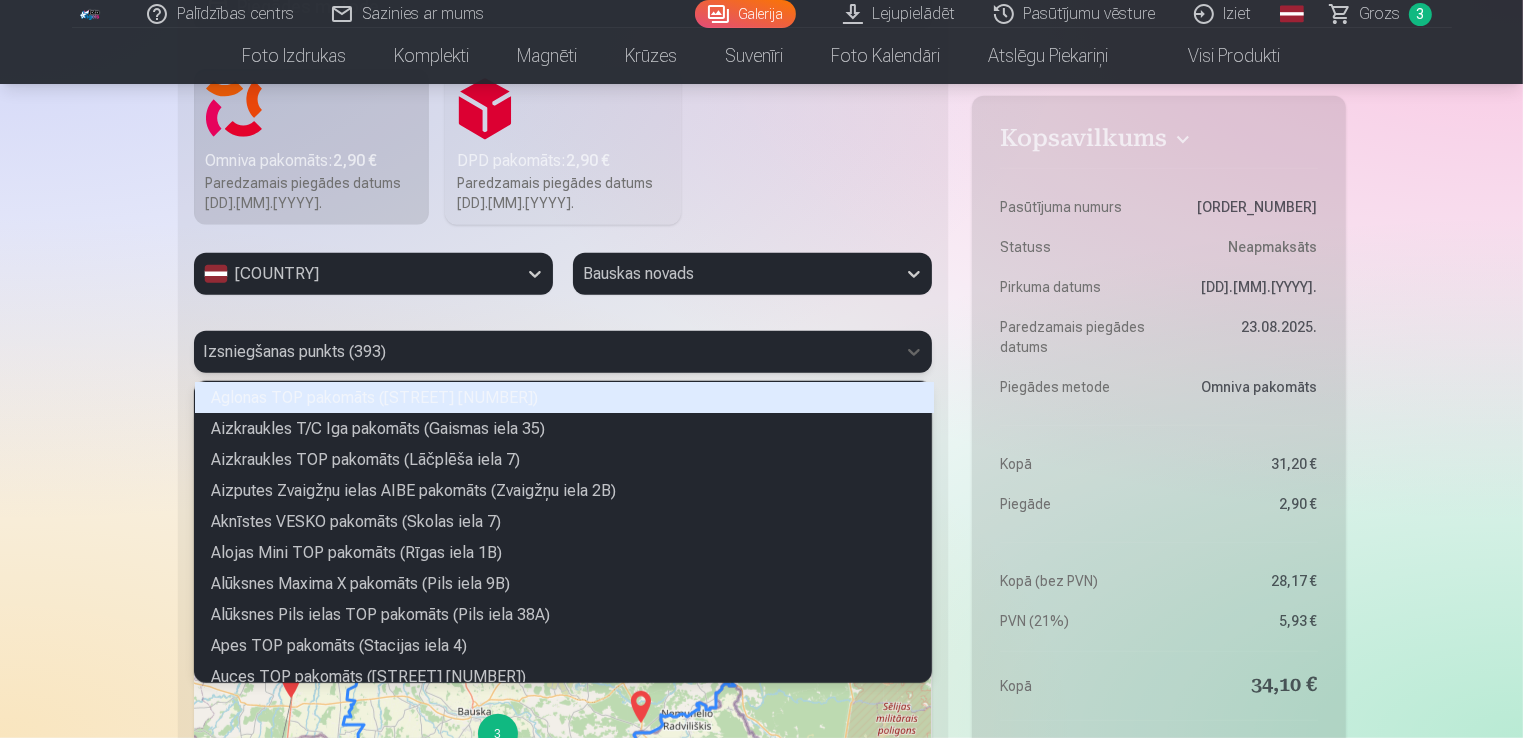click at bounding box center (545, 352) 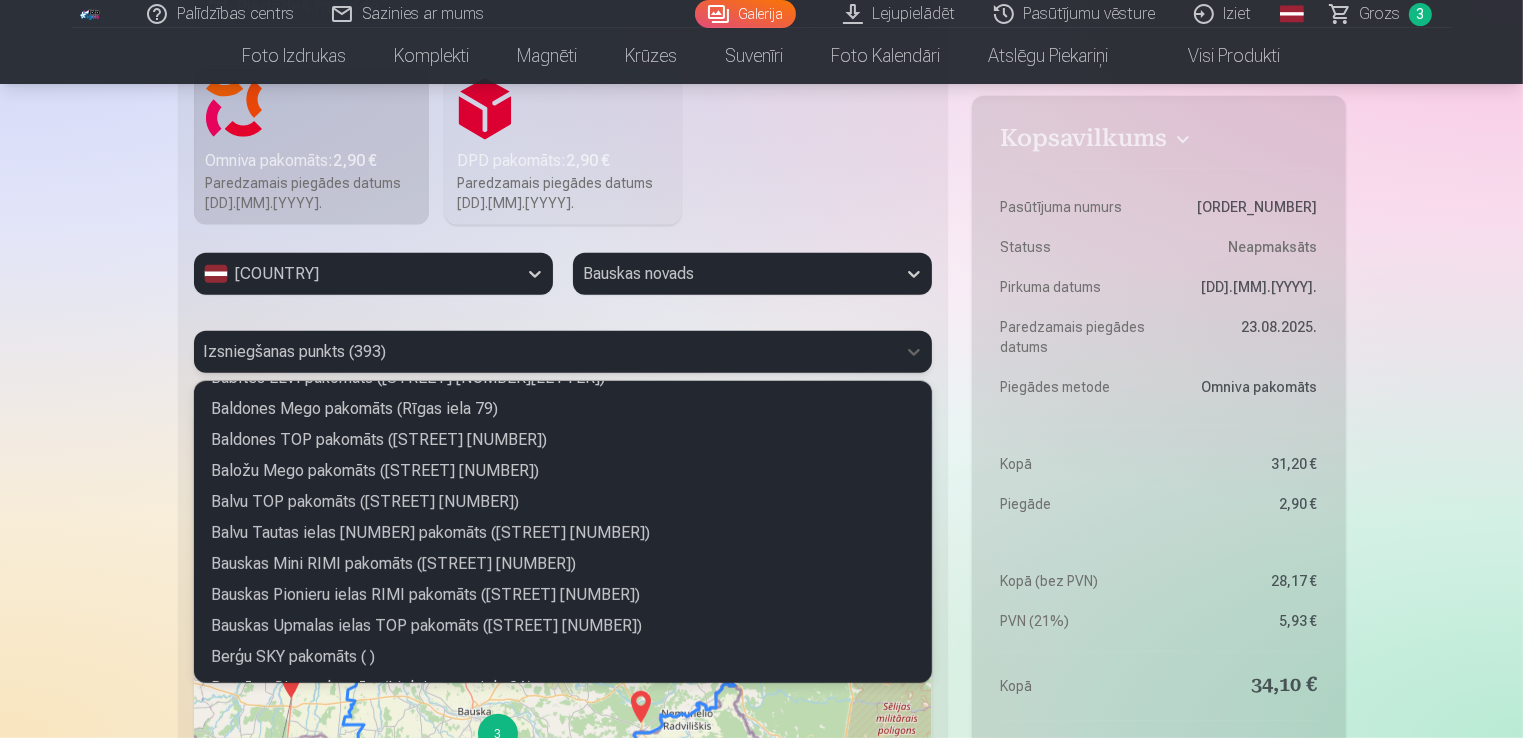 scroll, scrollTop: 400, scrollLeft: 0, axis: vertical 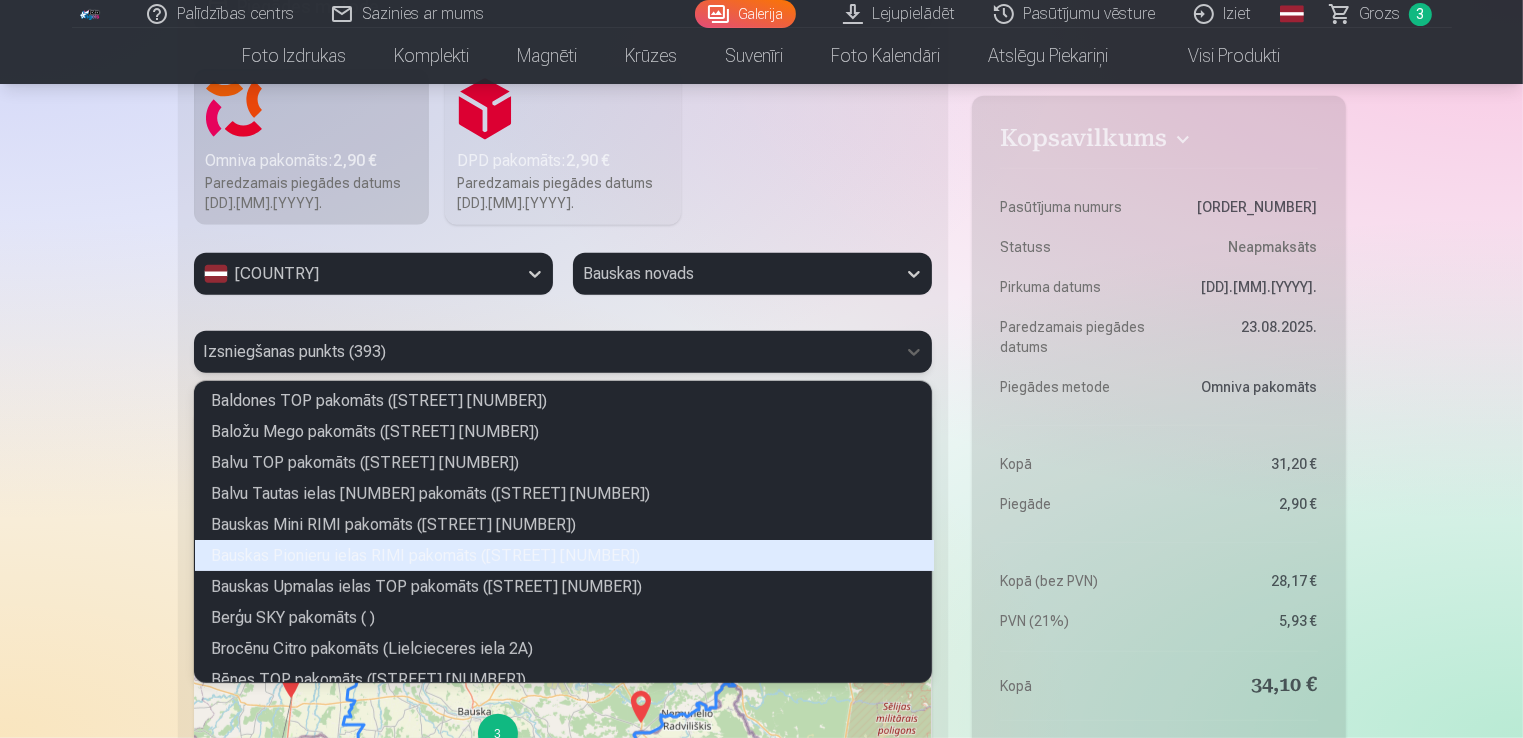 click on "Bauskas Pionieru ielas RIMI pakomāts (Pionieru iela 2)" at bounding box center (564, 555) 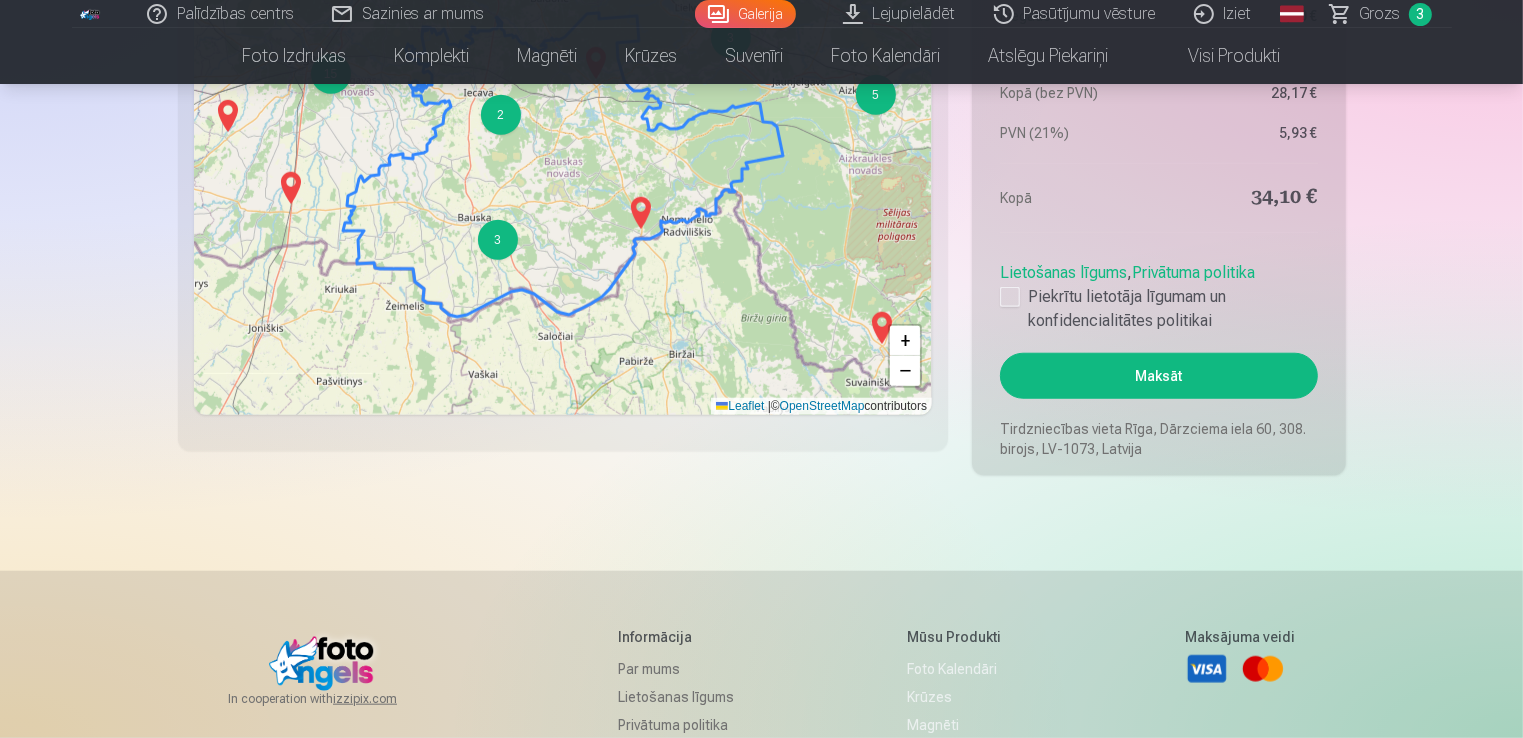 scroll, scrollTop: 1818, scrollLeft: 0, axis: vertical 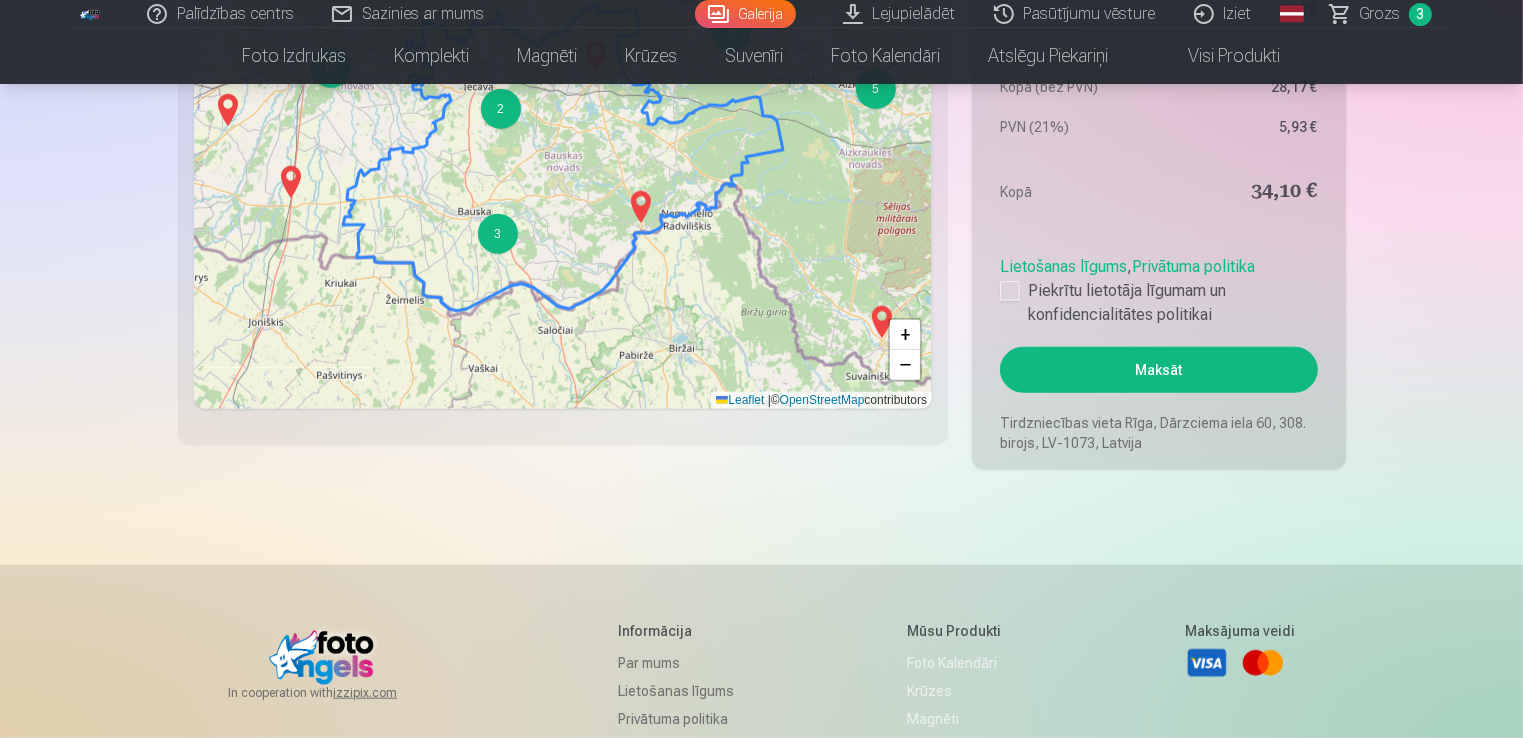 drag, startPoint x: 1185, startPoint y: 369, endPoint x: 1334, endPoint y: 322, distance: 156.237 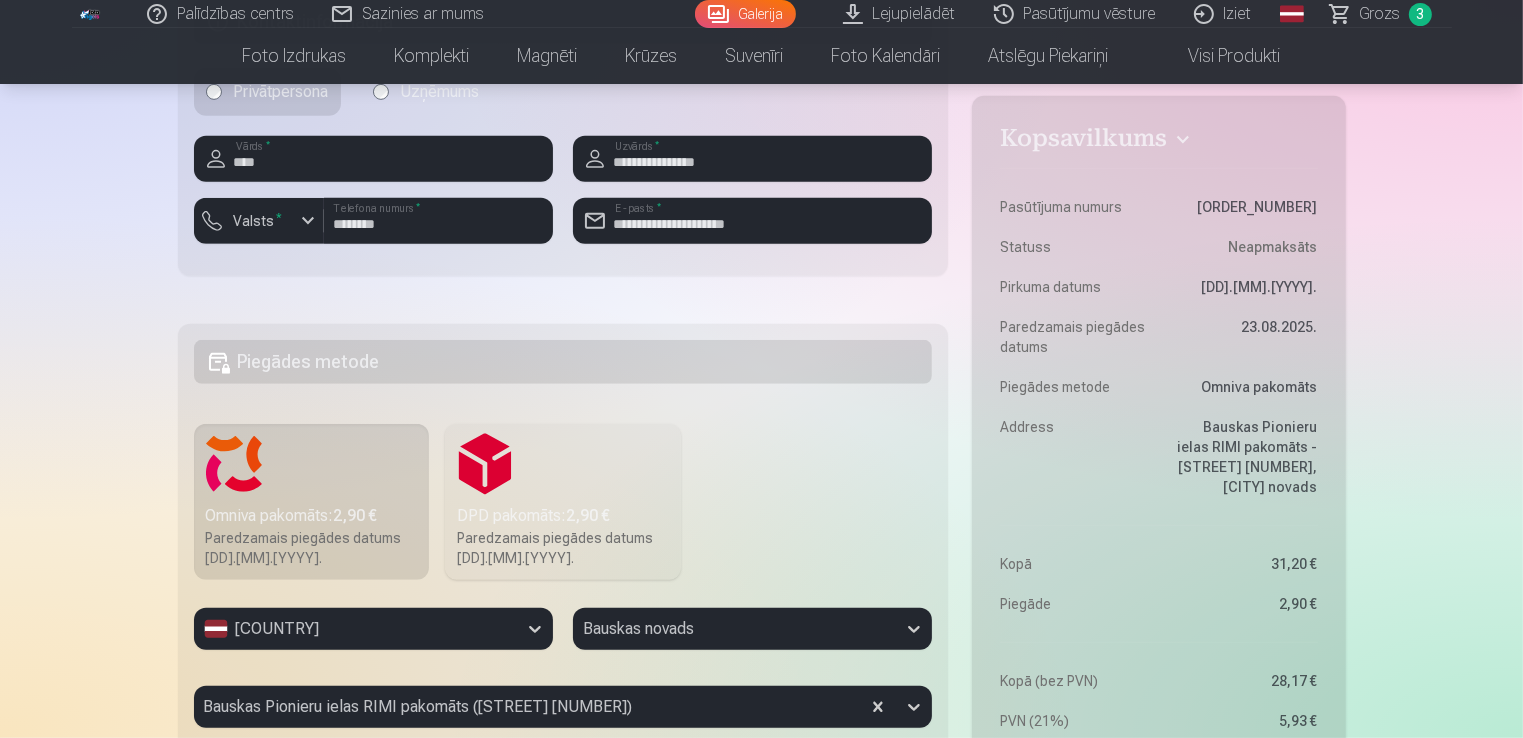 scroll, scrollTop: 918, scrollLeft: 0, axis: vertical 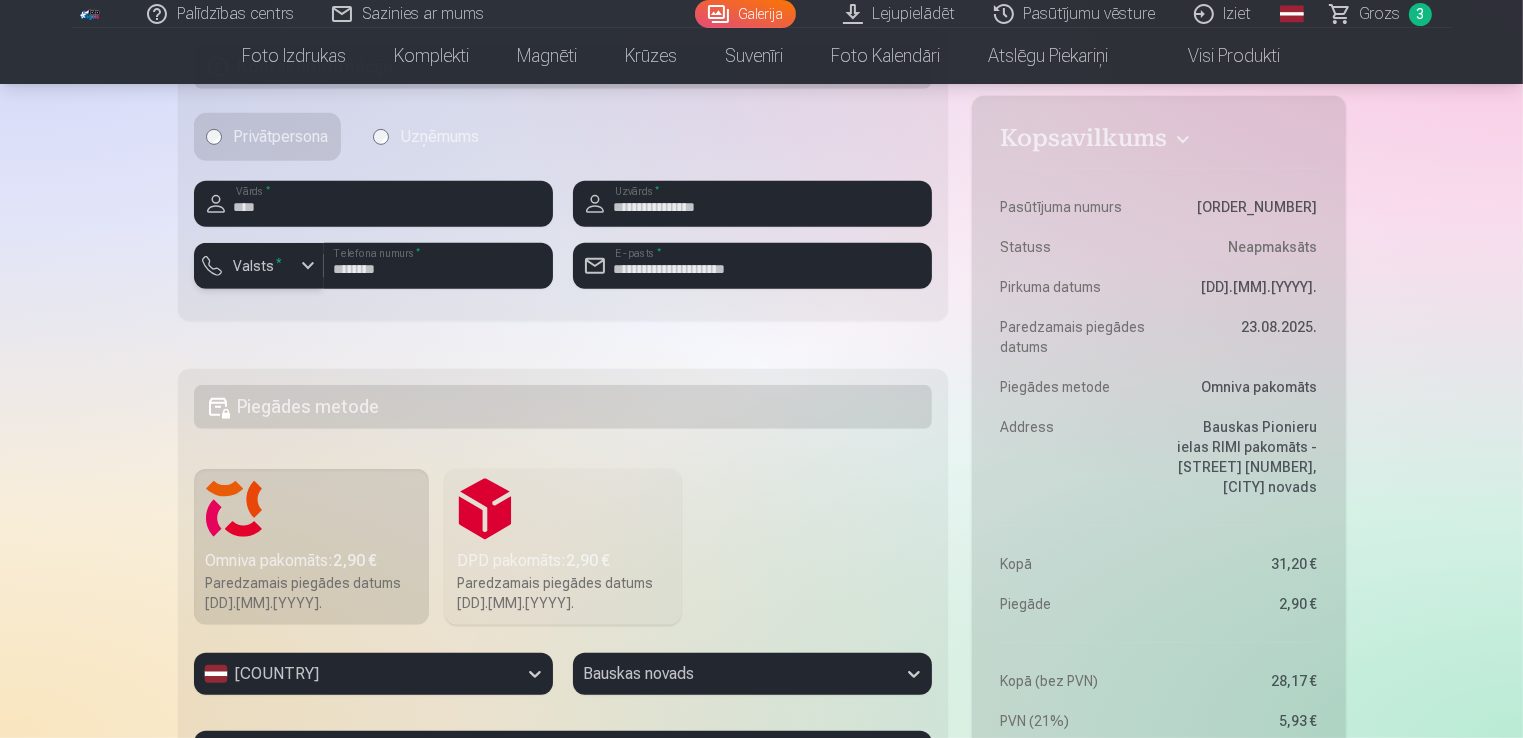 click on "Valsts *" at bounding box center (258, 266) 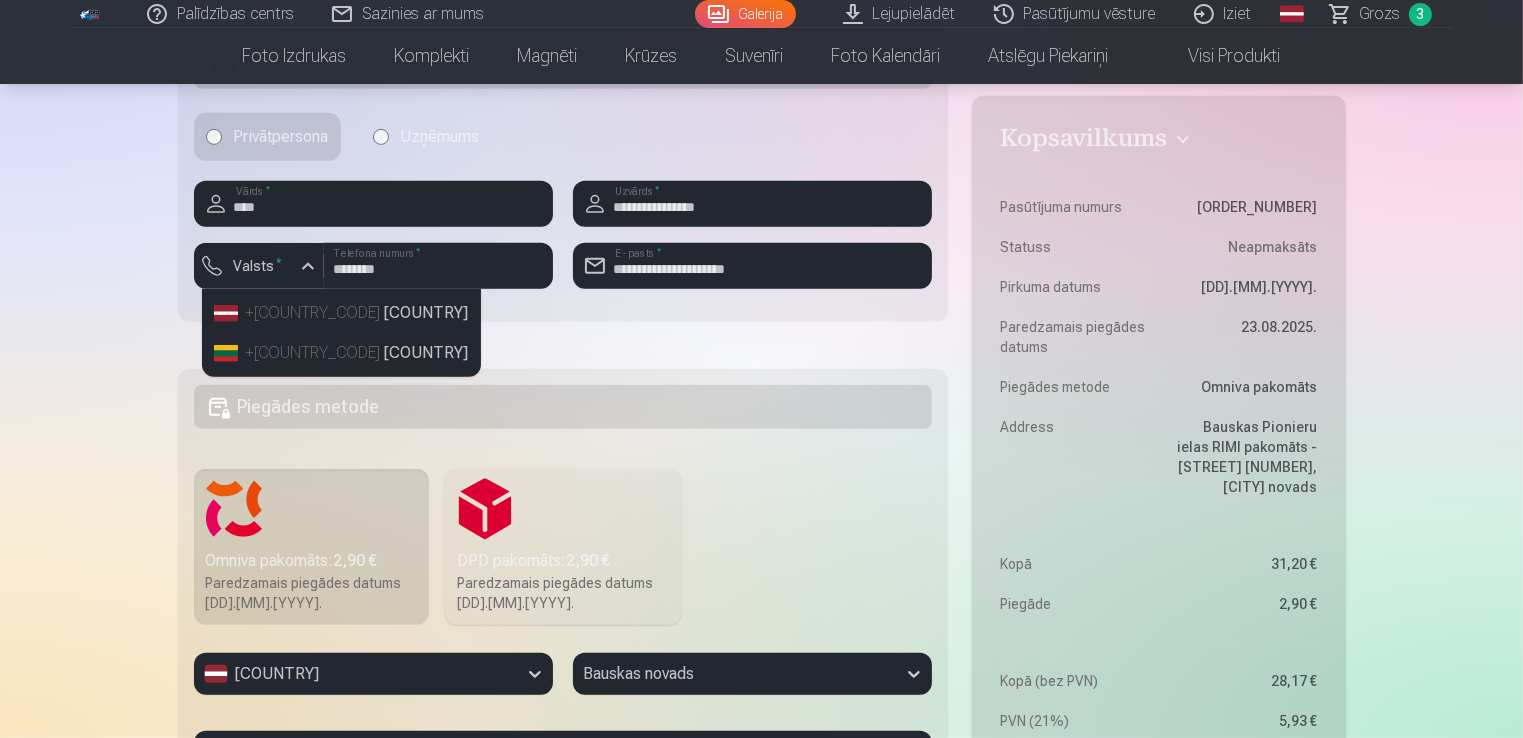 click on "+371" at bounding box center (313, 313) 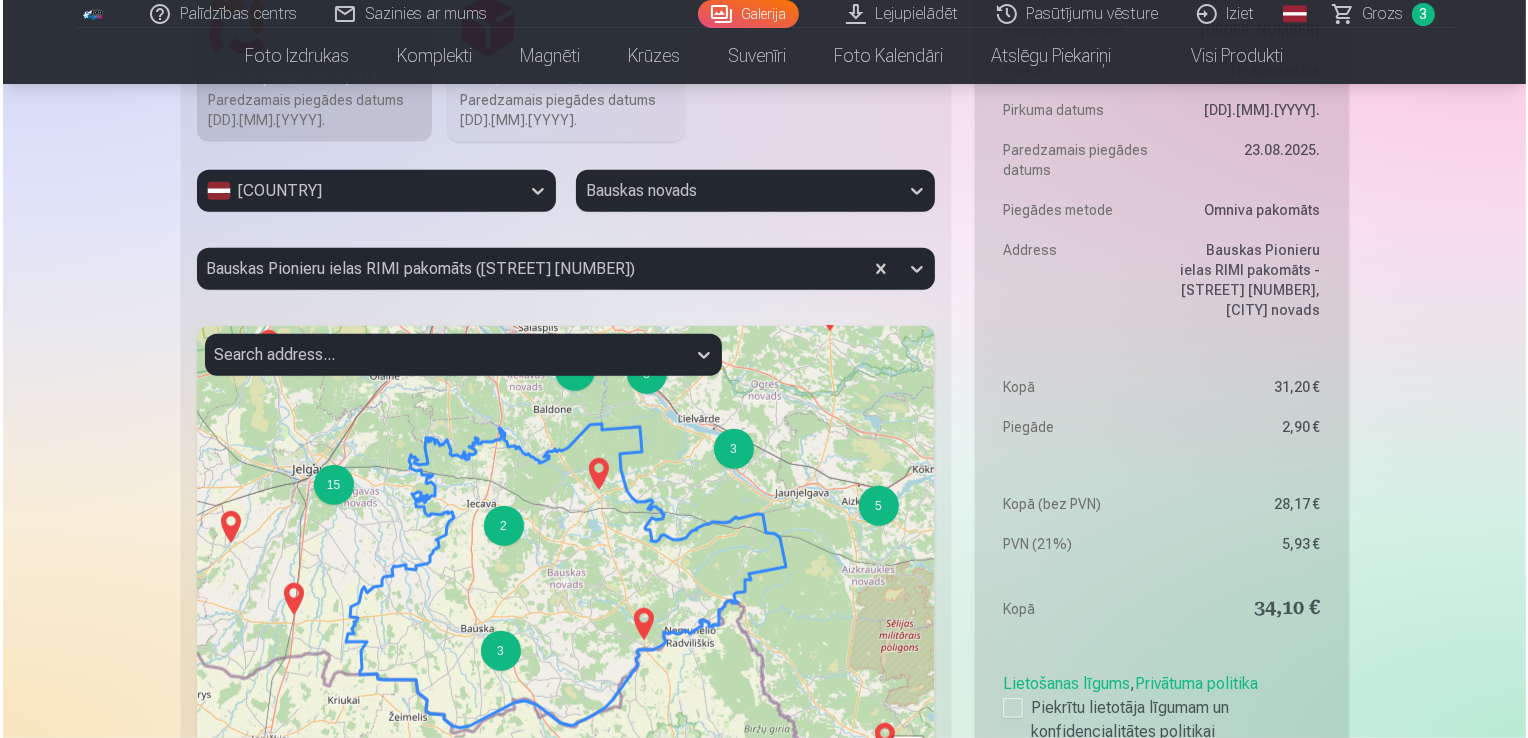 scroll, scrollTop: 1818, scrollLeft: 0, axis: vertical 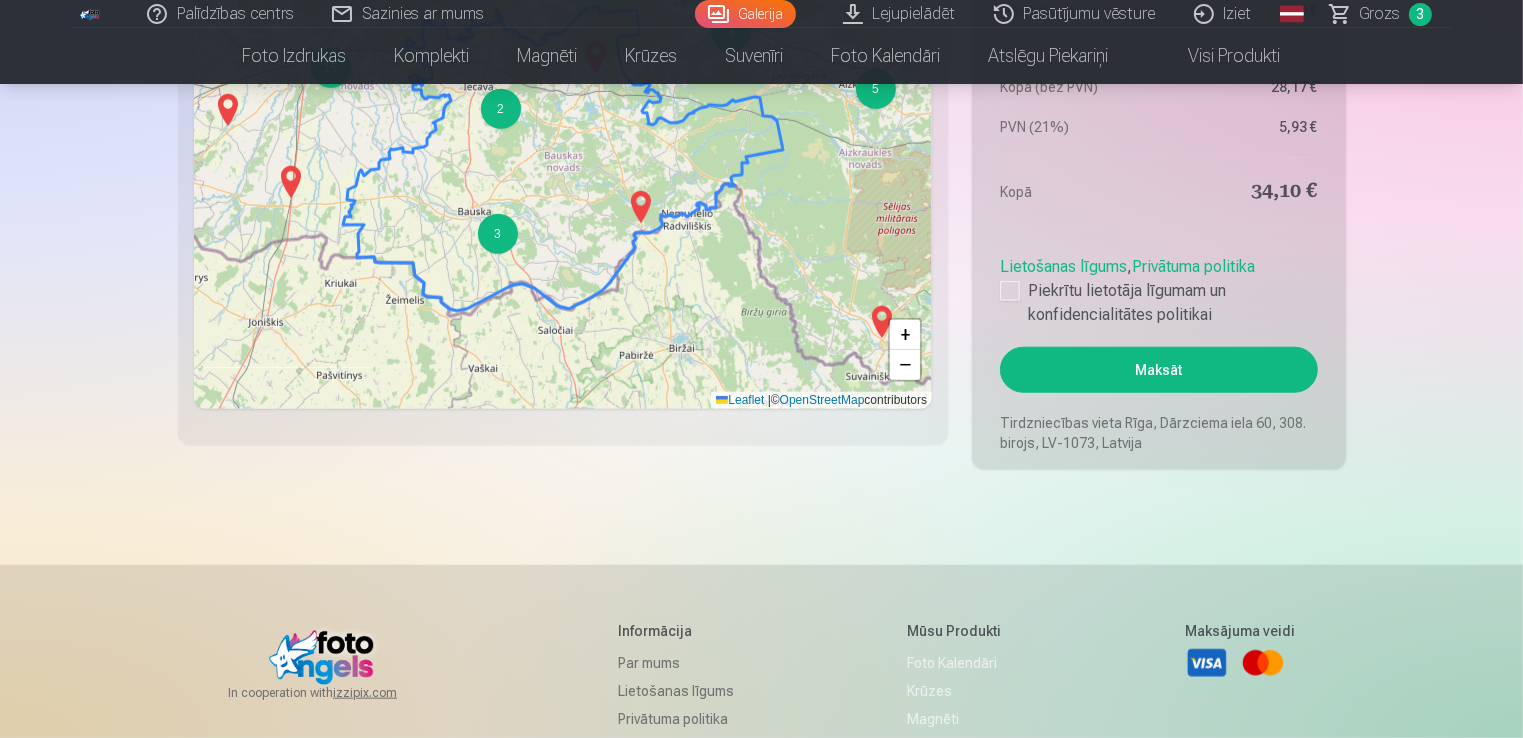 click on "Maksāt" at bounding box center (1158, 370) 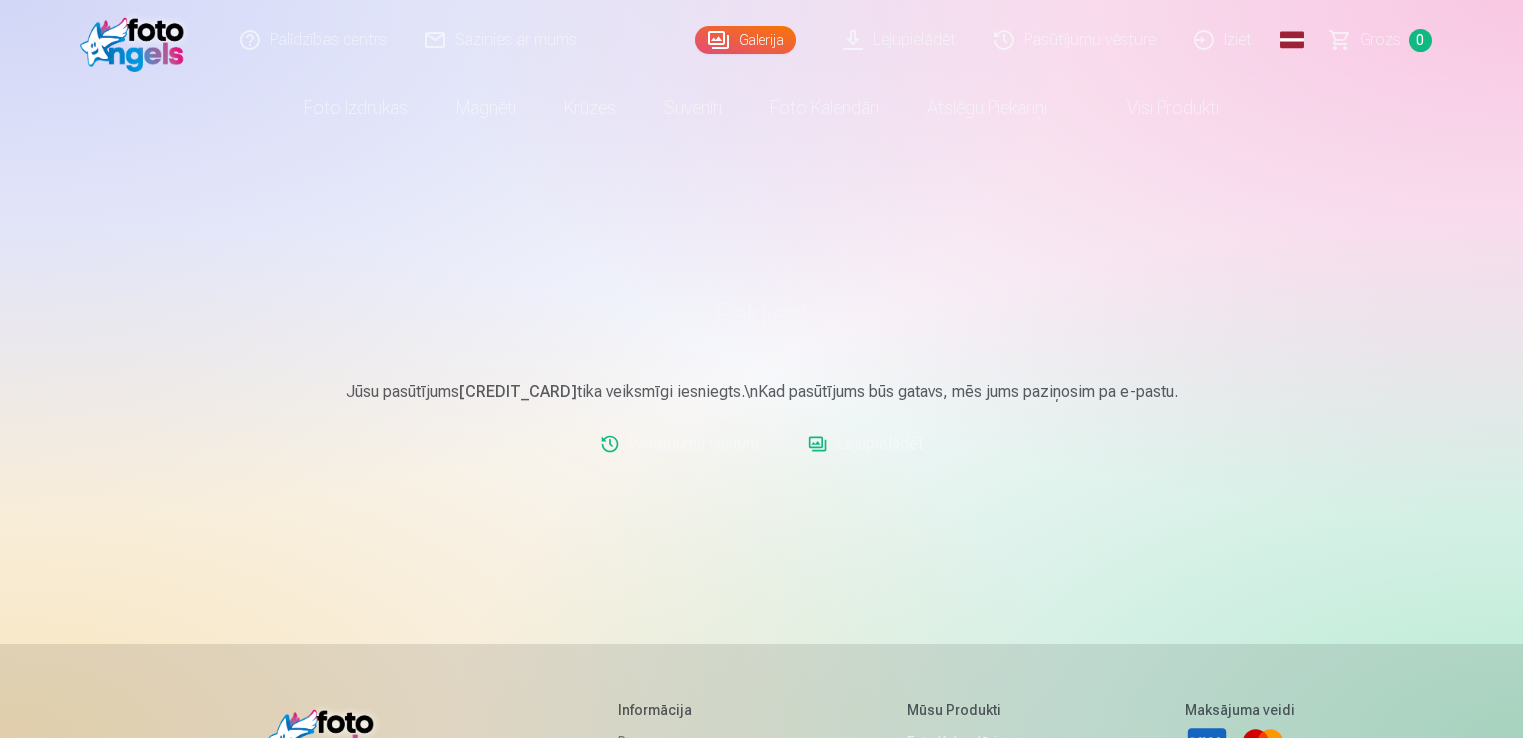 scroll, scrollTop: 0, scrollLeft: 0, axis: both 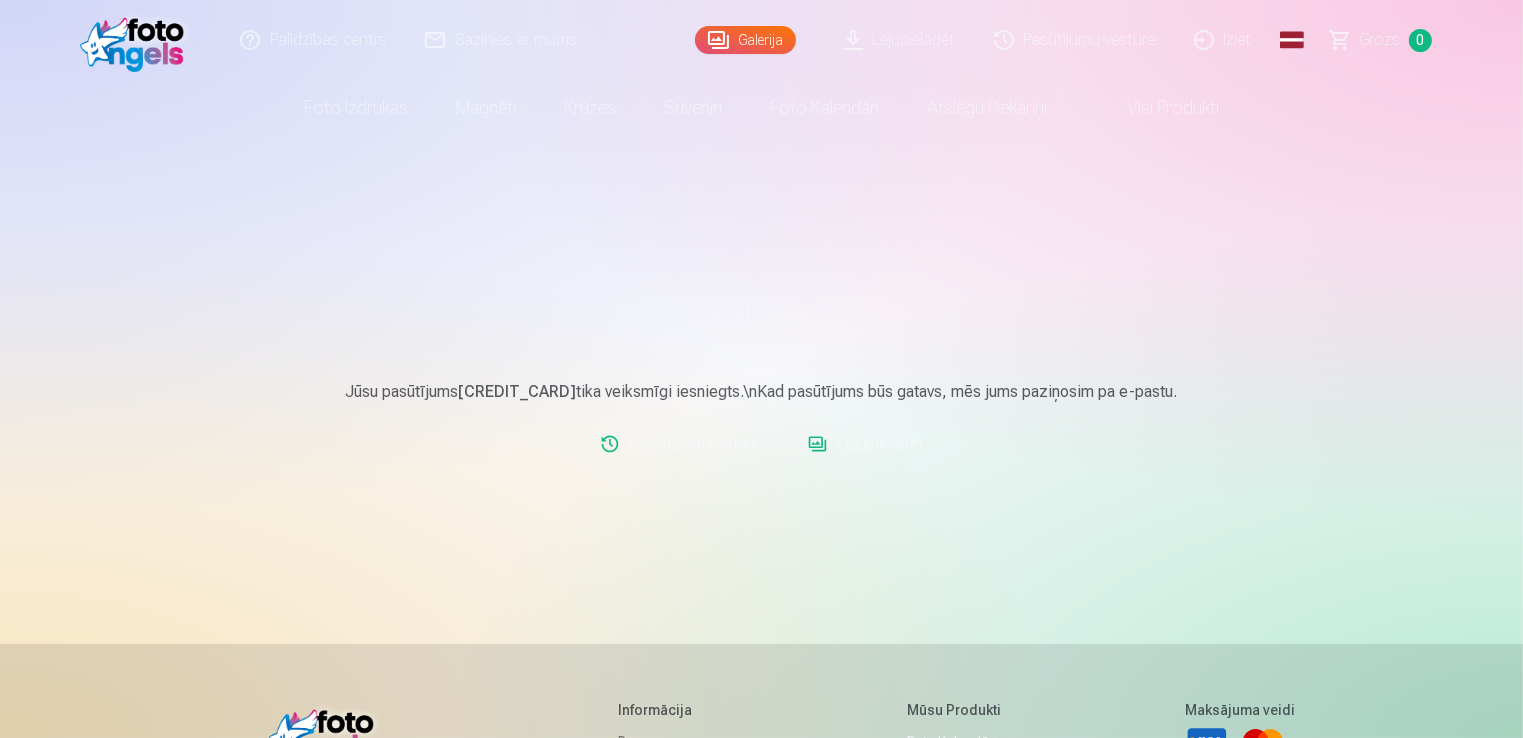 click on "Lejupielādēt" at bounding box center (865, 444) 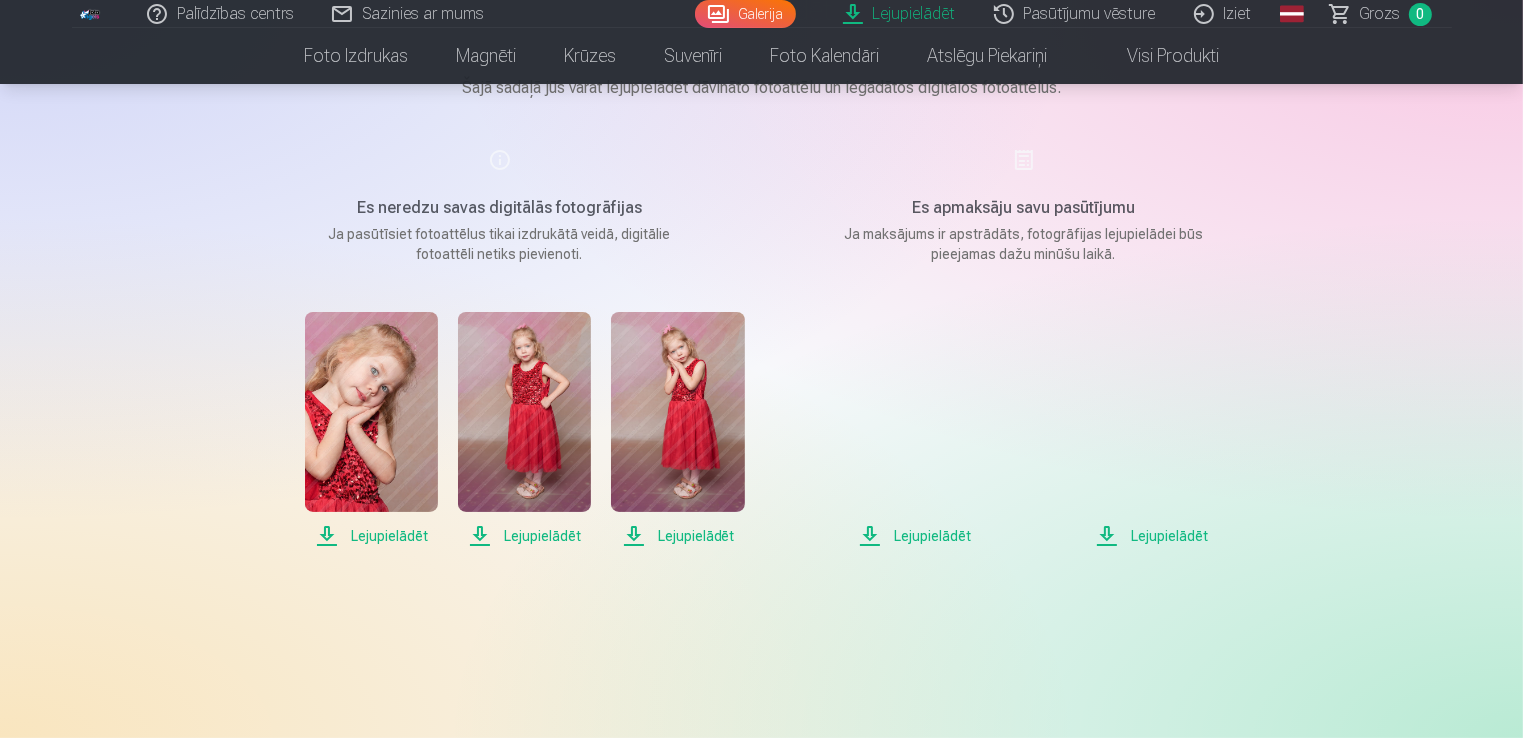 scroll, scrollTop: 200, scrollLeft: 0, axis: vertical 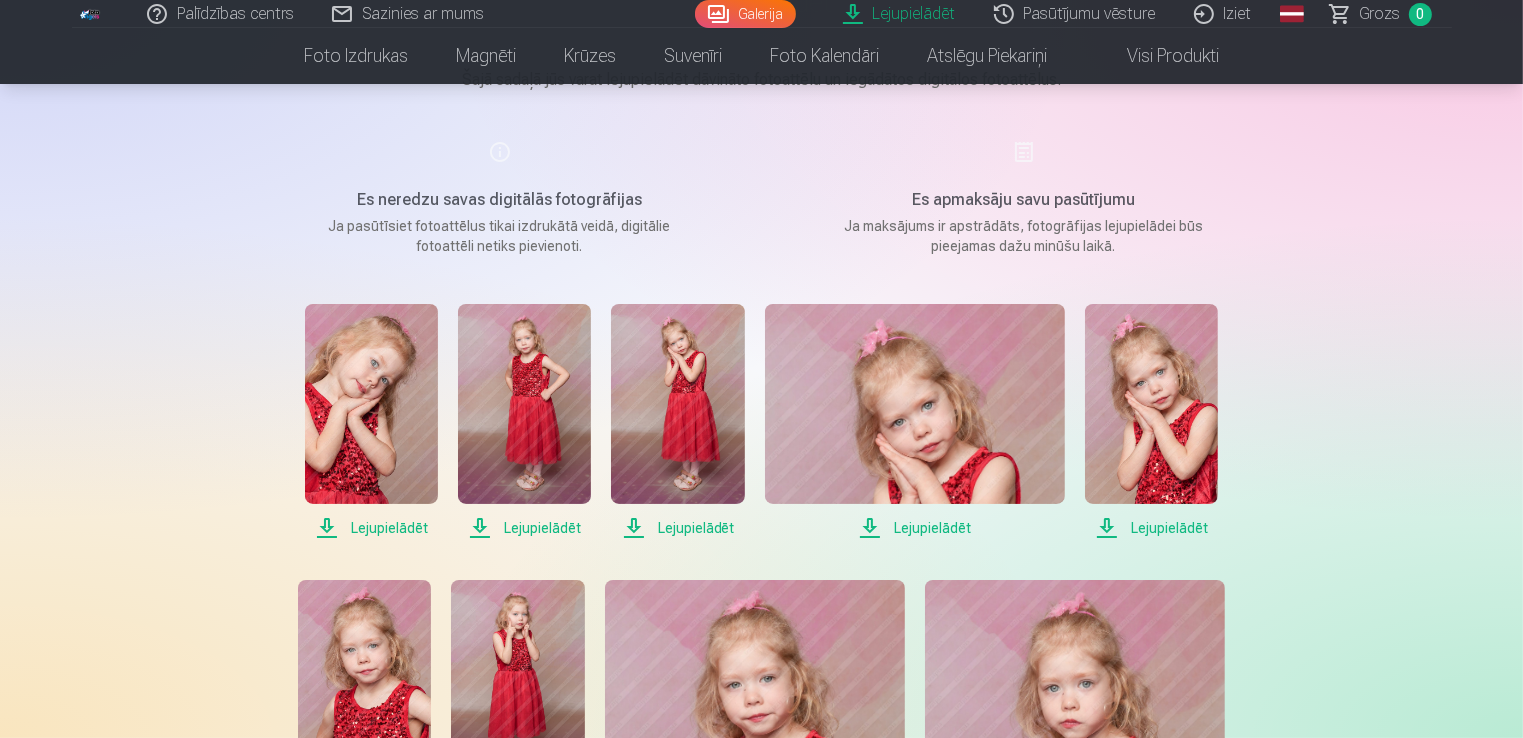 click on "Lejupielādēt" at bounding box center (371, 528) 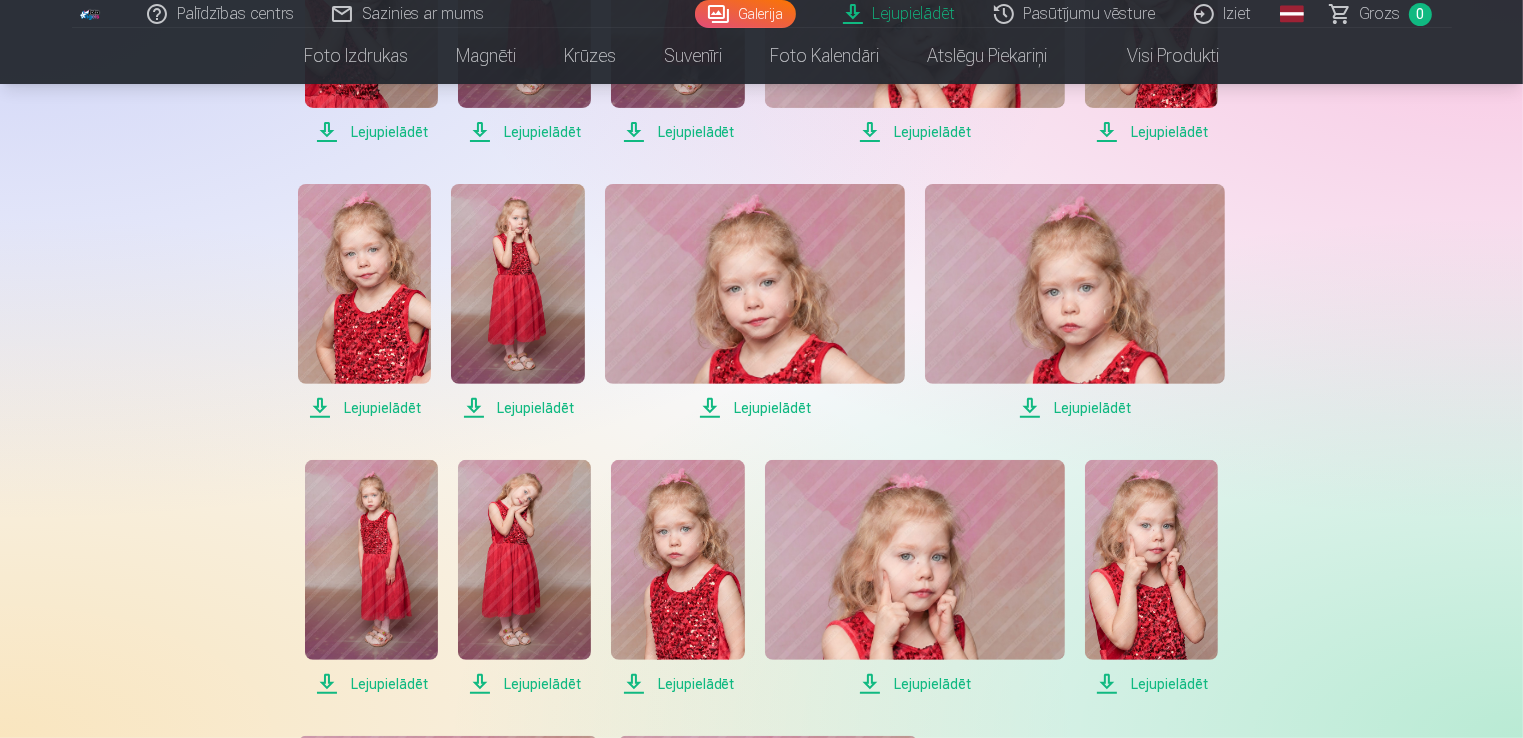 scroll, scrollTop: 600, scrollLeft: 0, axis: vertical 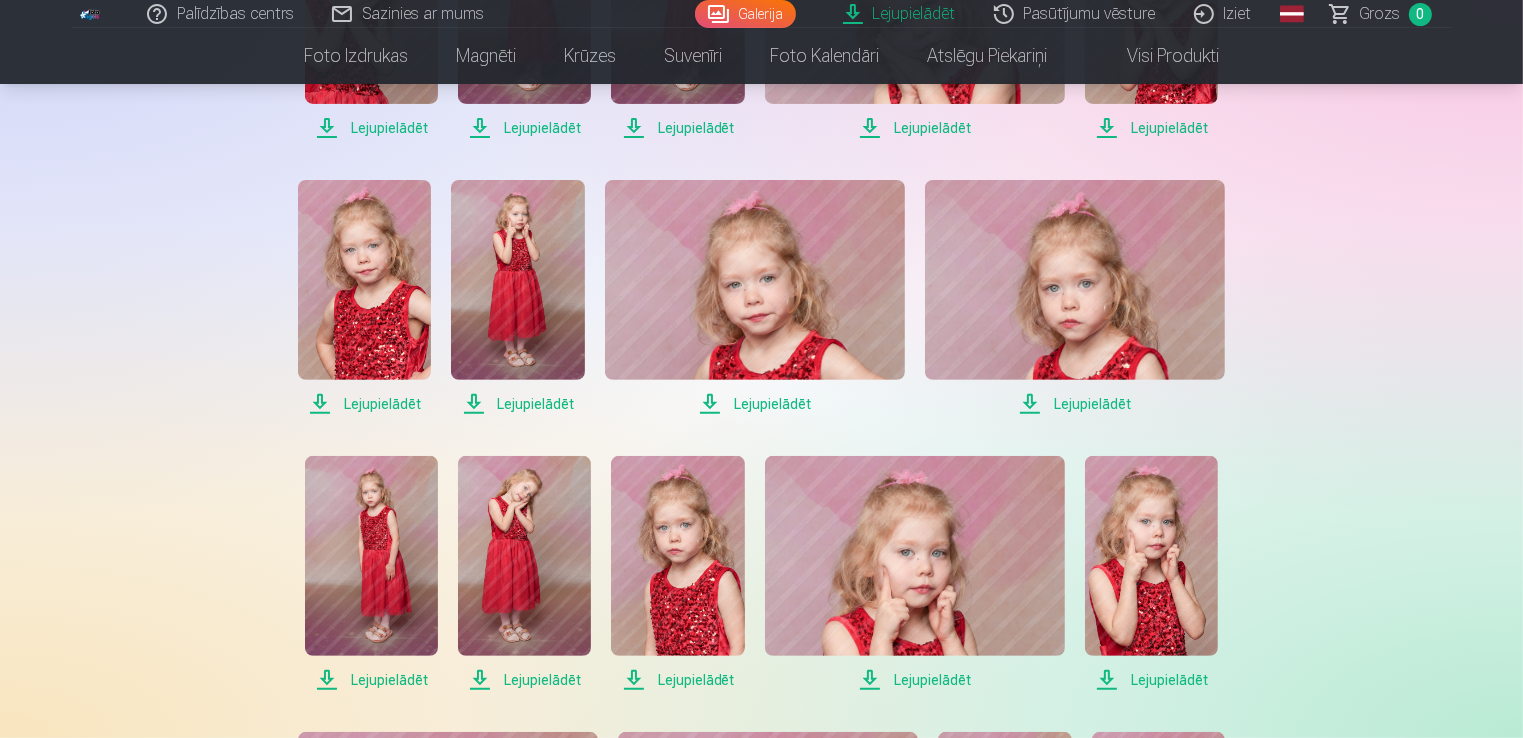 click on "Lejupielādēt" at bounding box center (1075, 404) 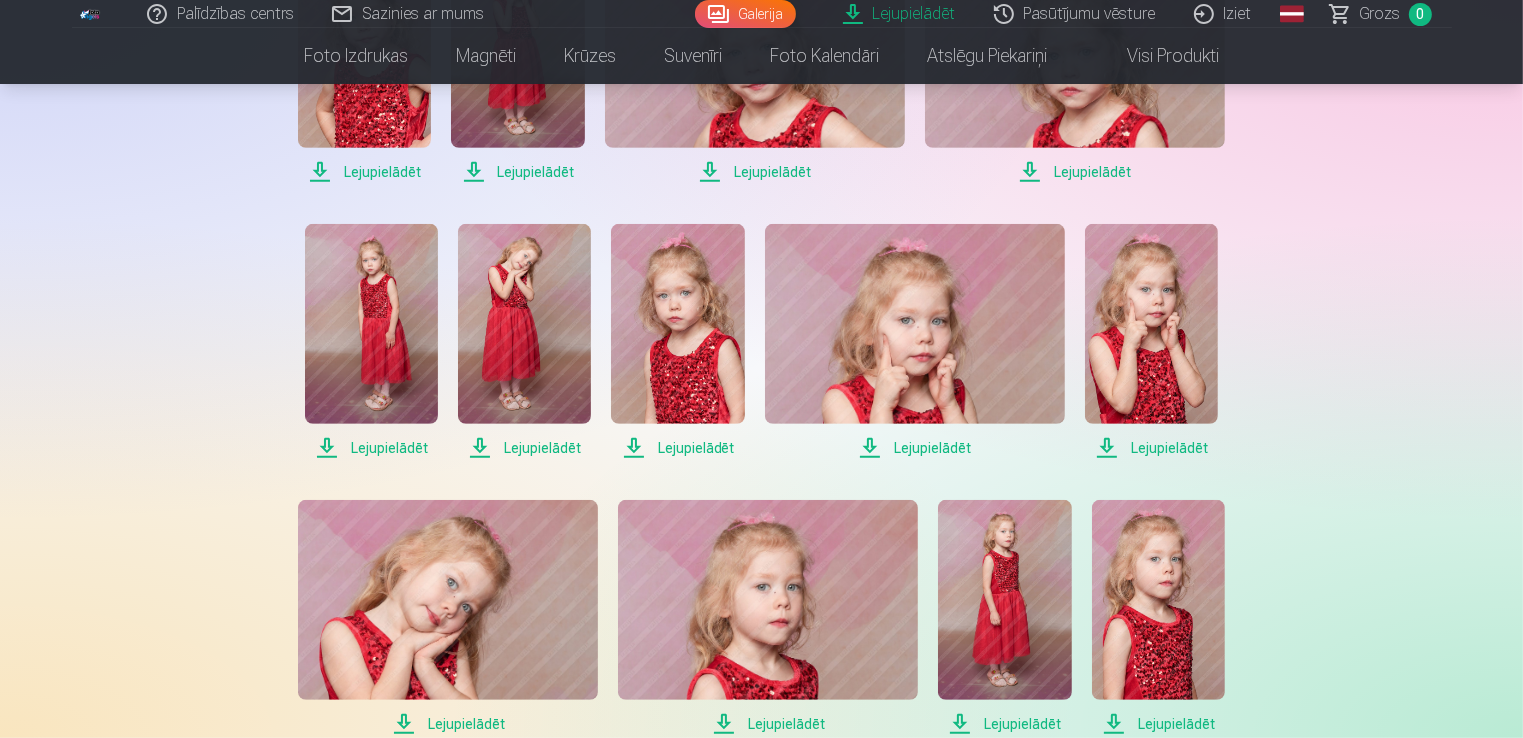 scroll, scrollTop: 900, scrollLeft: 0, axis: vertical 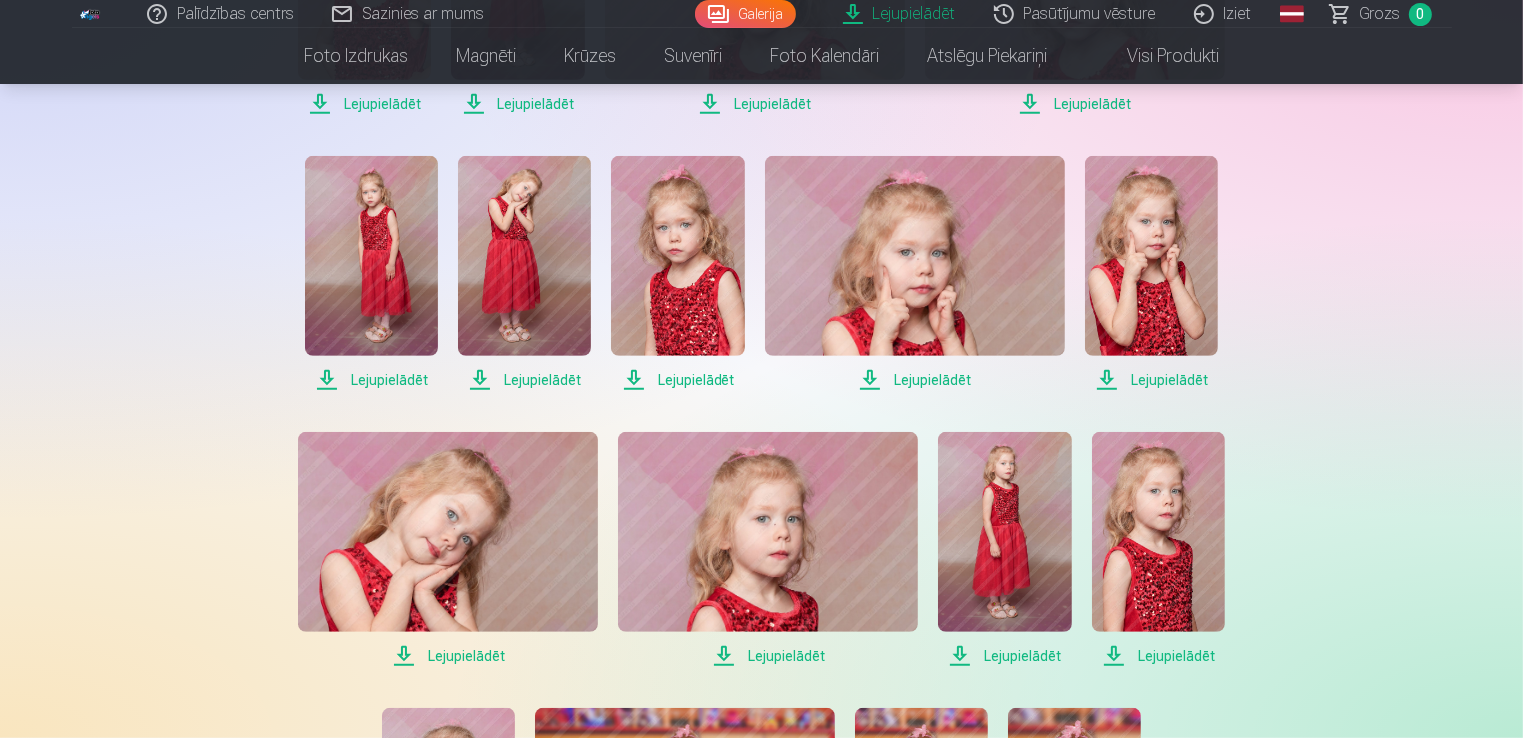 click on "Lejupielādēt" at bounding box center [1158, 656] 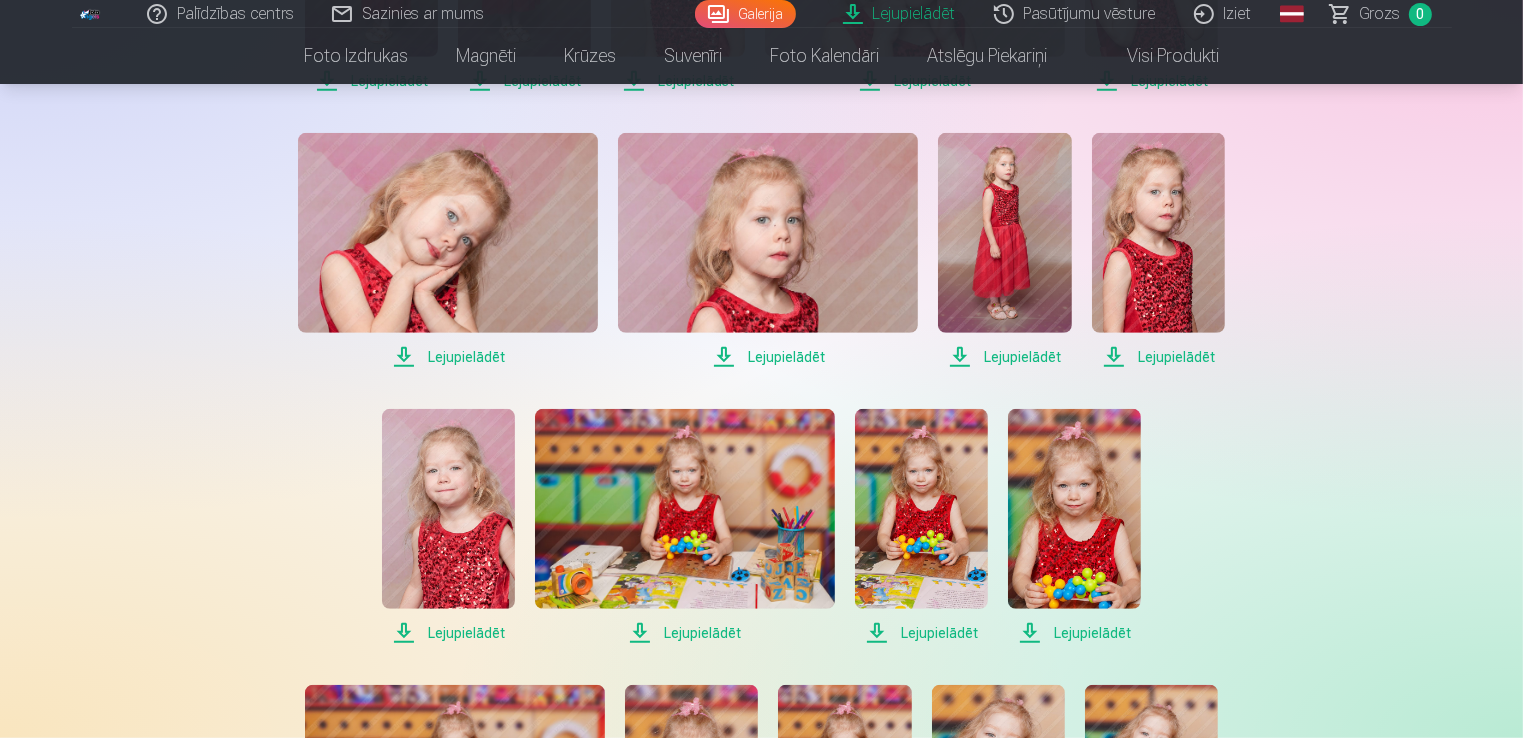 scroll, scrollTop: 1200, scrollLeft: 0, axis: vertical 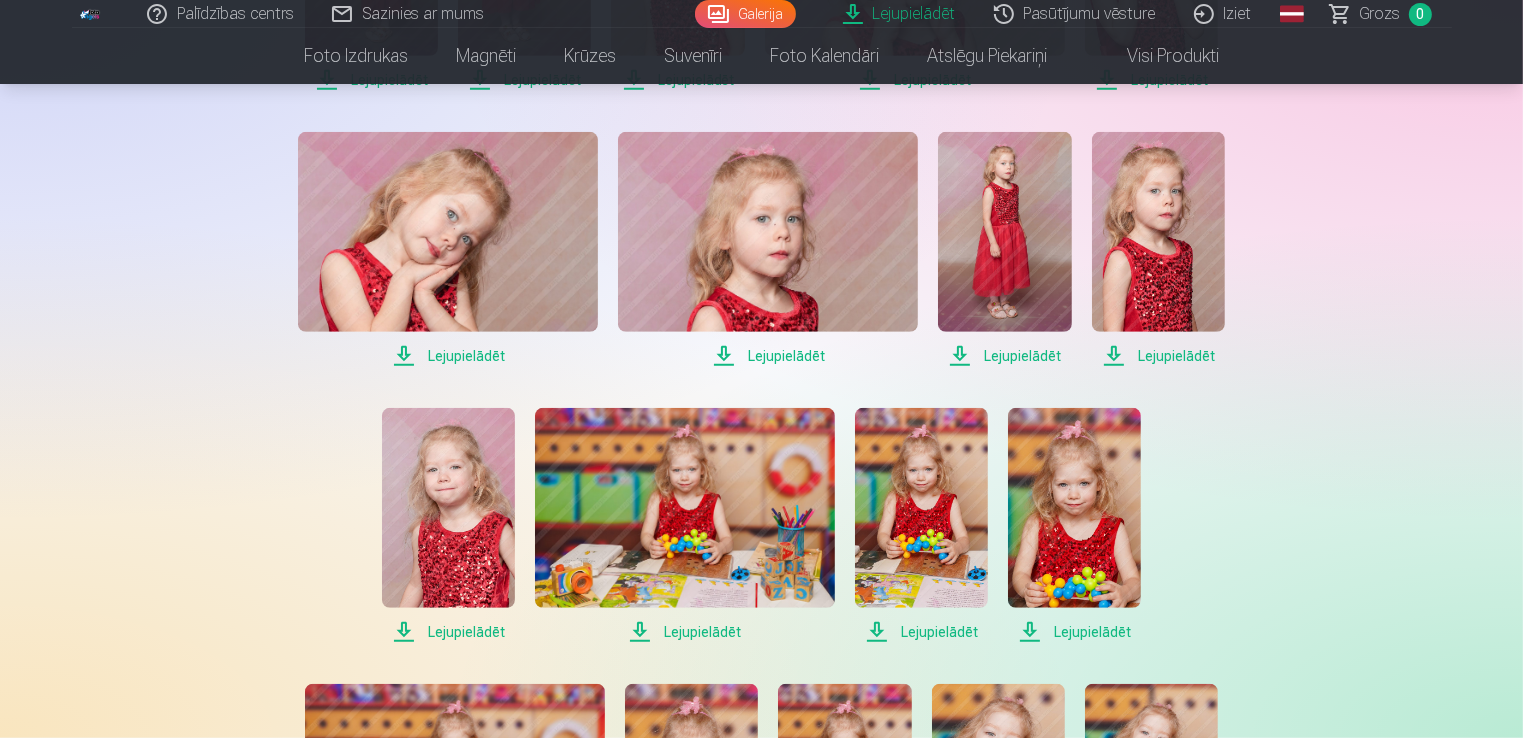 click on "Lejupielādēt" at bounding box center (448, 632) 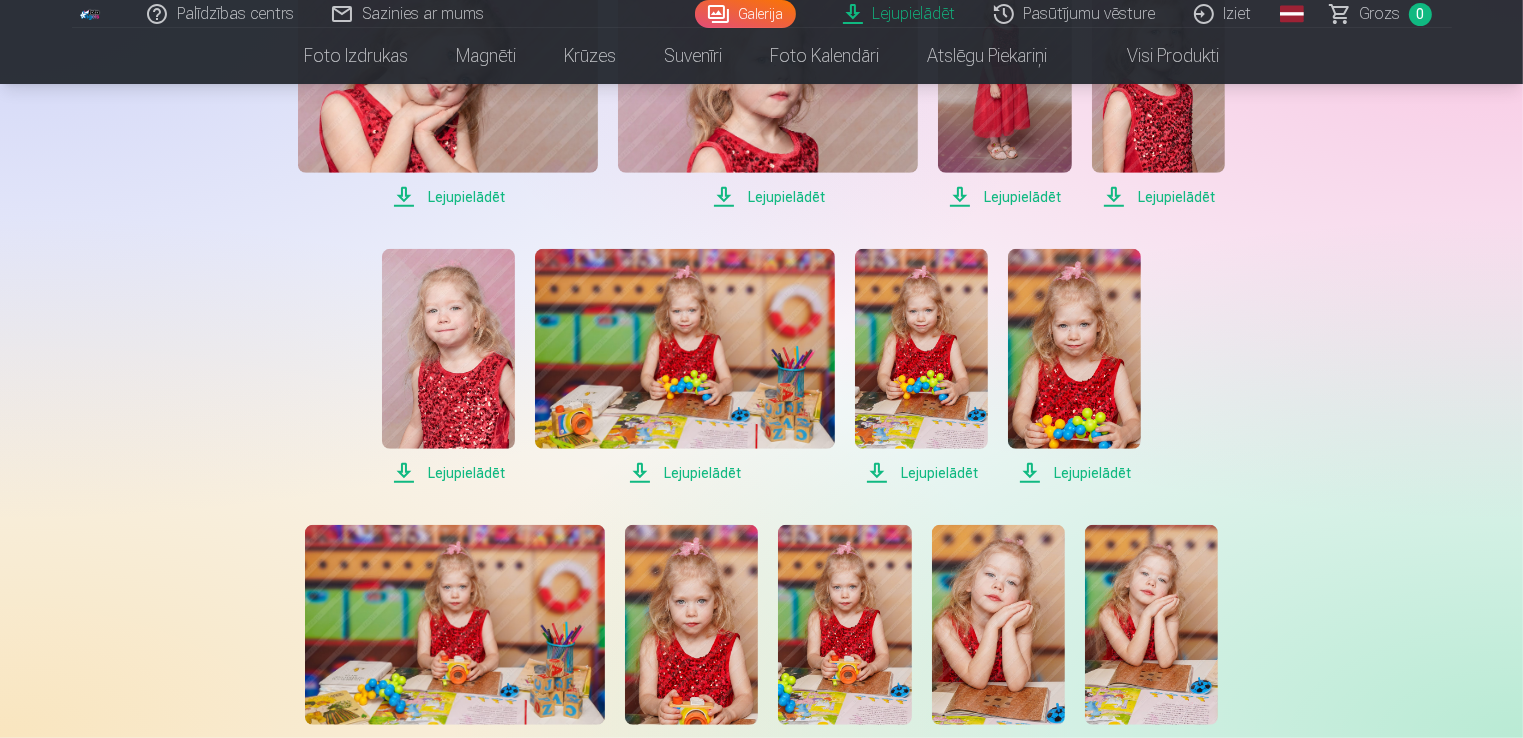scroll, scrollTop: 1400, scrollLeft: 0, axis: vertical 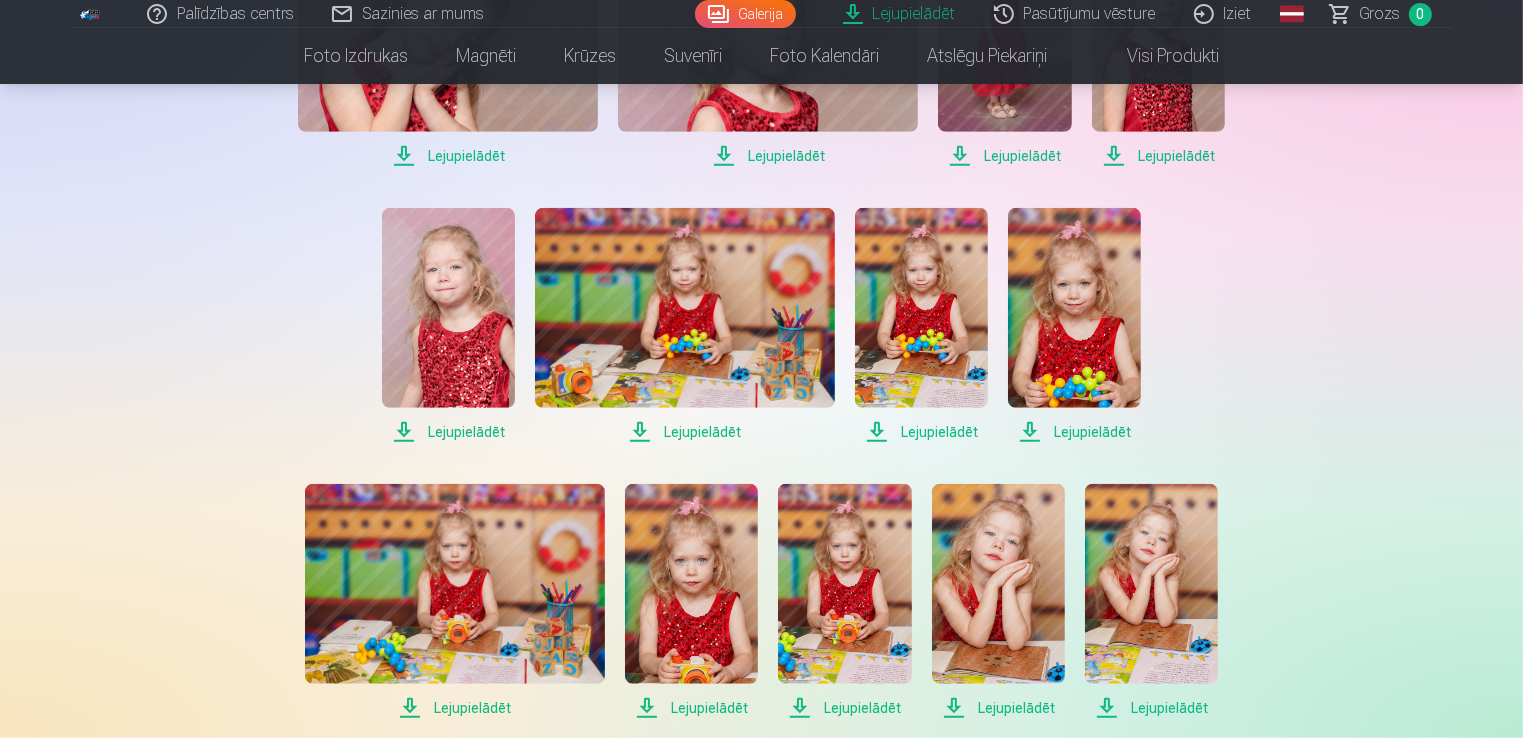 click on "Lejupielādēt" at bounding box center [1151, 708] 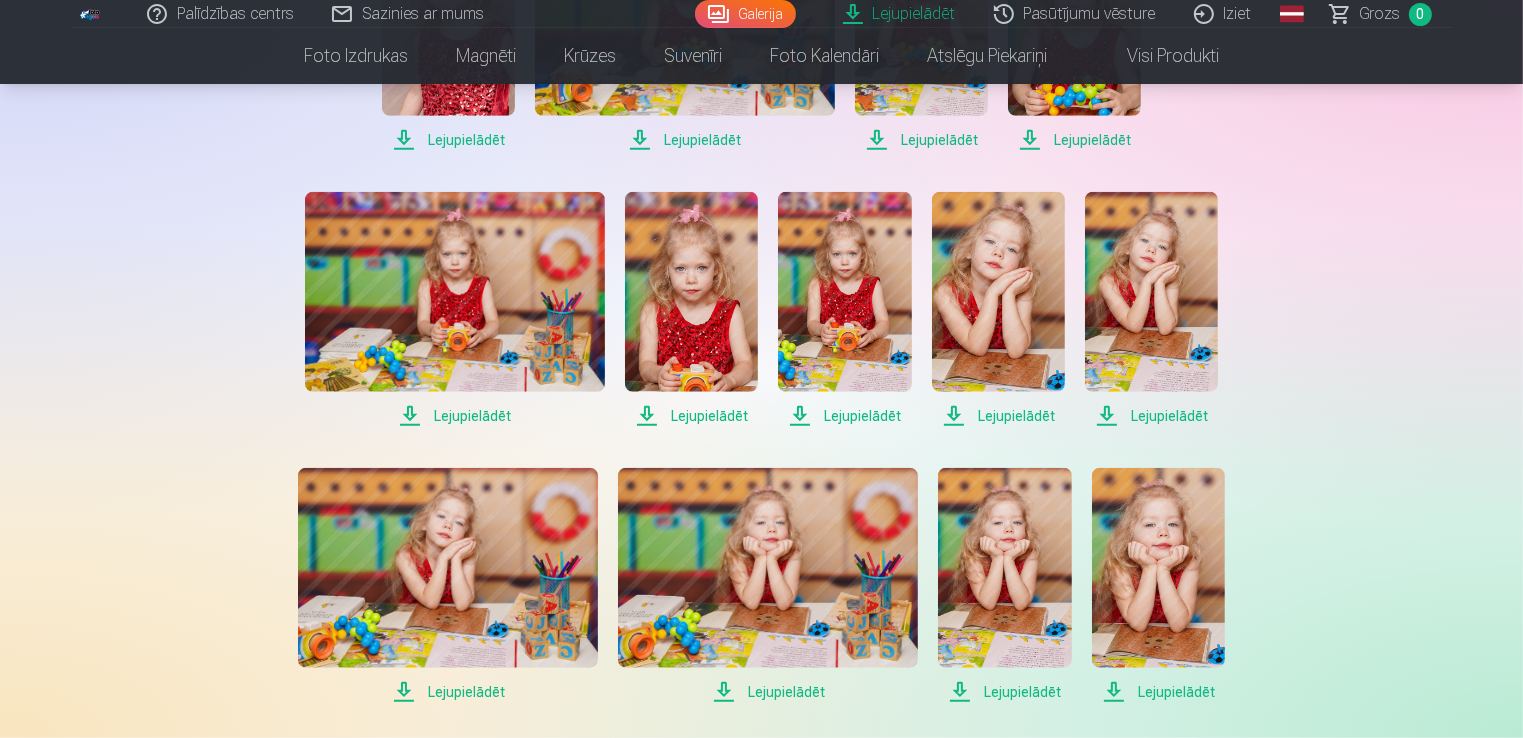 scroll, scrollTop: 1700, scrollLeft: 0, axis: vertical 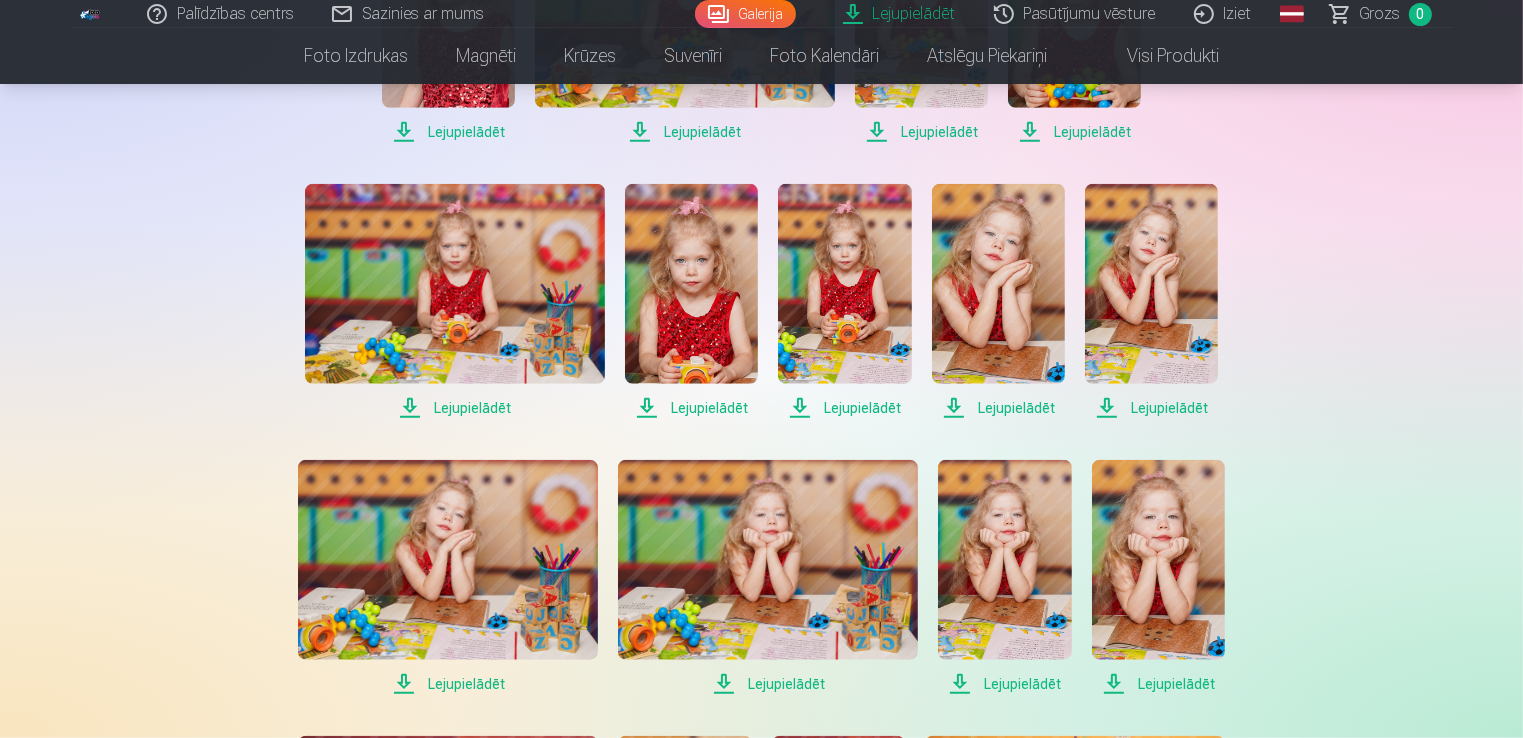 click on "Lejupielādēt" at bounding box center [448, 684] 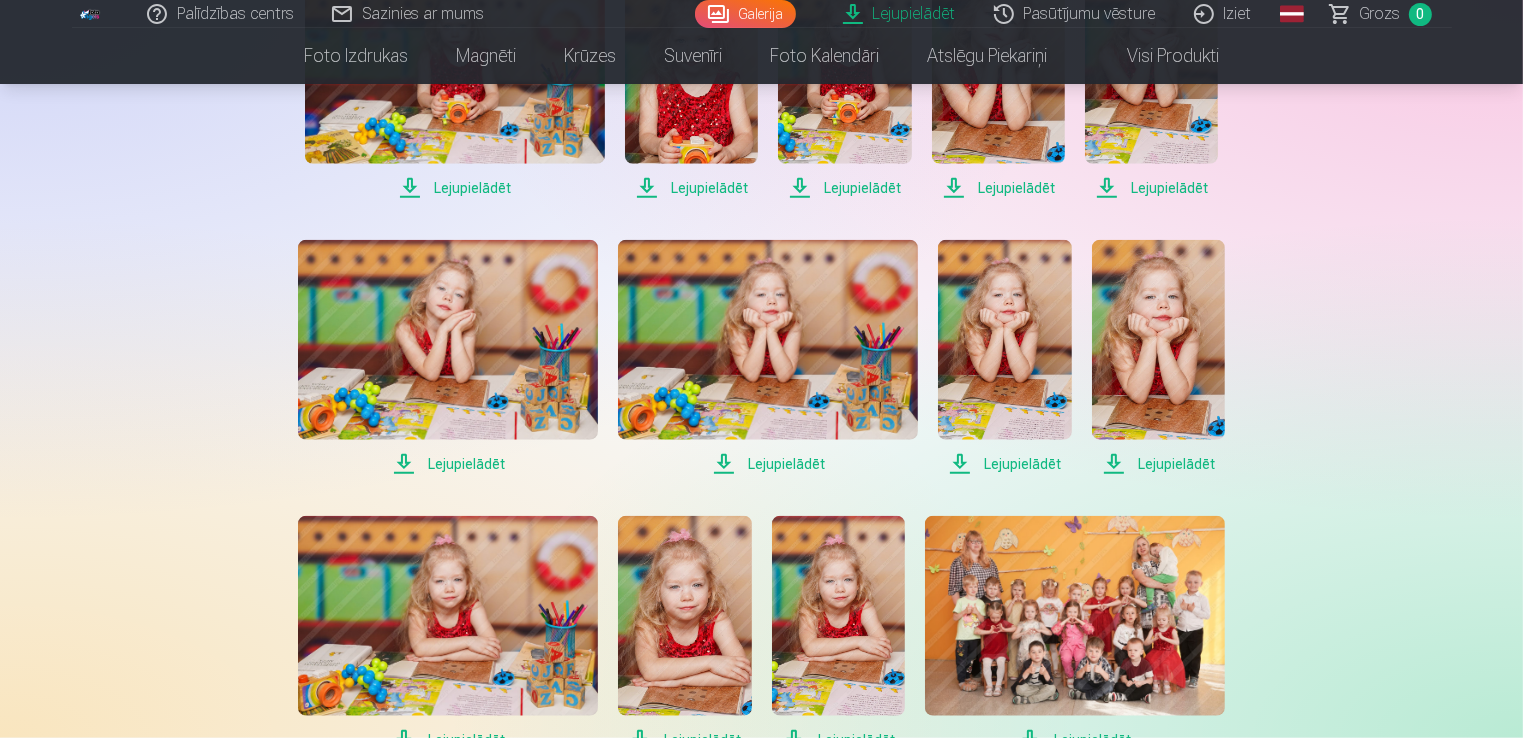 scroll, scrollTop: 2000, scrollLeft: 0, axis: vertical 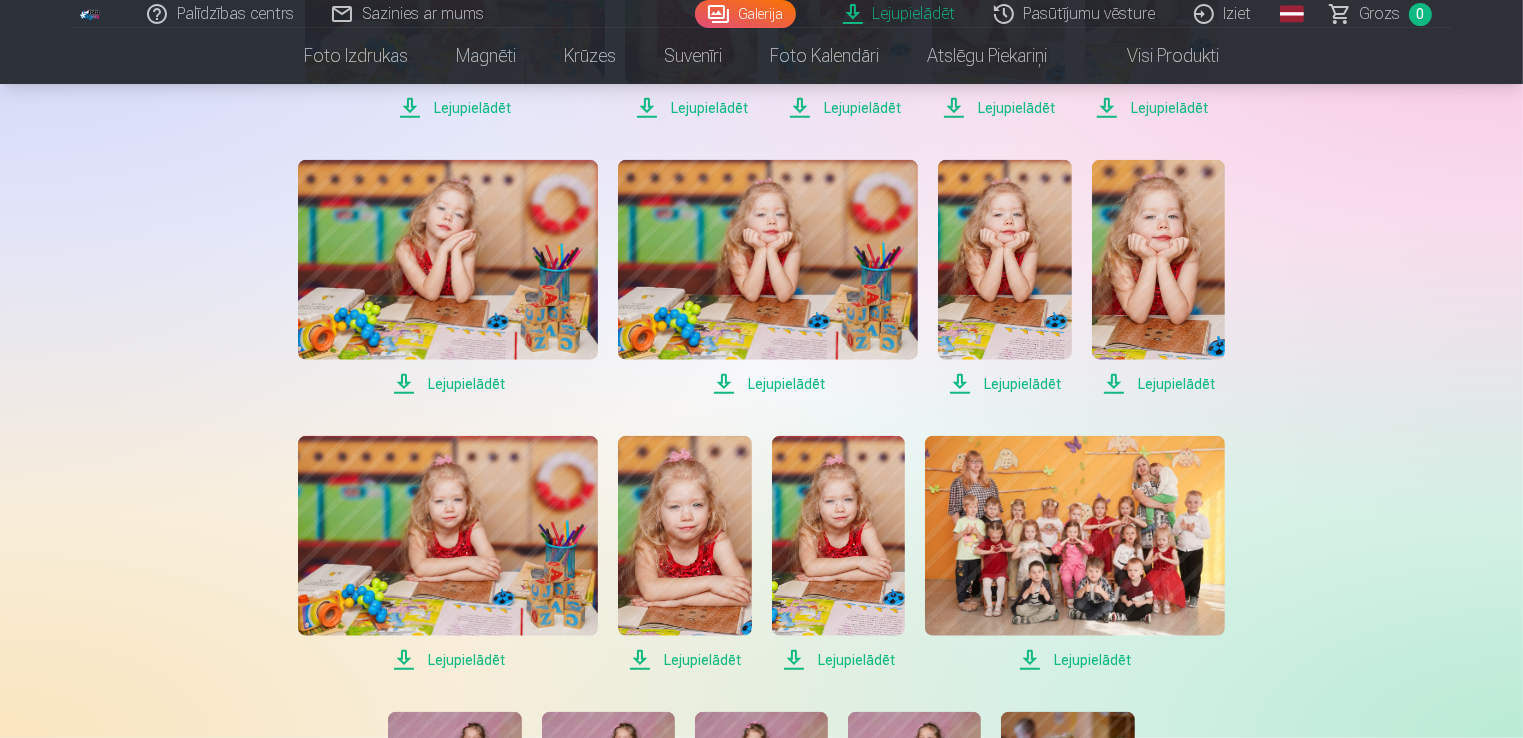 click on "Lejupielādēt" at bounding box center (1075, 660) 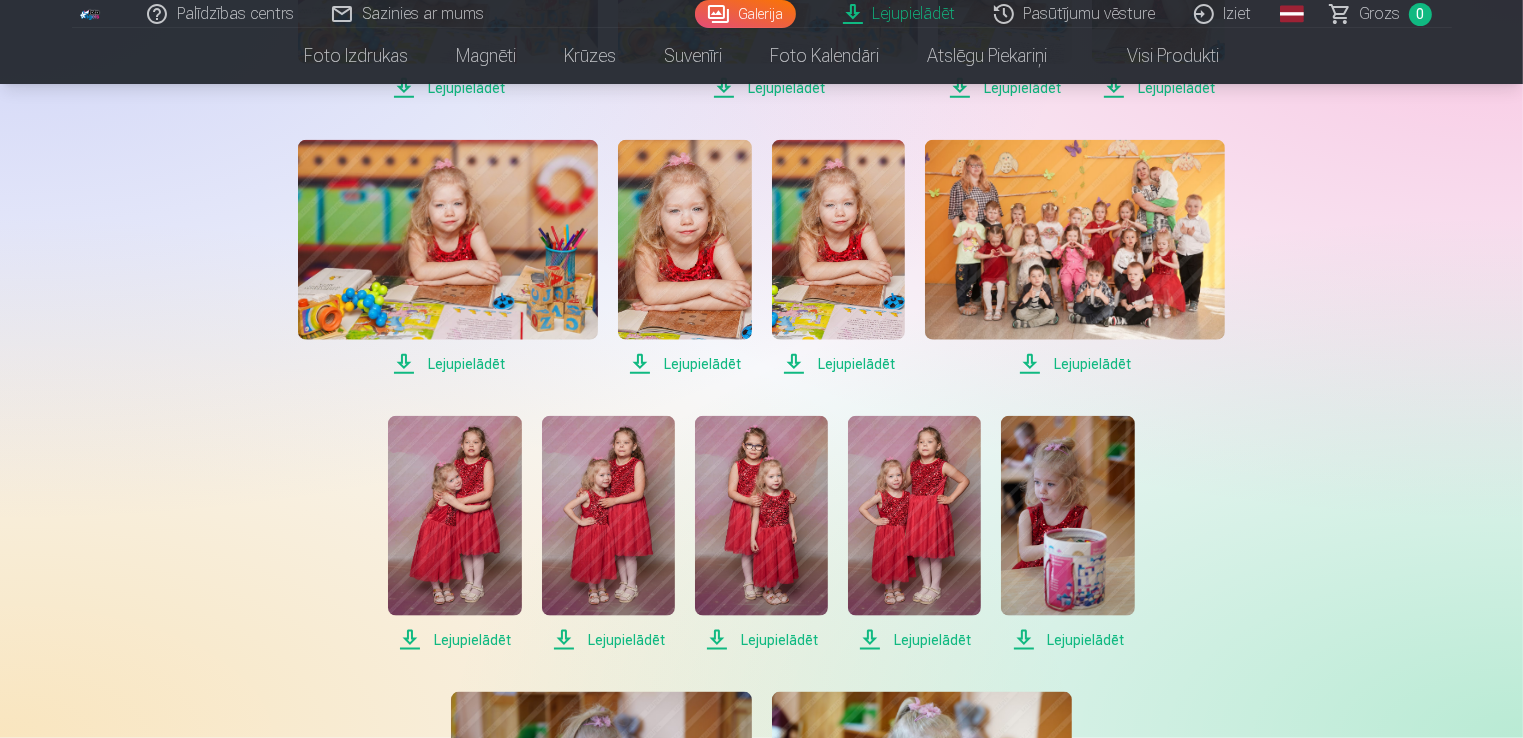 scroll, scrollTop: 2300, scrollLeft: 0, axis: vertical 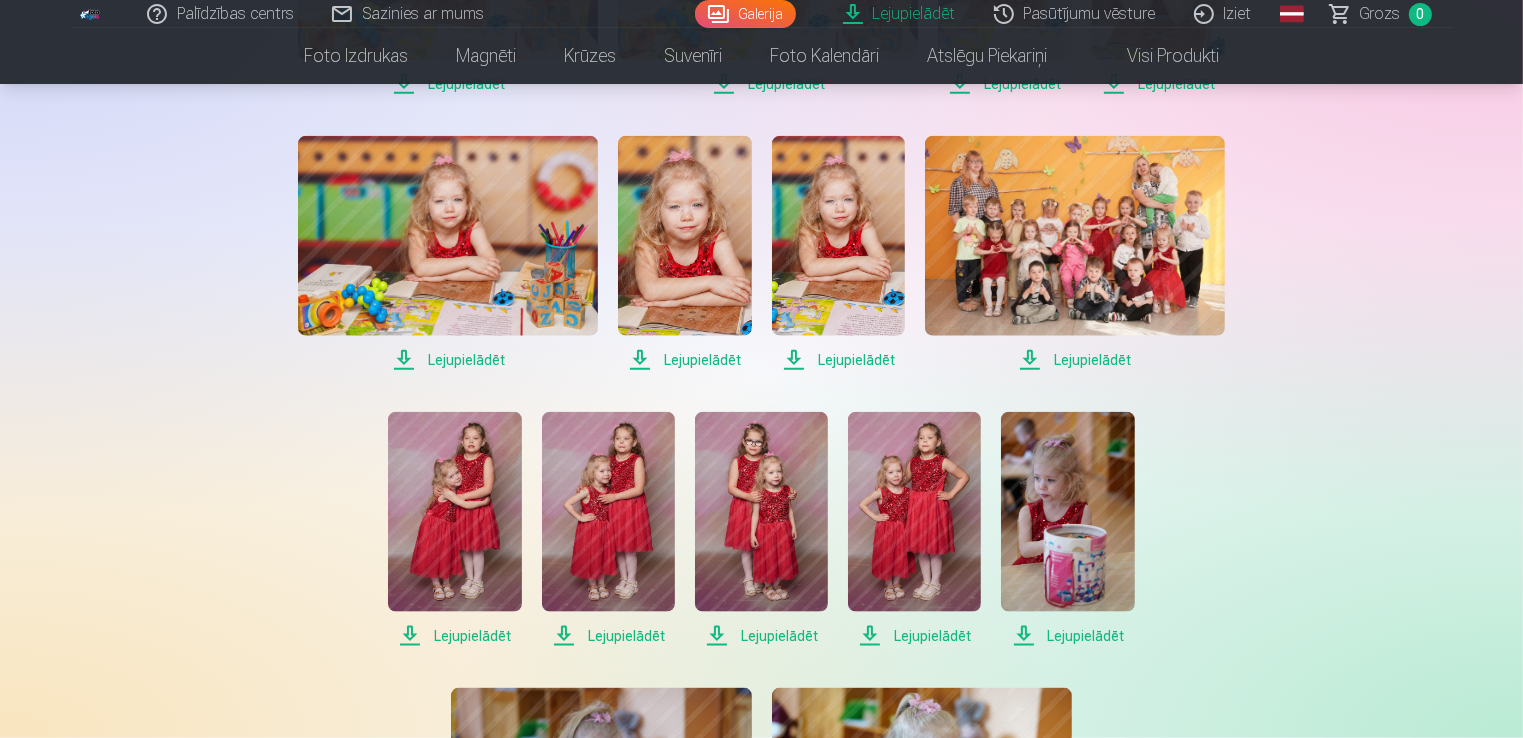 click on "Lejupielādēt" at bounding box center [454, 636] 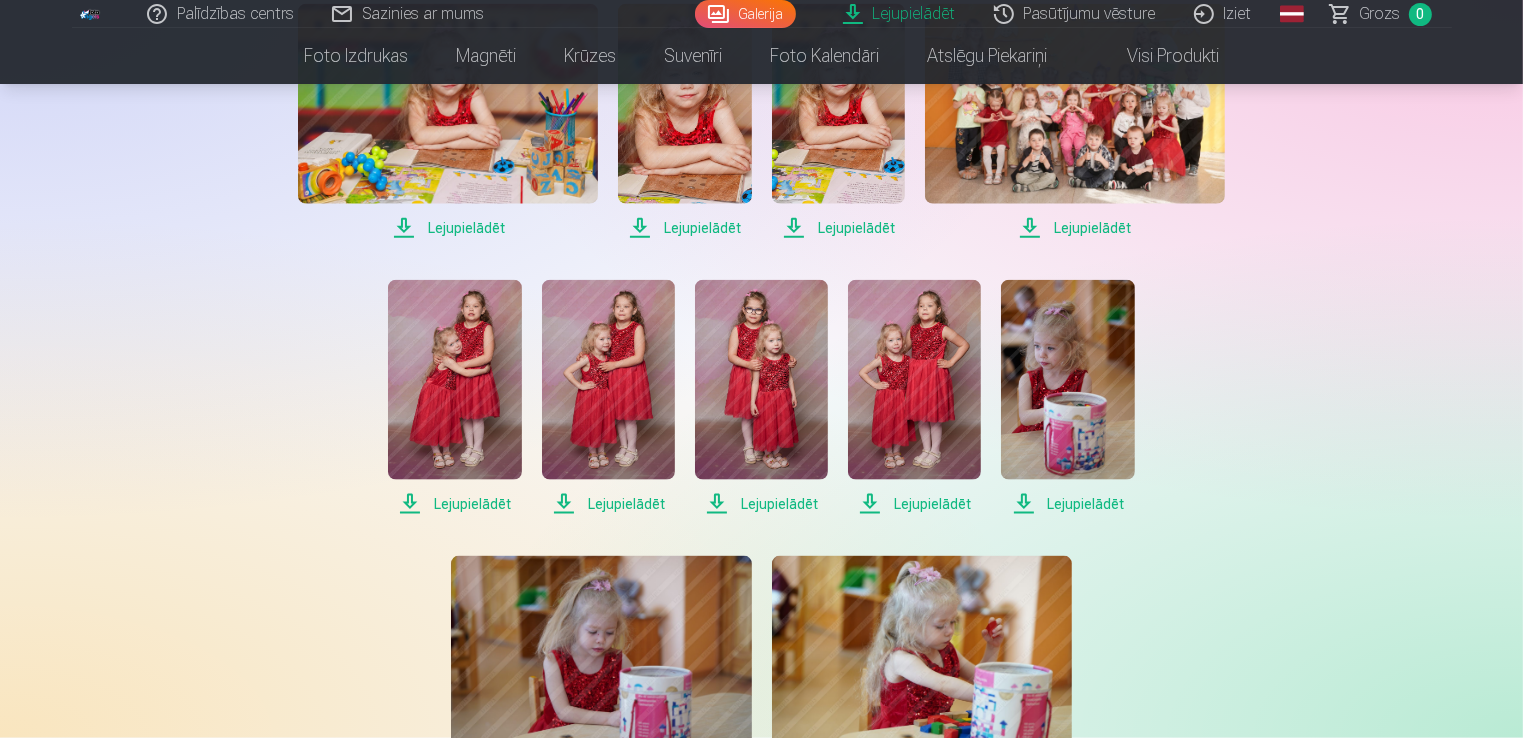 scroll, scrollTop: 2600, scrollLeft: 0, axis: vertical 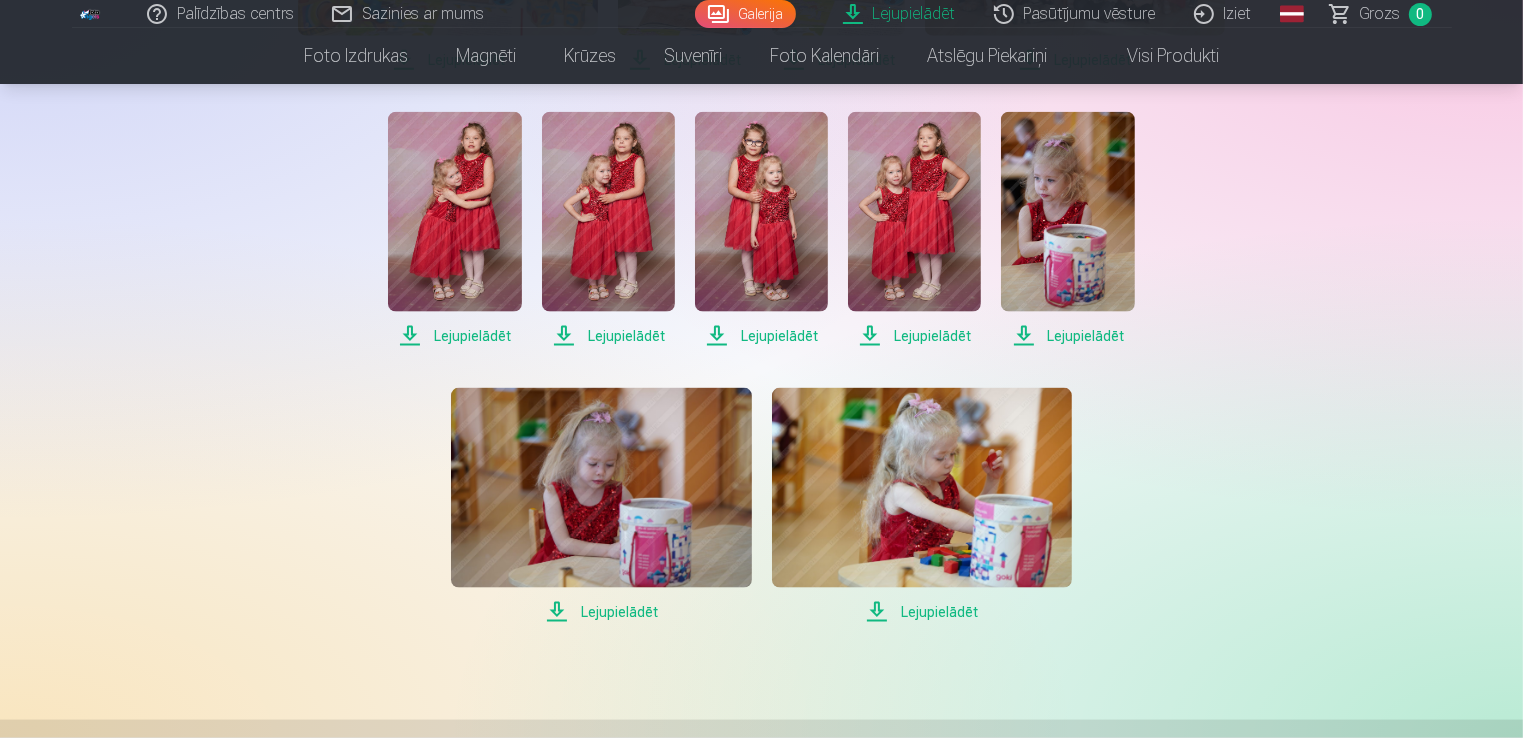 click on "Lejupielādēt" at bounding box center [922, 612] 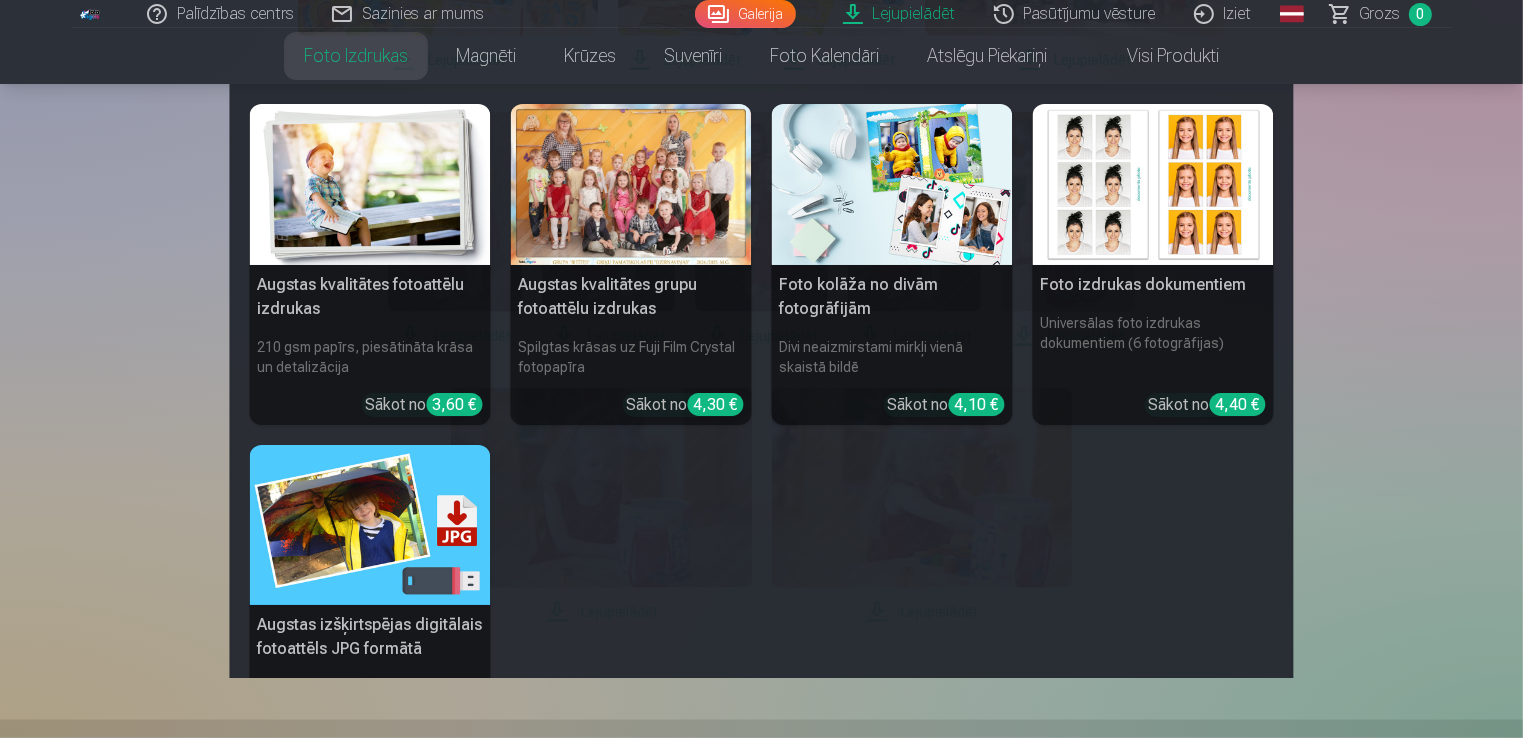 click on "Foto izdrukas" at bounding box center (356, 56) 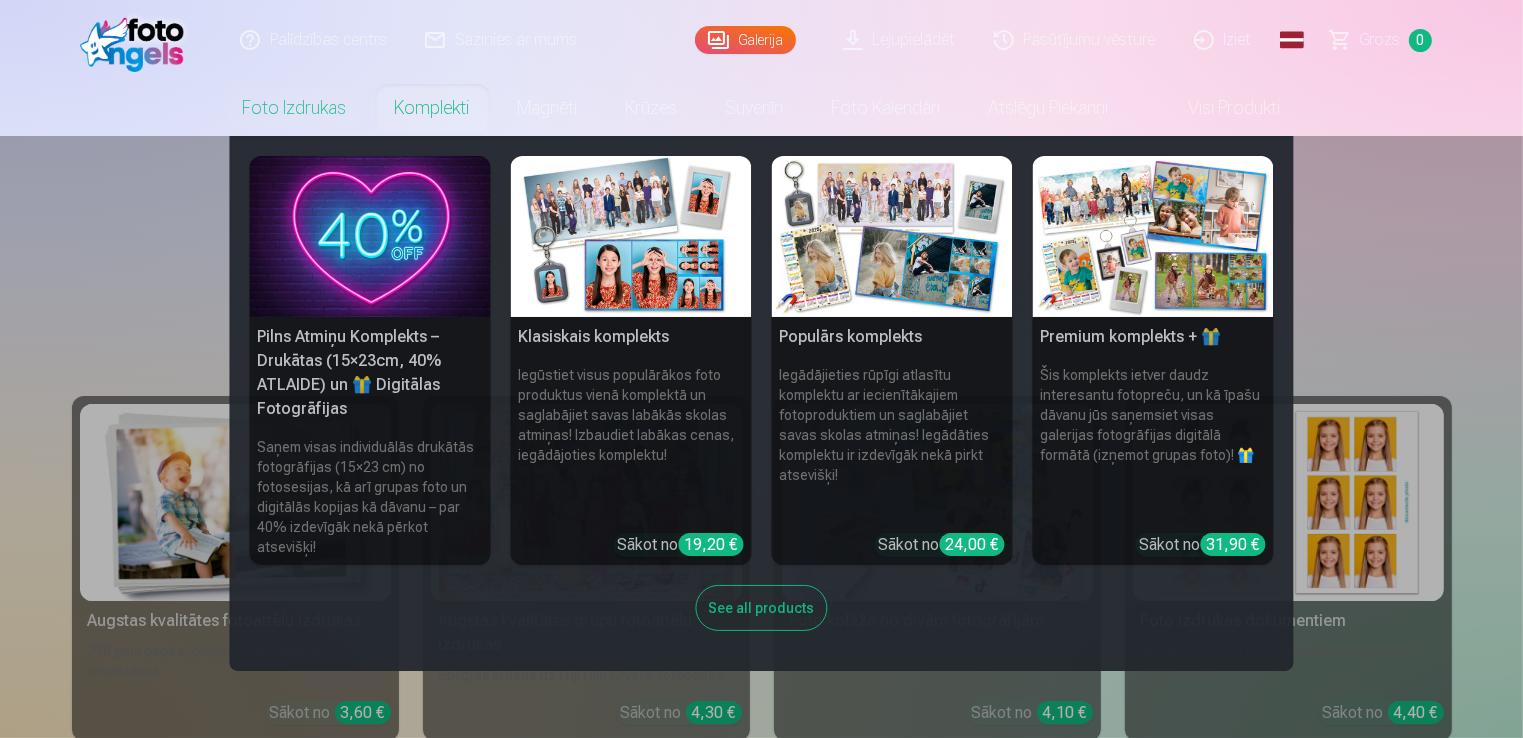 click at bounding box center [370, 236] 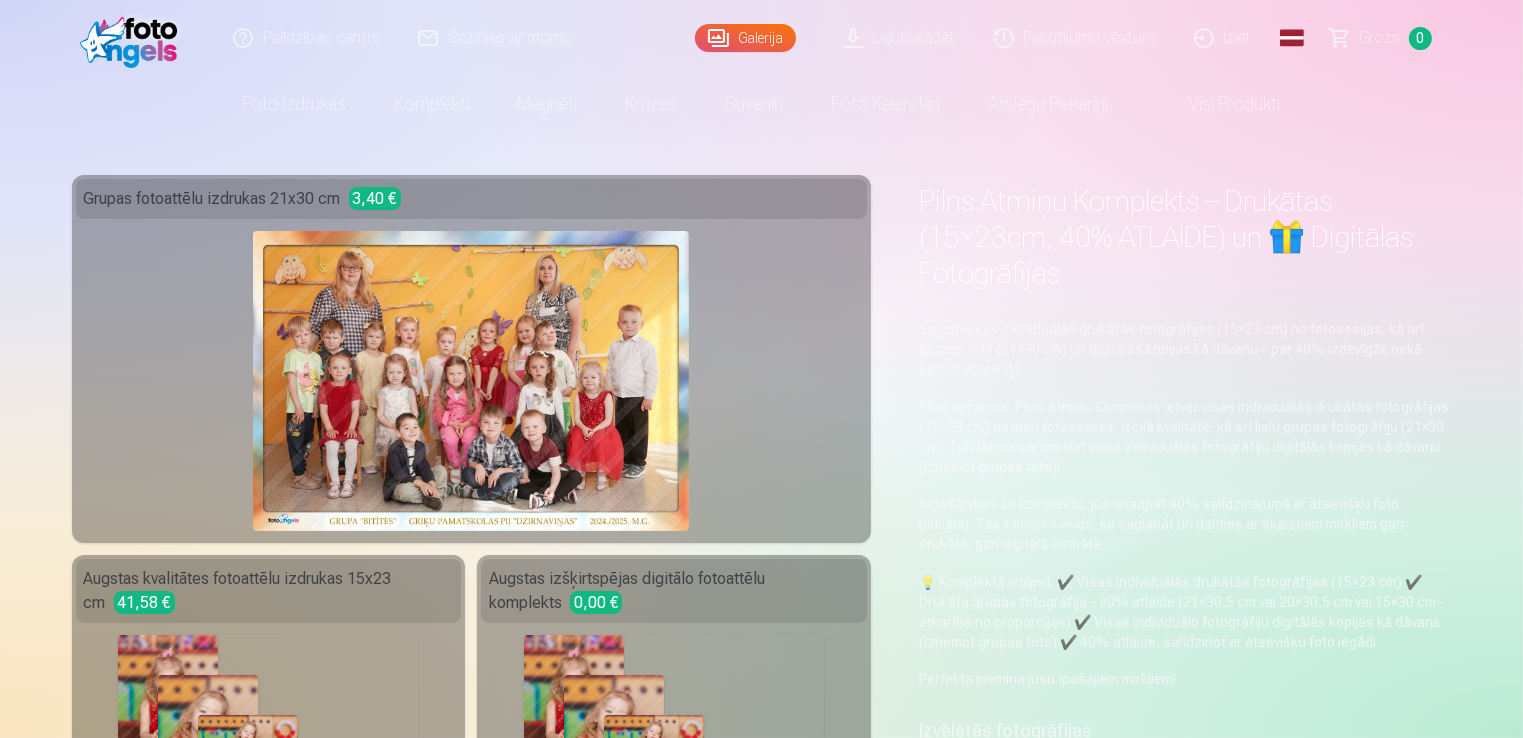 scroll, scrollTop: 0, scrollLeft: 0, axis: both 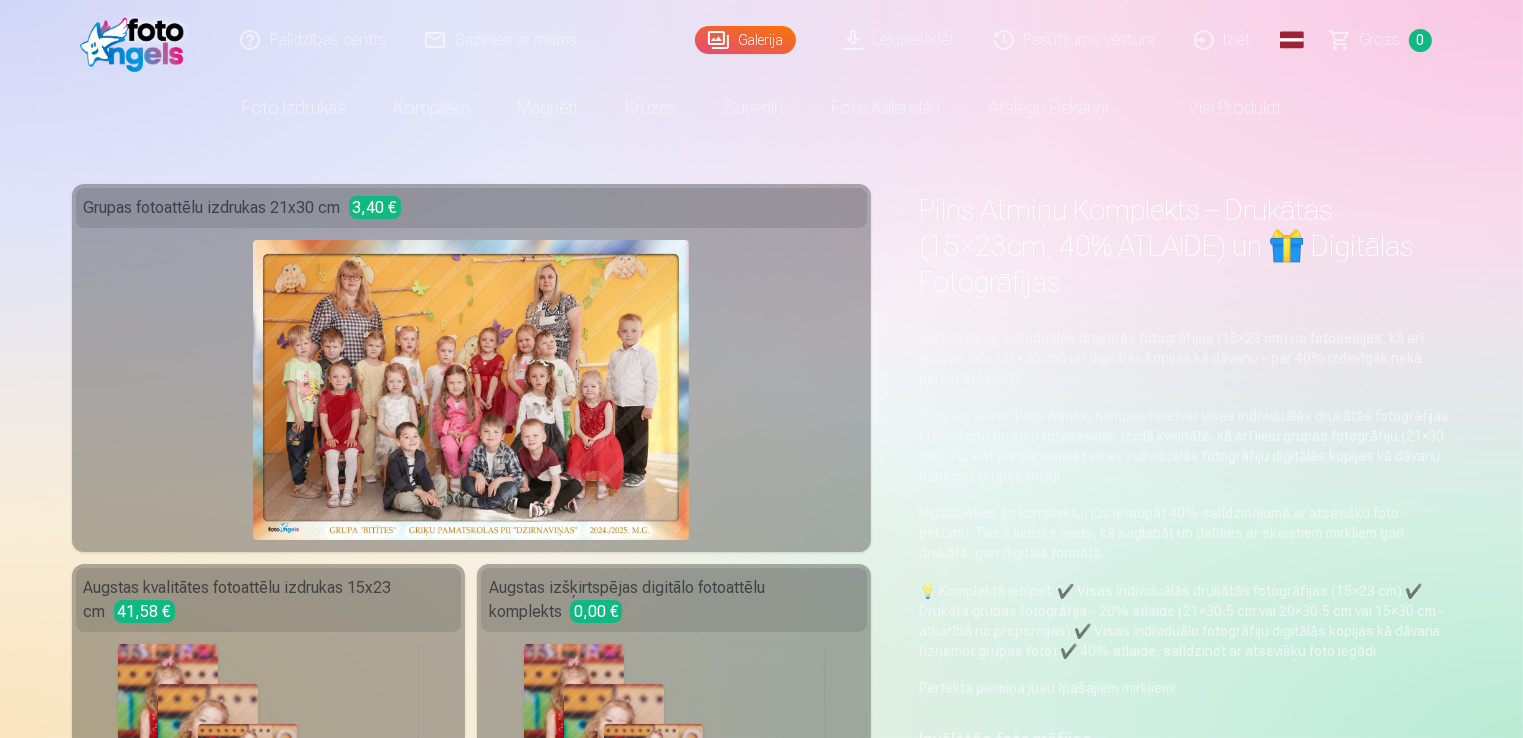 click at bounding box center (137, 40) 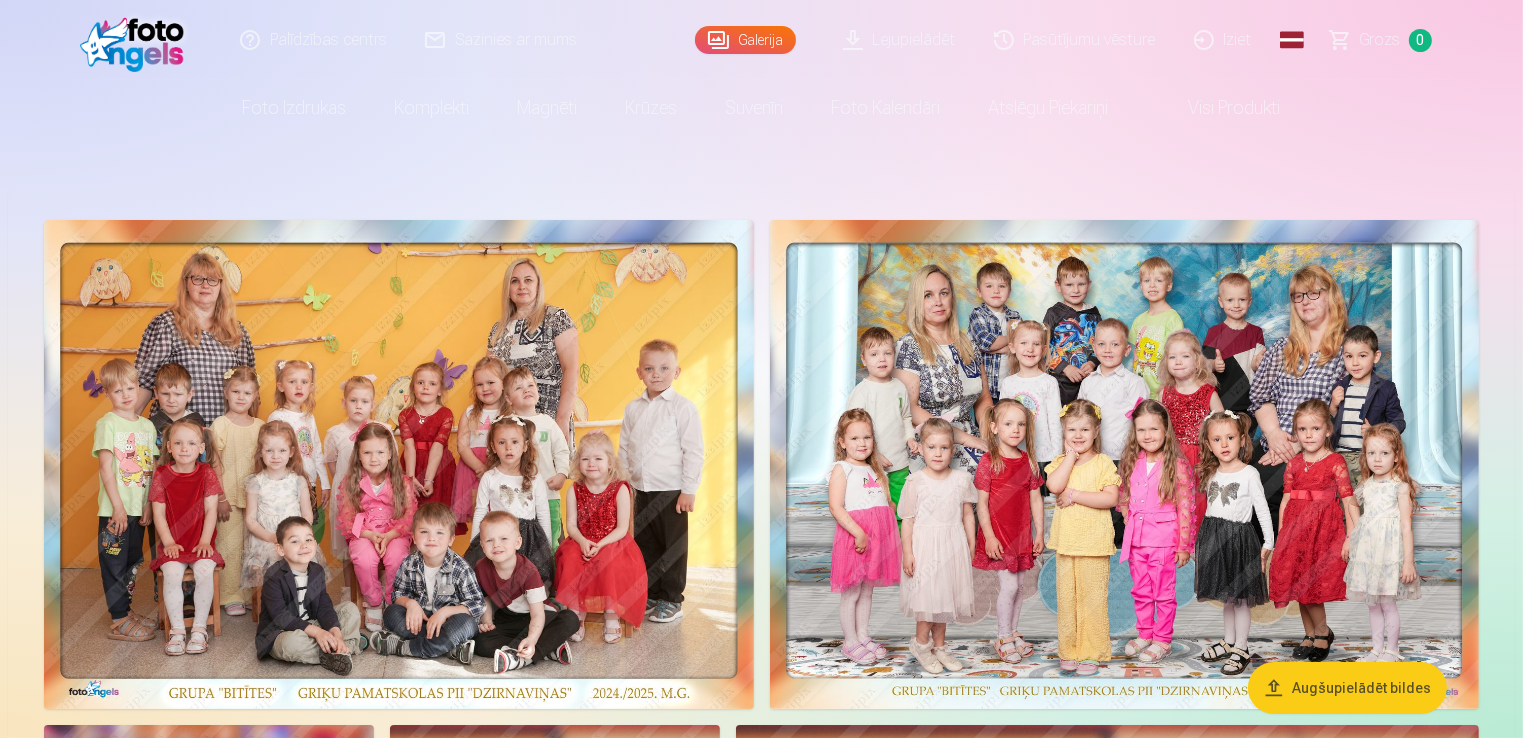 click on "Pasūtījumu vēsture" at bounding box center [1076, 40] 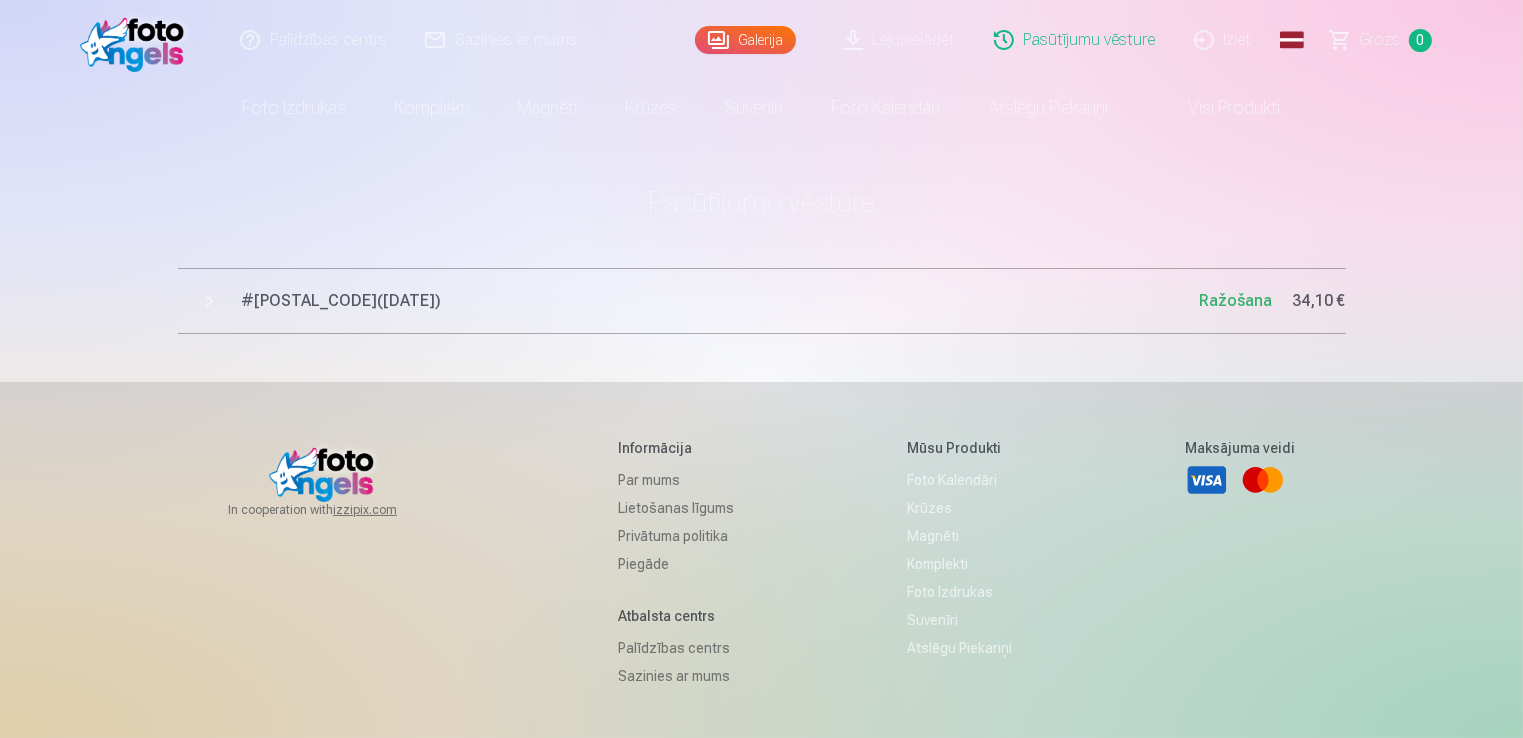 click on "Iziet" at bounding box center (1224, 40) 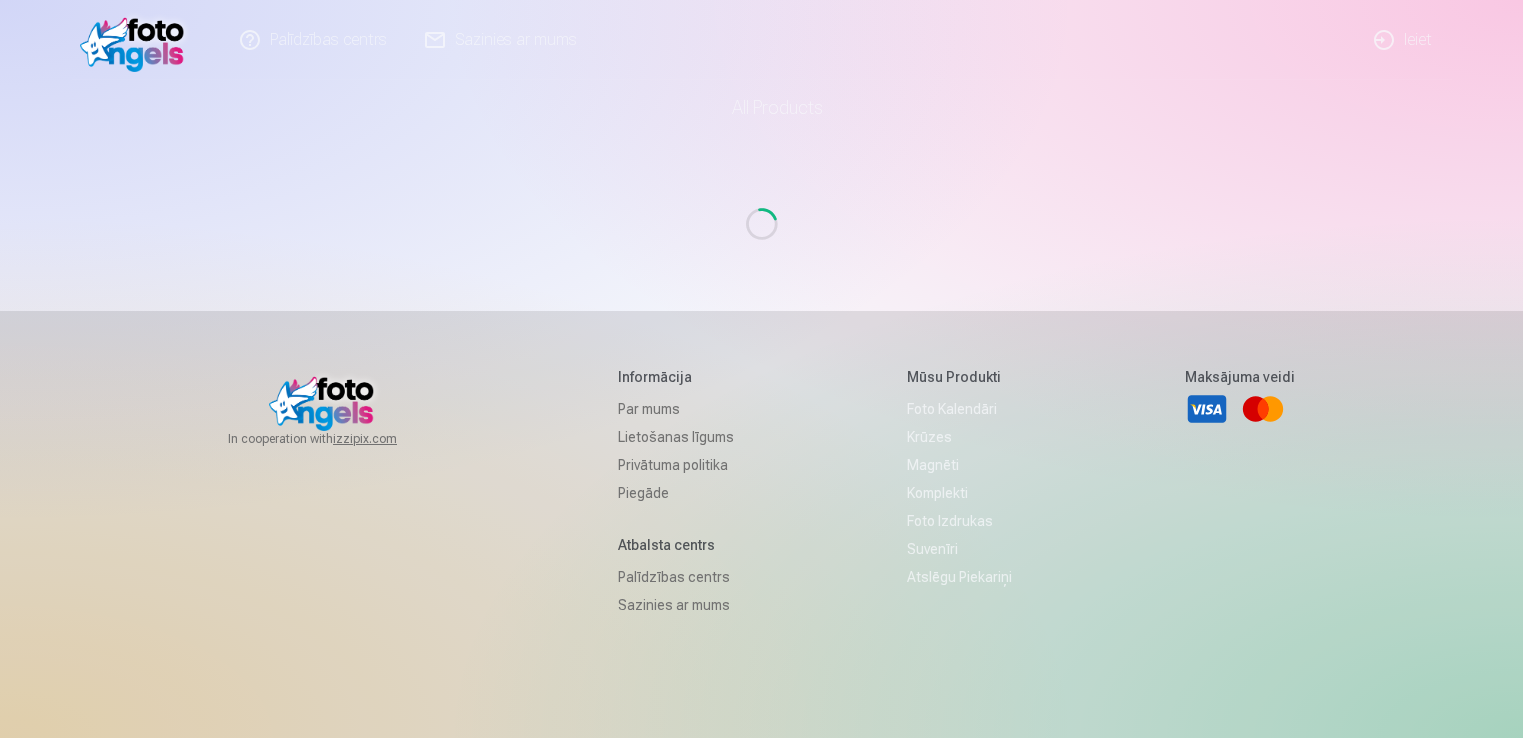 scroll, scrollTop: 0, scrollLeft: 0, axis: both 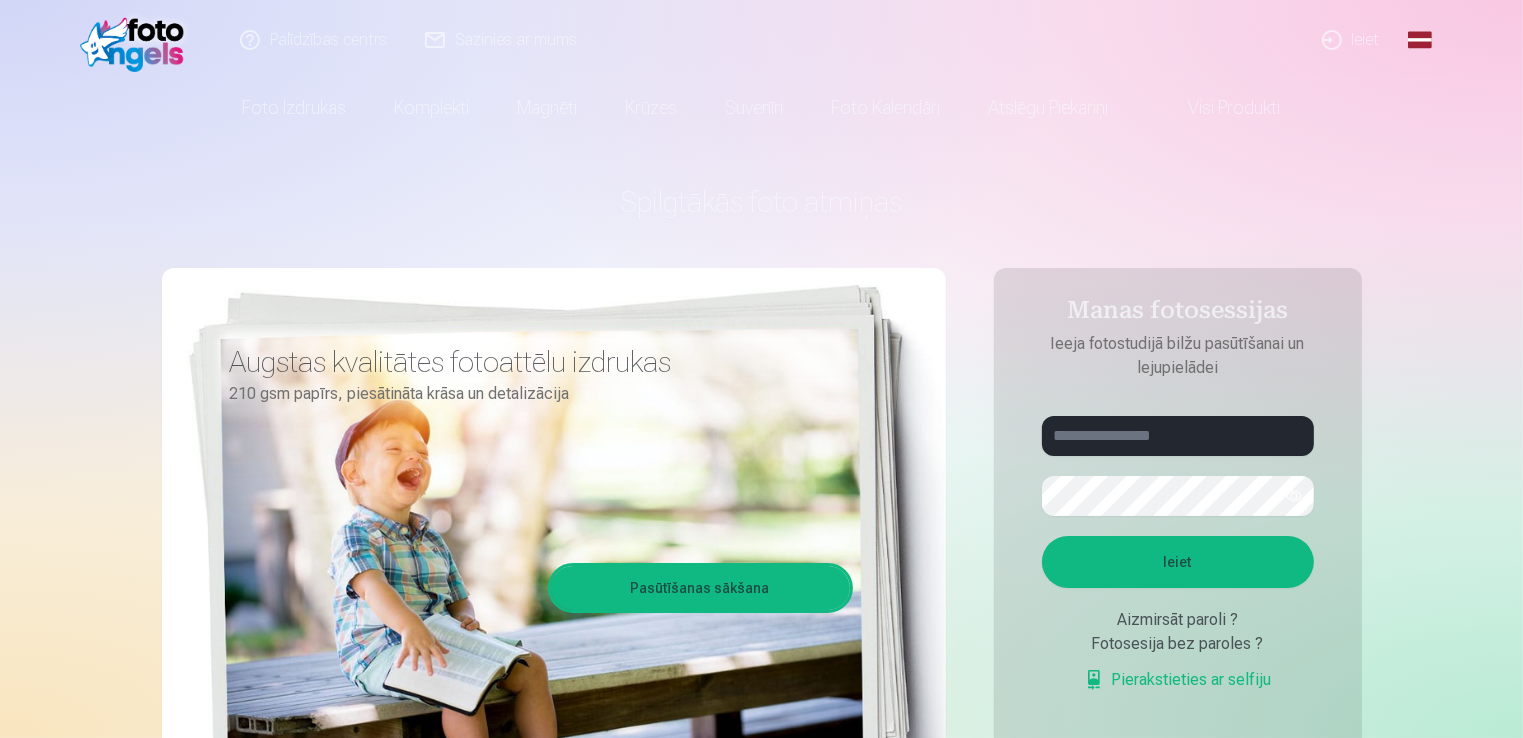 click on "Ieiet" at bounding box center [1352, 40] 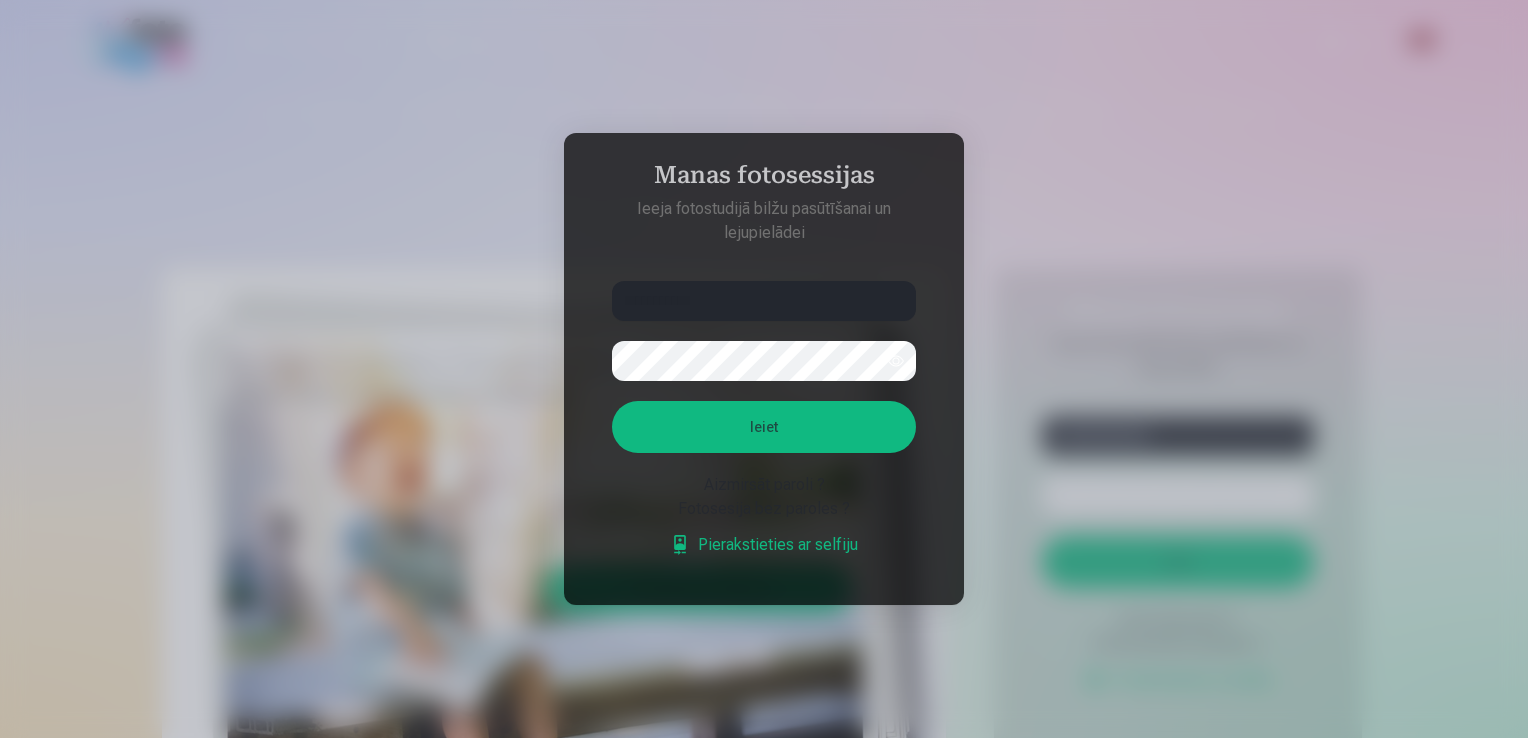 type on "**********" 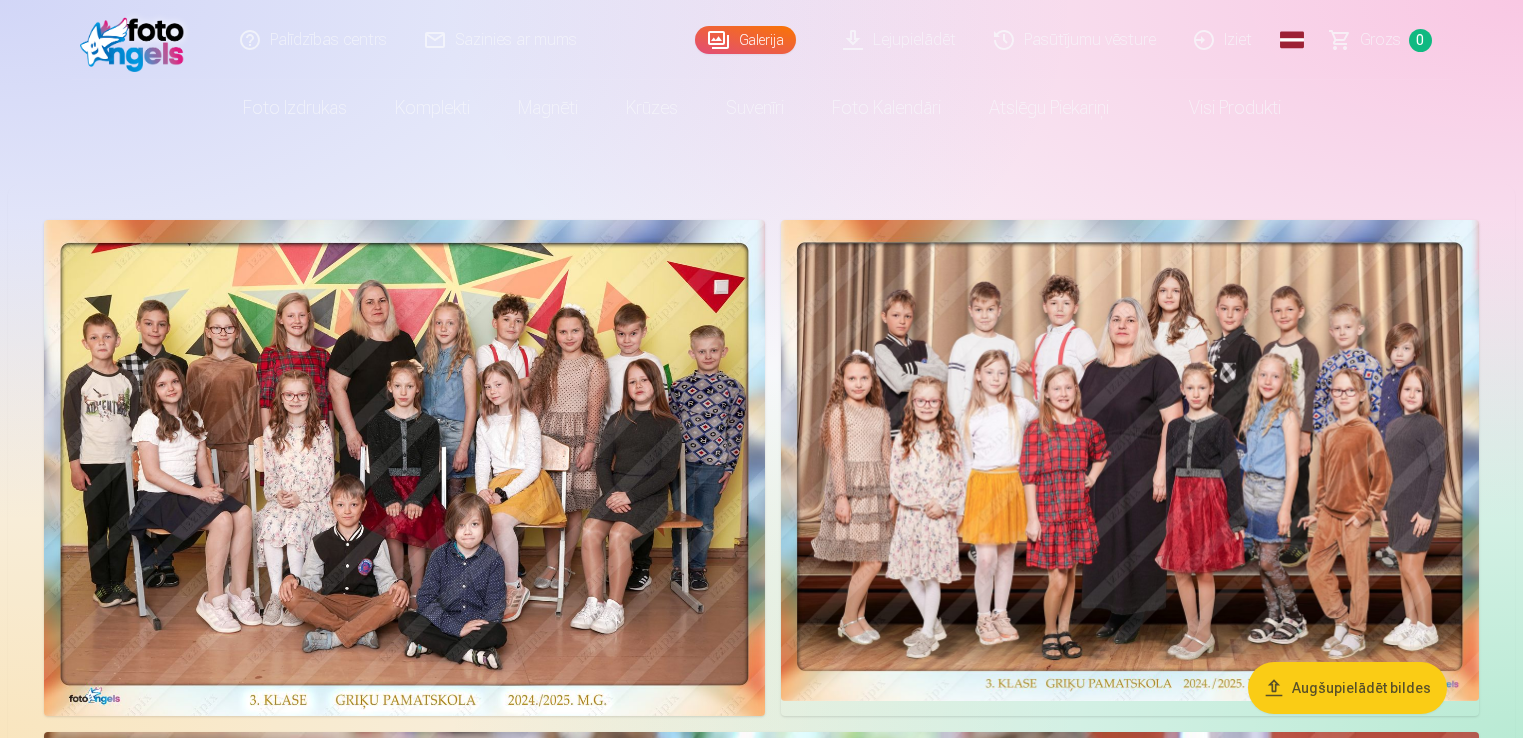 scroll, scrollTop: 0, scrollLeft: 0, axis: both 